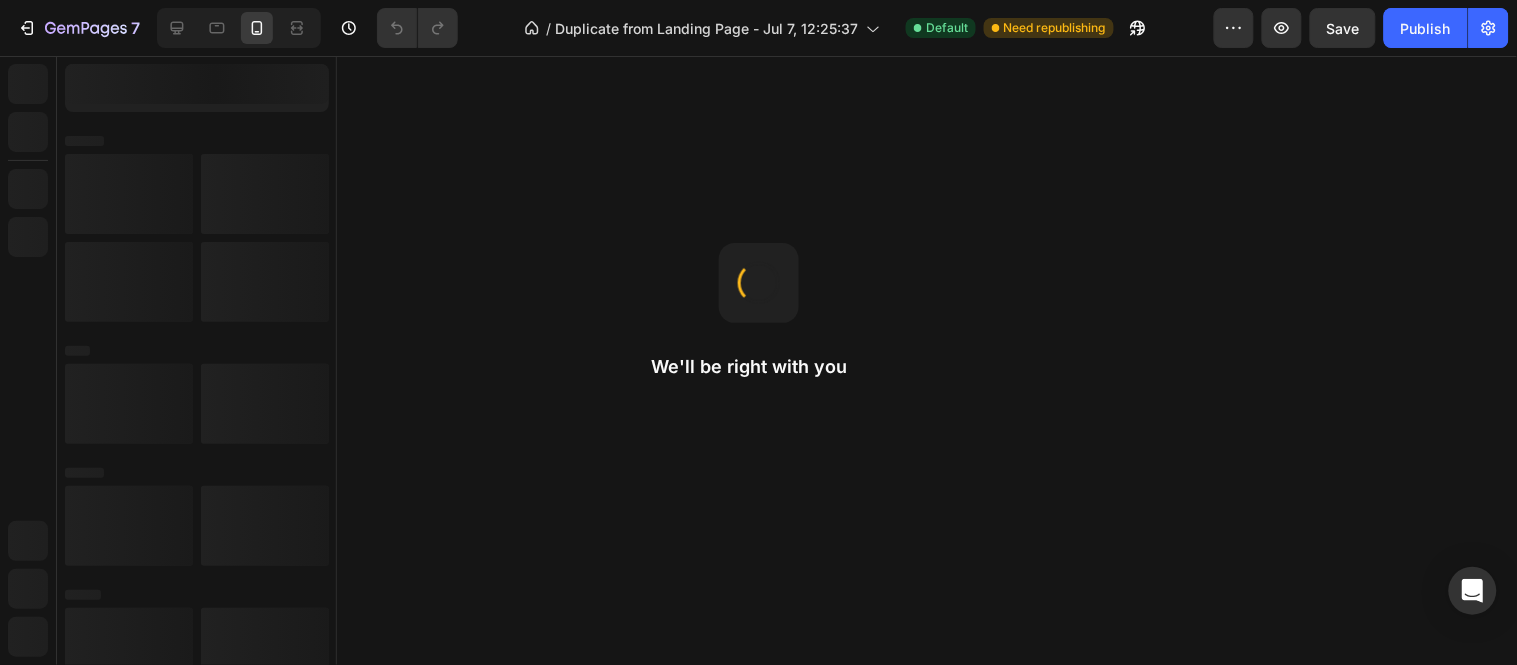 scroll, scrollTop: 0, scrollLeft: 0, axis: both 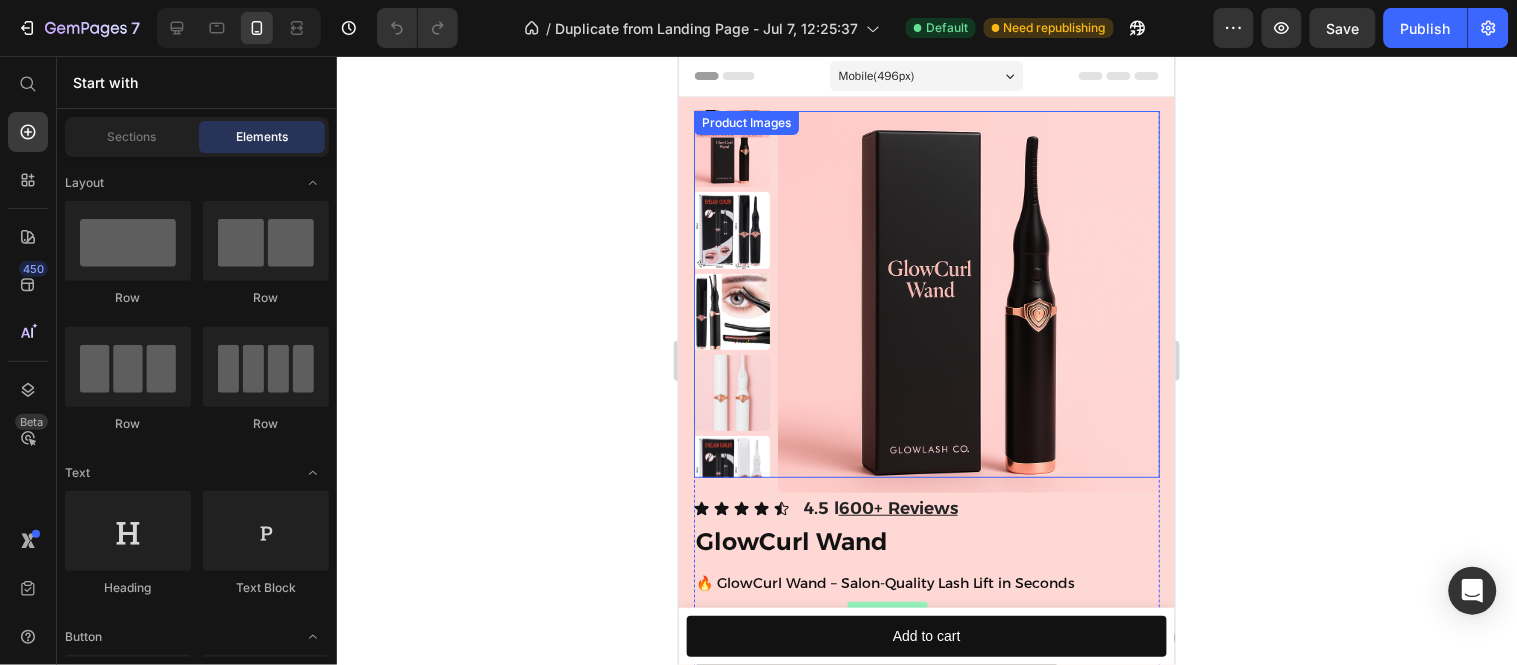 click at bounding box center [731, 311] 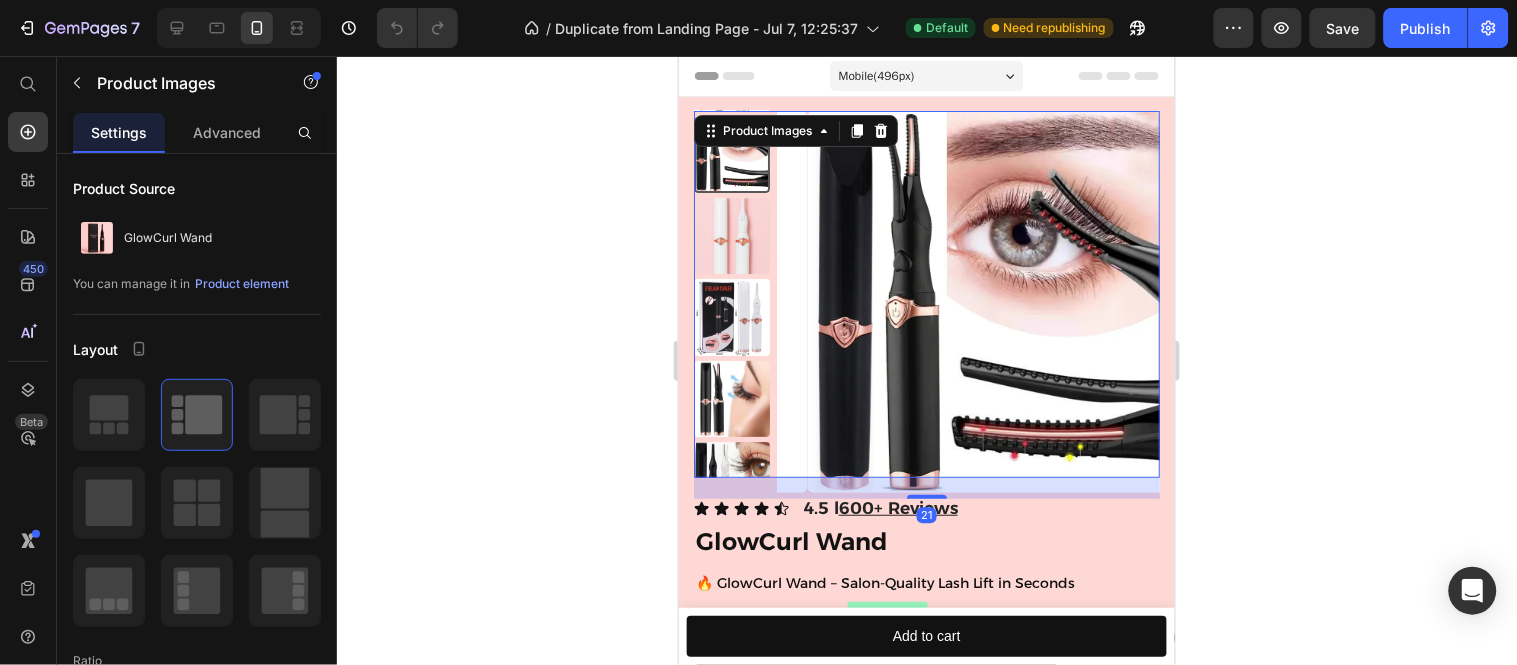 scroll, scrollTop: 111, scrollLeft: 0, axis: vertical 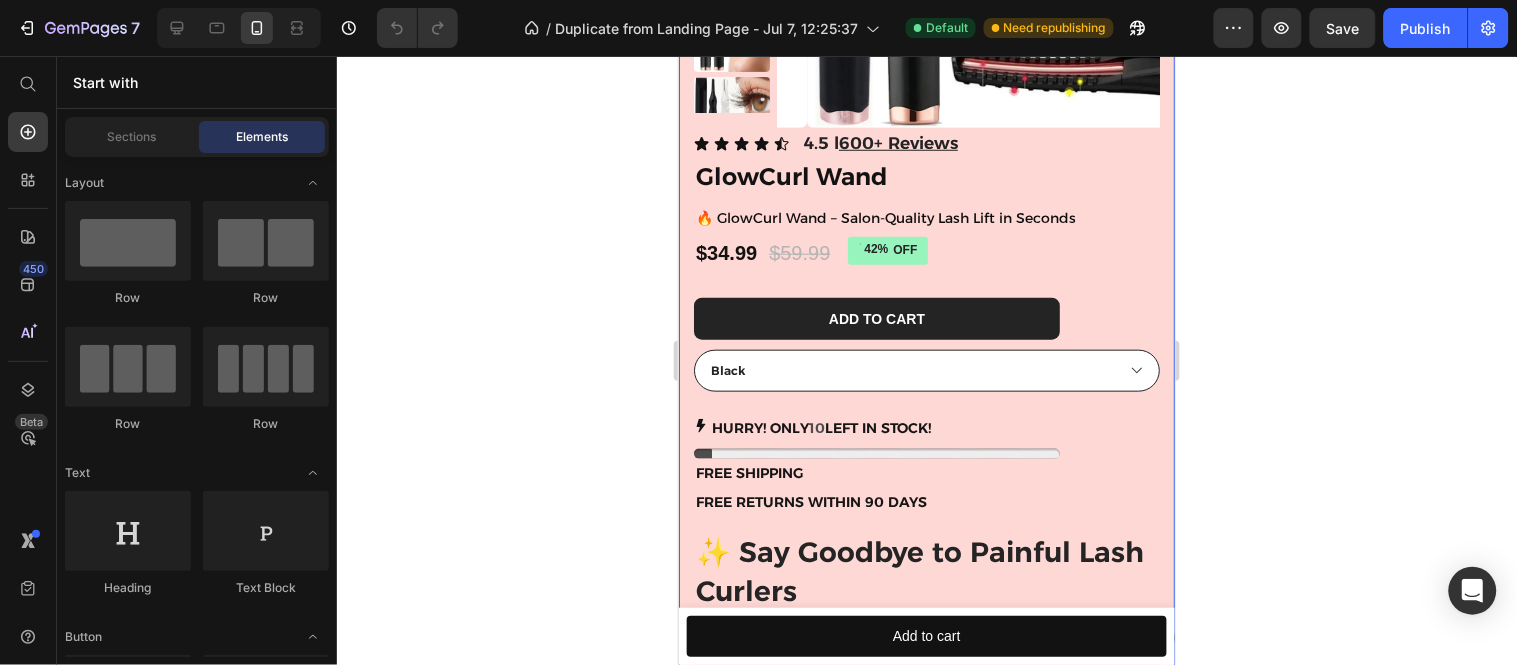 drag, startPoint x: 1151, startPoint y: 112, endPoint x: 1153, endPoint y: 133, distance: 21.095022 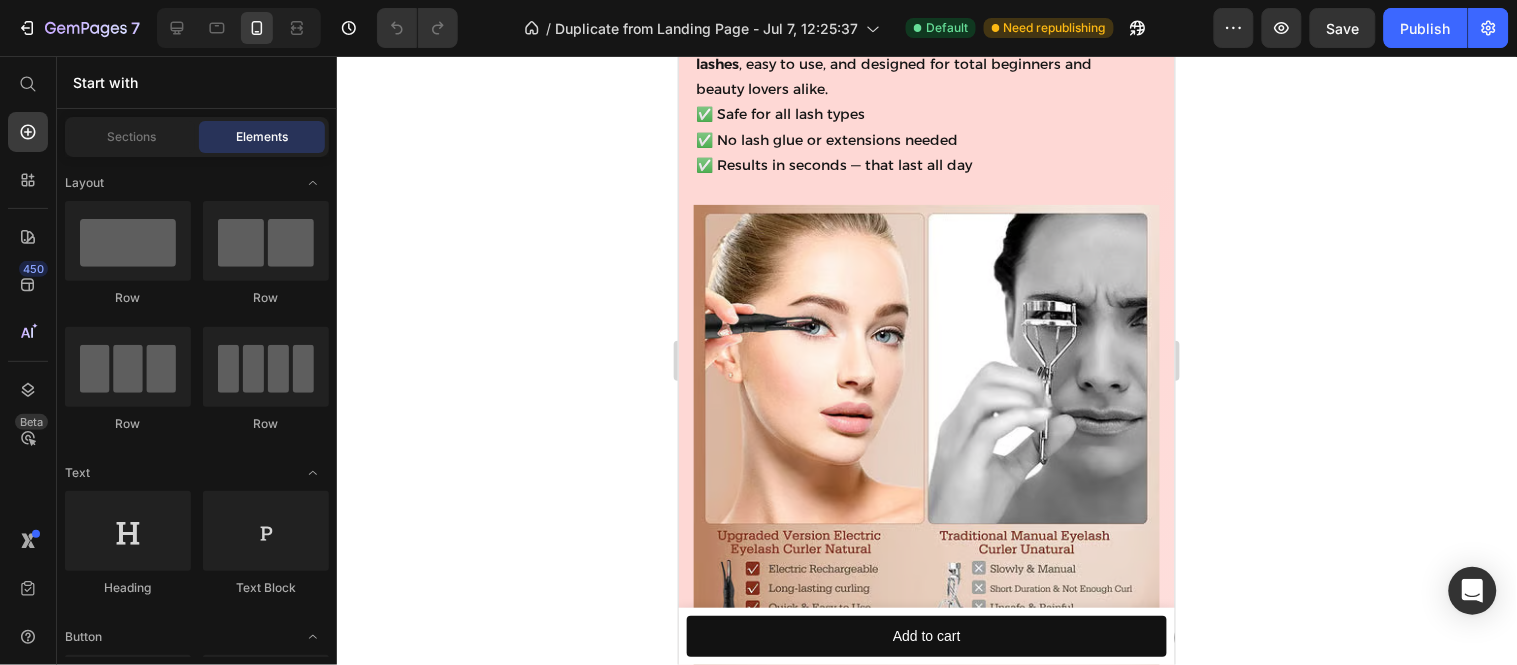 scroll, scrollTop: 1338, scrollLeft: 0, axis: vertical 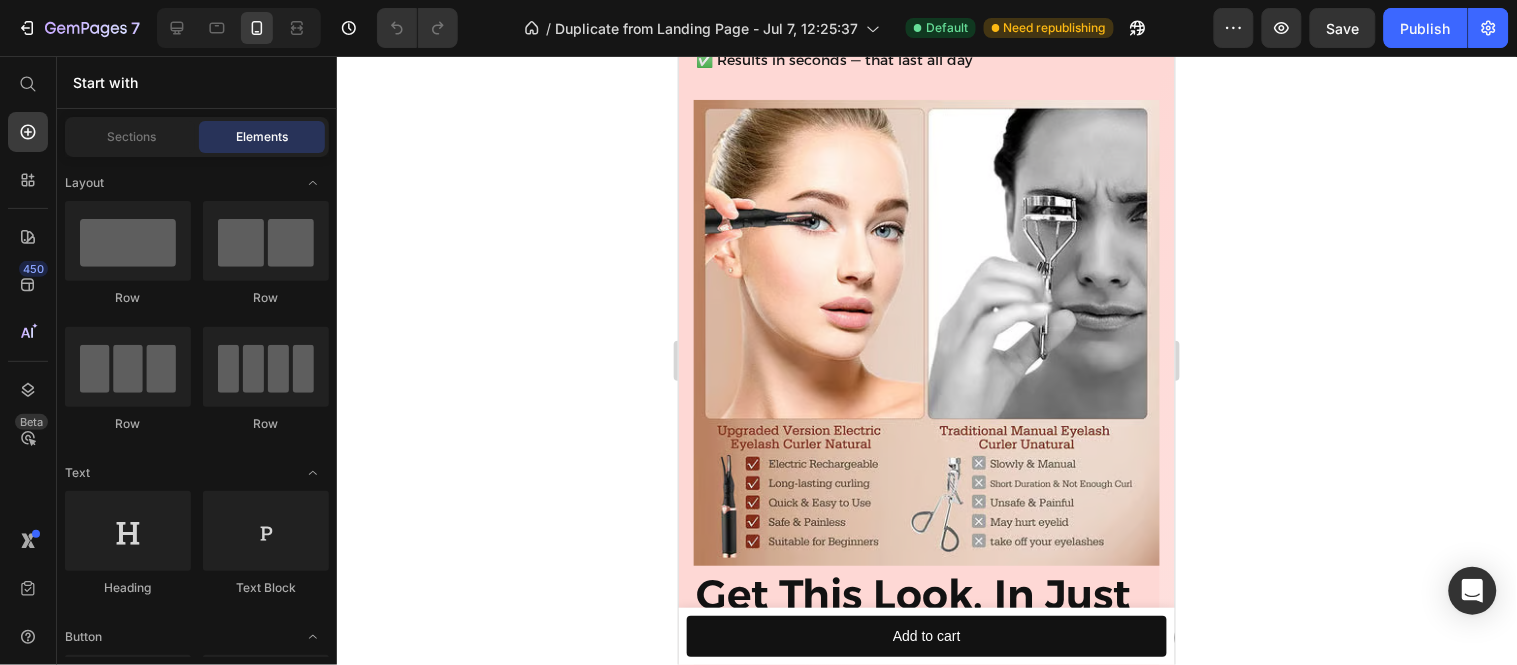 drag, startPoint x: 1161, startPoint y: 115, endPoint x: 1863, endPoint y: 222, distance: 710.1077 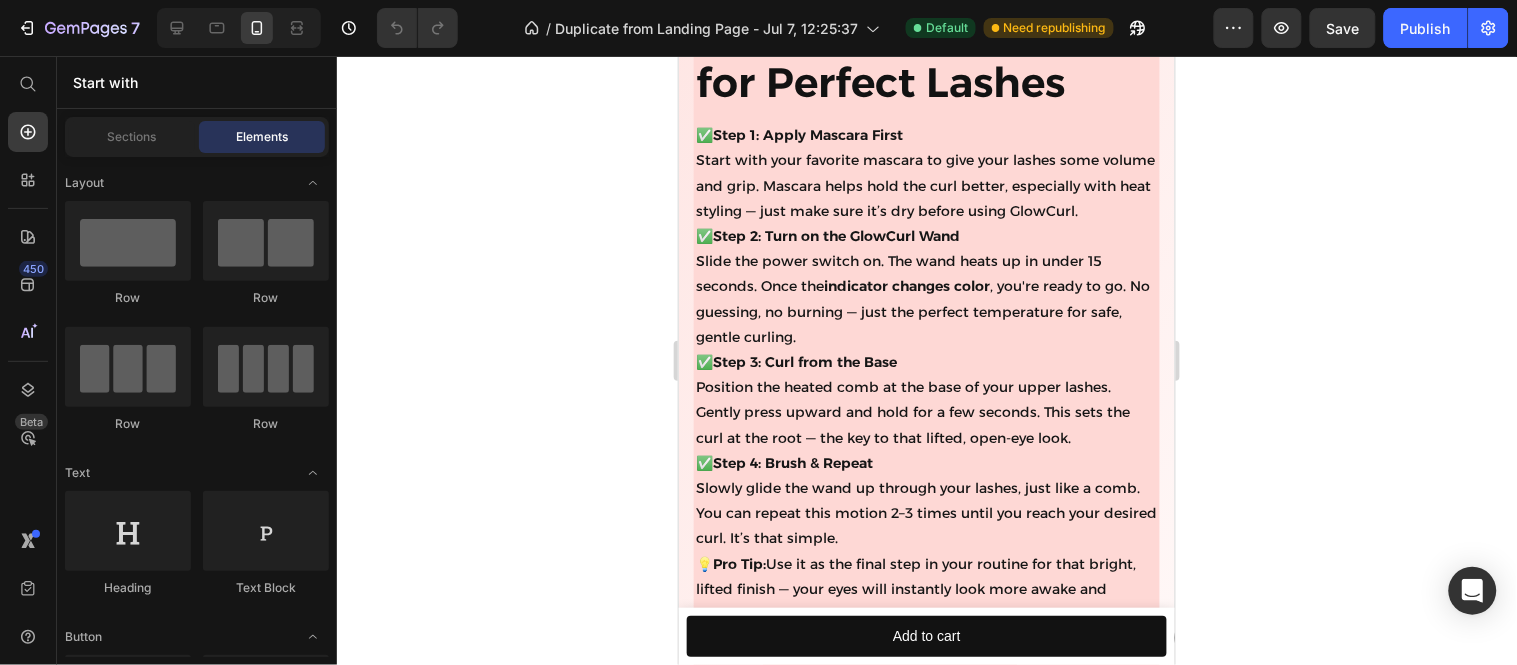 scroll, scrollTop: 2864, scrollLeft: 0, axis: vertical 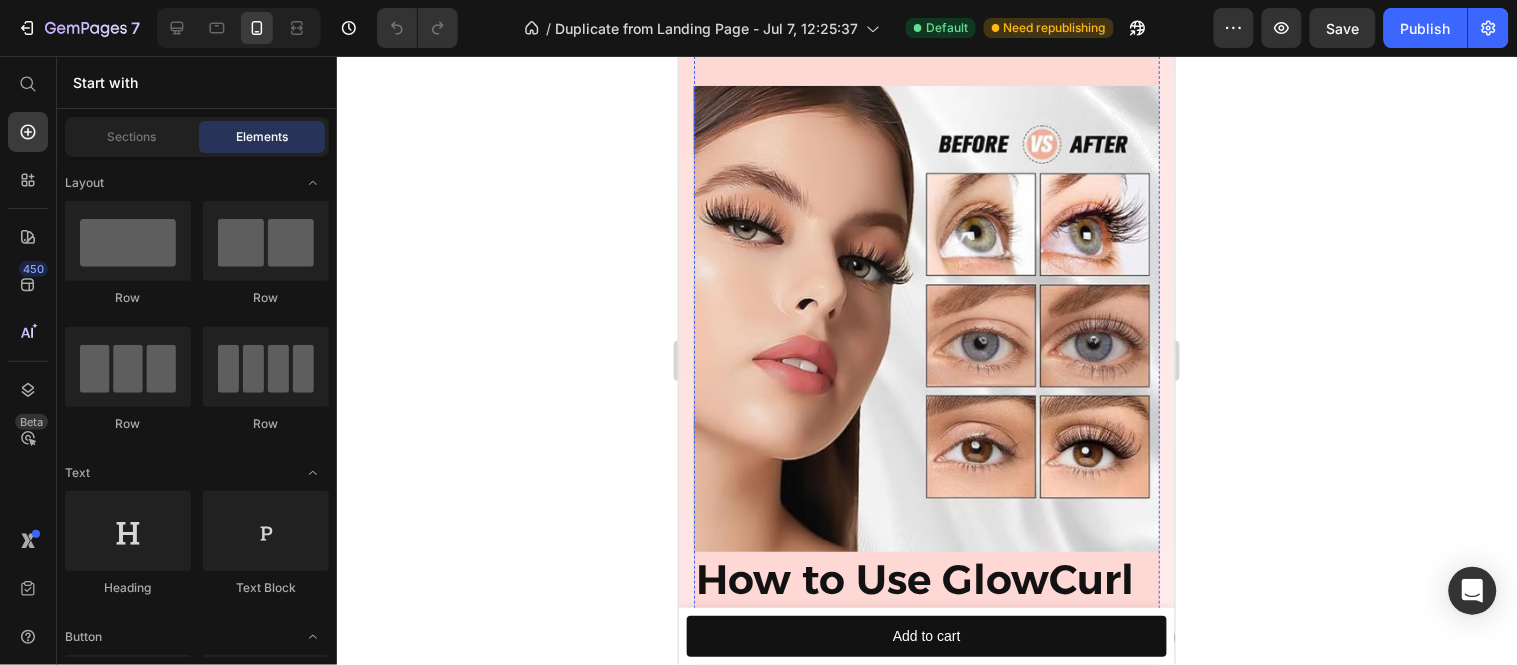 click on "No more dull, straight lashes that disappear behind your eyelids — GlowCurl gives your natural lashes a  visible lift , making your eyes appear brighter, bigger, and more defined." at bounding box center (926, -212) 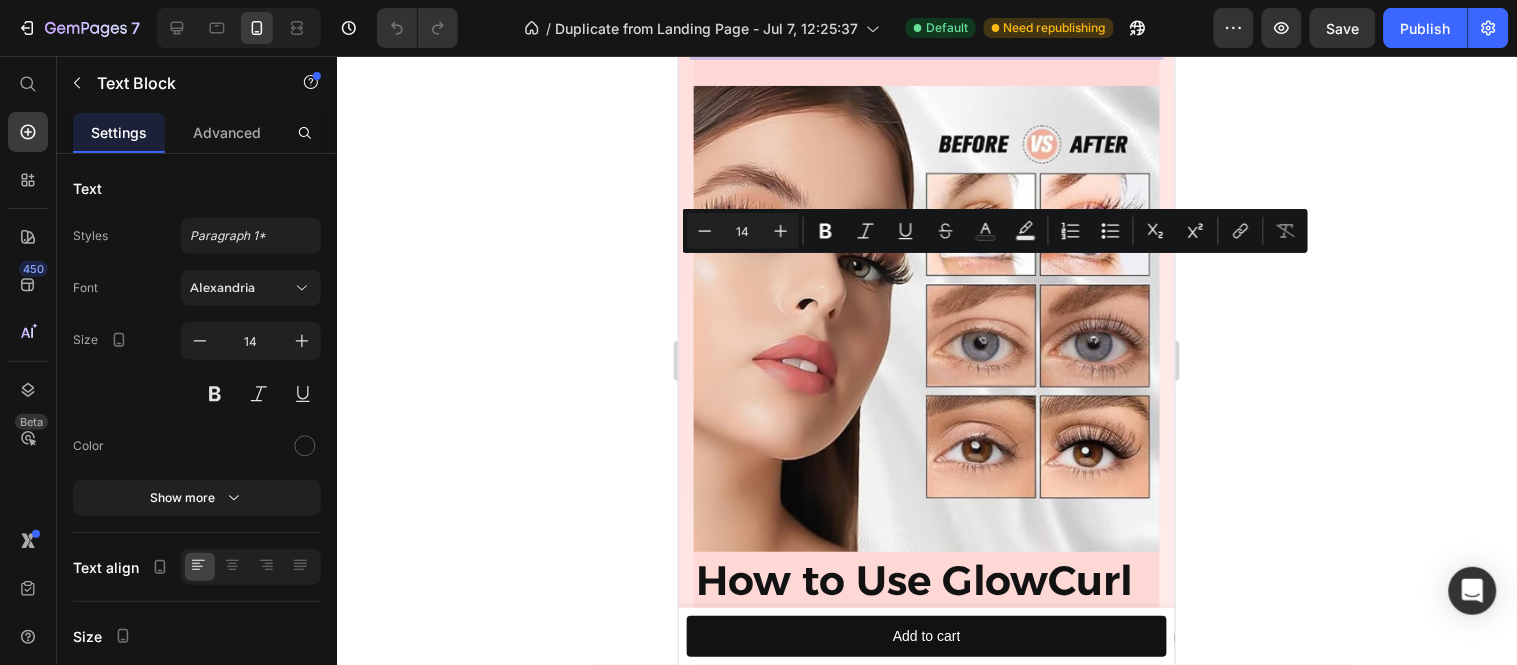 click on "No more dull, straight lashes that disappear behind your eyelids — GlowCurl gives your natural lashes a  visible lift , making your eyes appear brighter, bigger, and more defined." at bounding box center (926, -212) 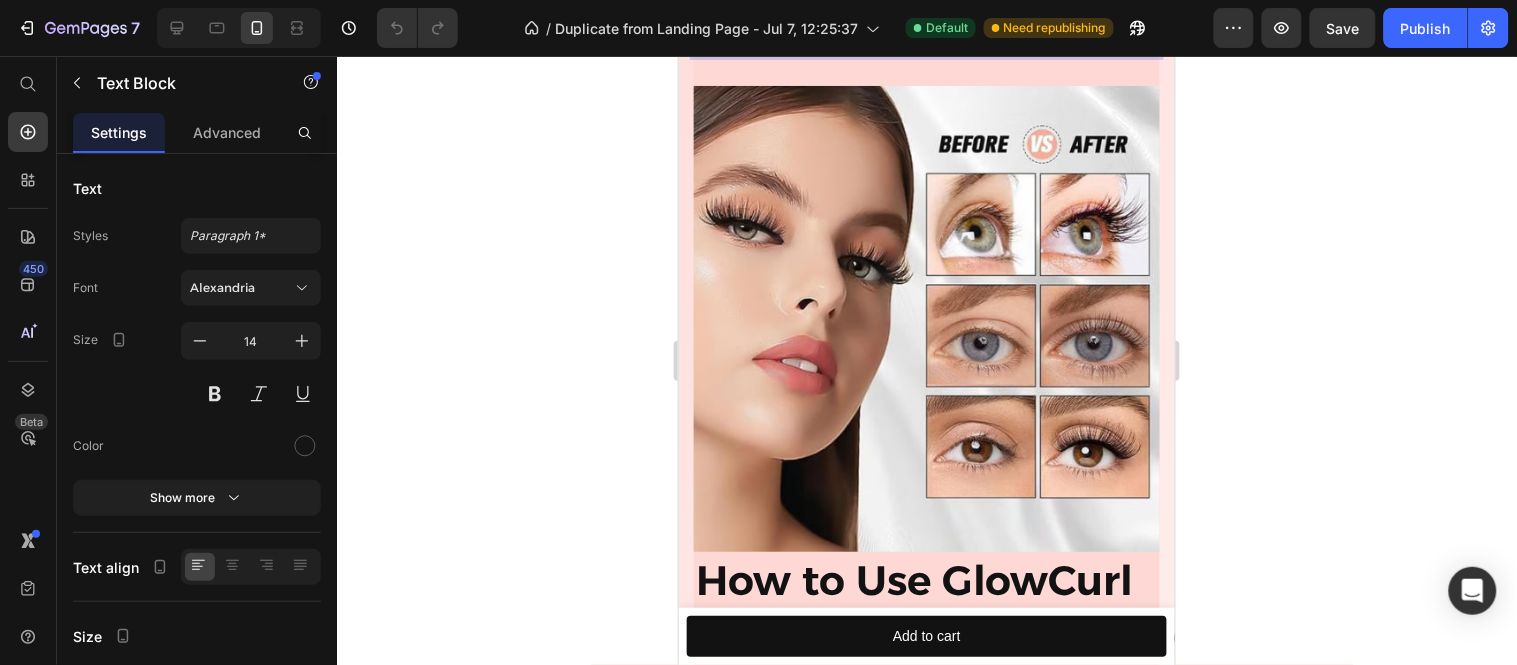 click on "No more dull, straight lashes that disappear behind your eyelids — GlowCurl gives your natural lashes a  visible lift , making your eyes appear brighter, bigger, and more defined." at bounding box center [926, -212] 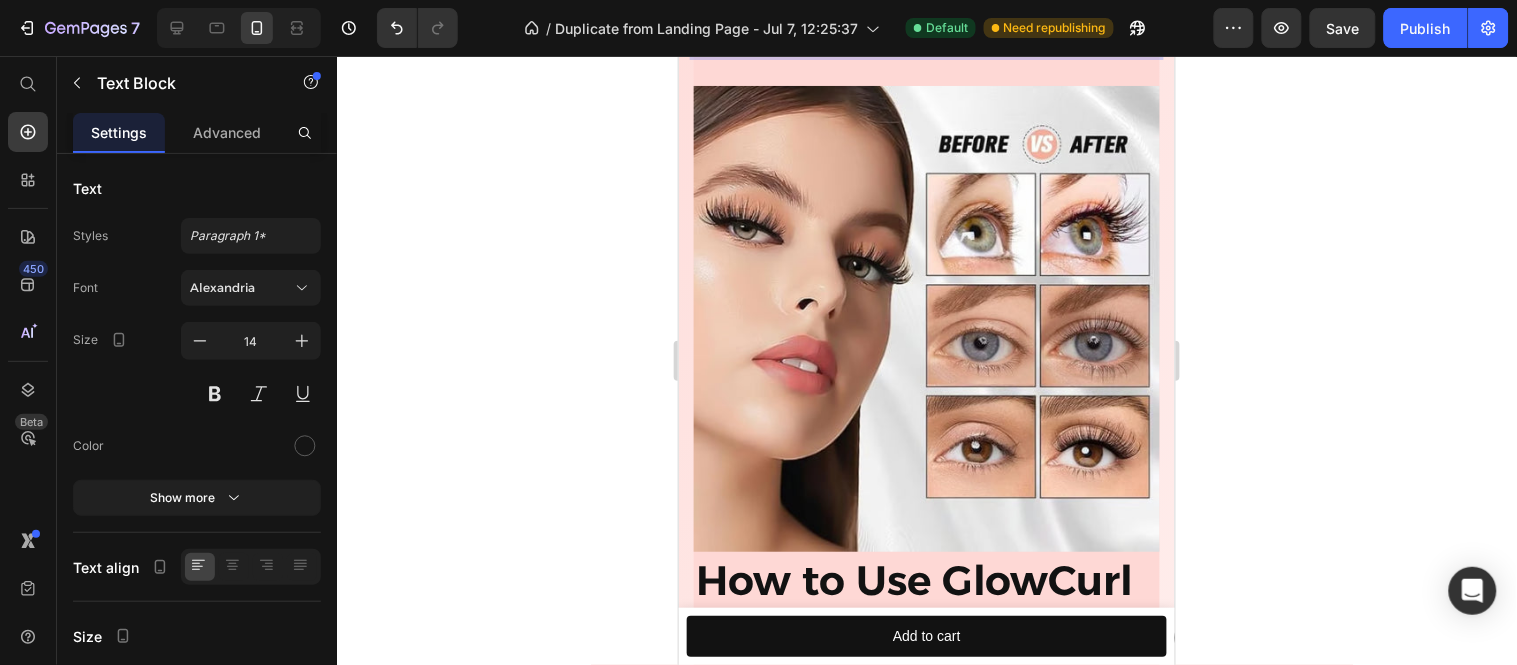 click 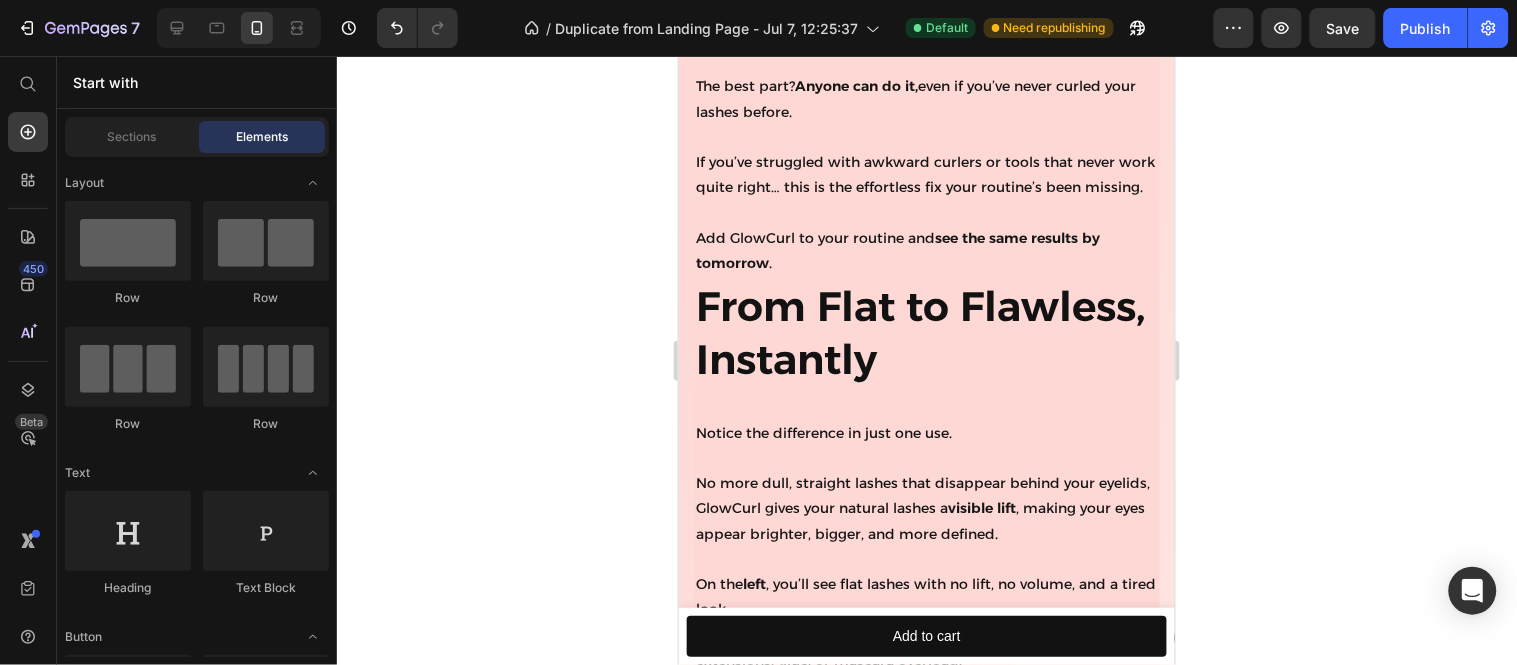 scroll, scrollTop: 1911, scrollLeft: 0, axis: vertical 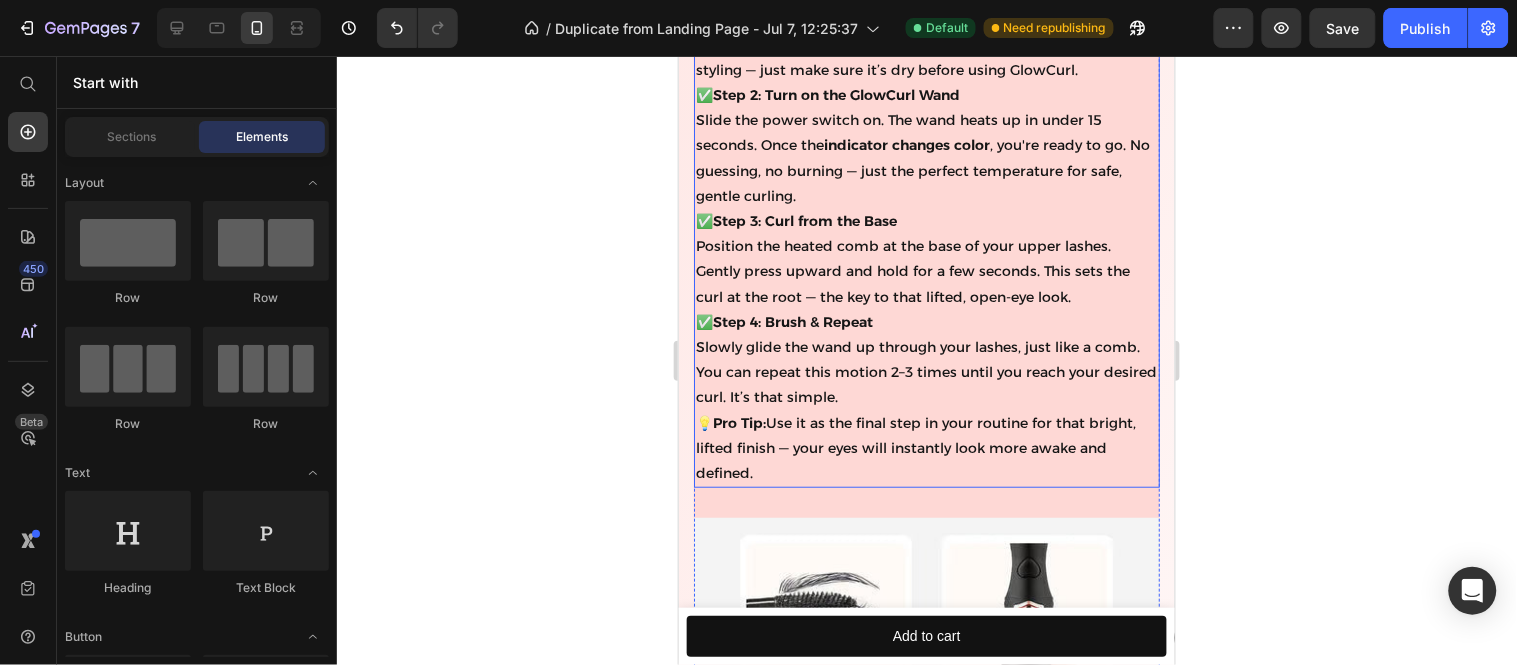 click on "Slide the power switch on. The wand heats up in under 15 seconds. Once the  indicator changes color , you're ready to go. No guessing, no burning — just the perfect temperature for safe, gentle curling." at bounding box center [926, 157] 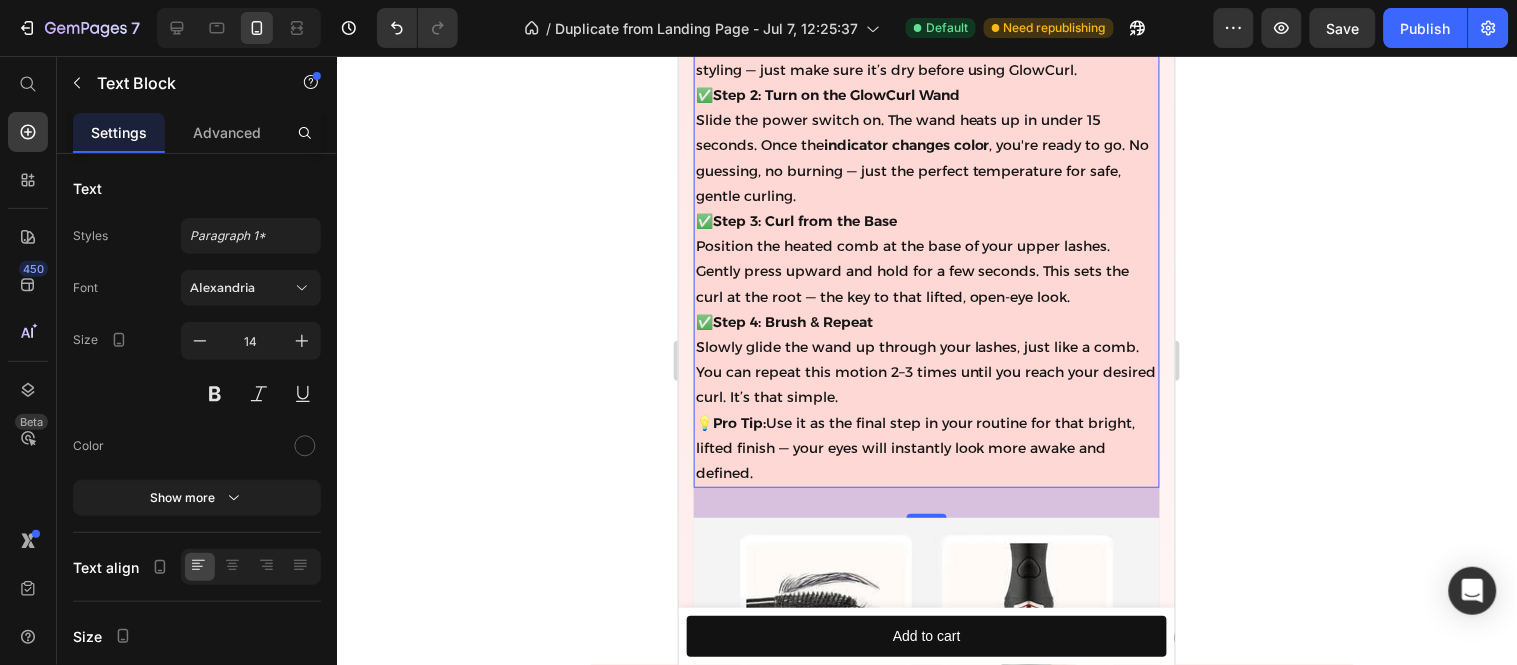 click on "Slide the power switch on. The wand heats up in under 15 seconds. Once the  indicator changes color , you're ready to go. No guessing, no burning — just the perfect temperature for safe, gentle curling." at bounding box center [926, 157] 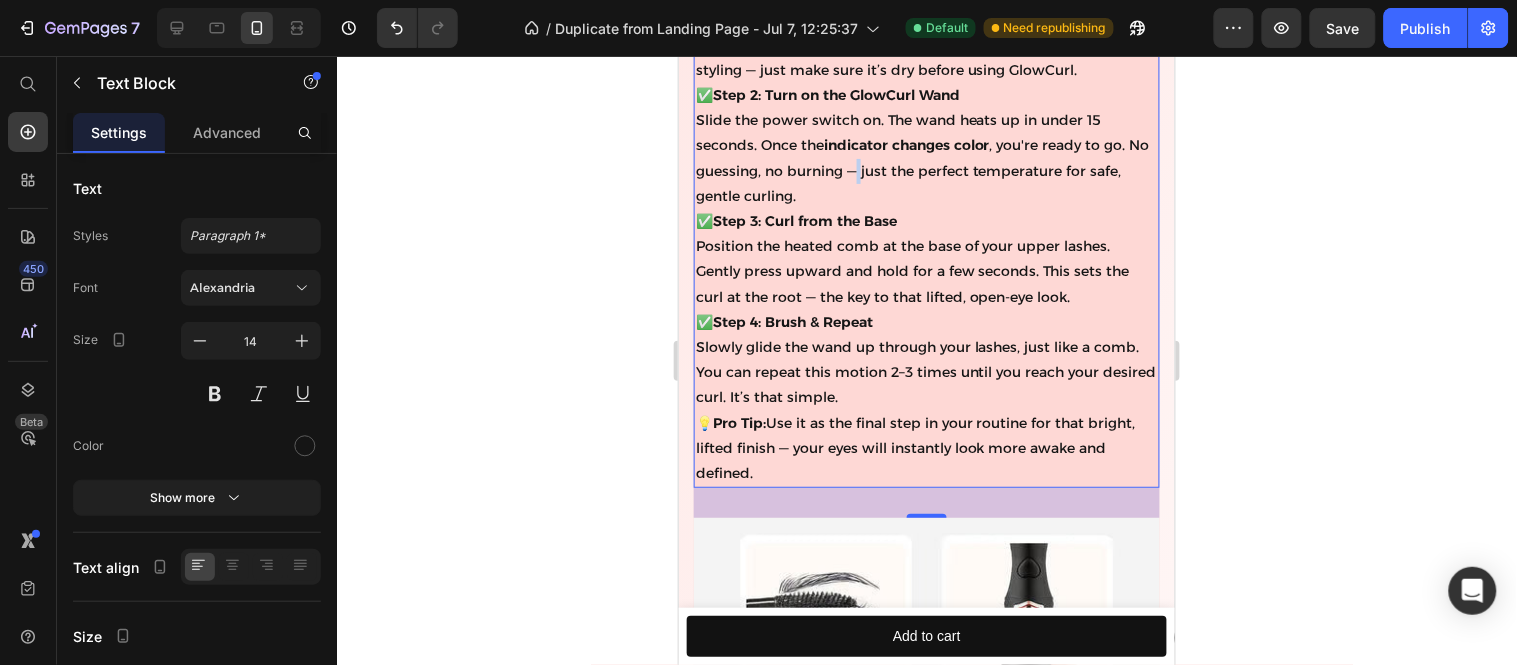 click on "Slide the power switch on. The wand heats up in under 15 seconds. Once the  indicator changes color , you're ready to go. No guessing, no burning — just the perfect temperature for safe, gentle curling." at bounding box center [926, 157] 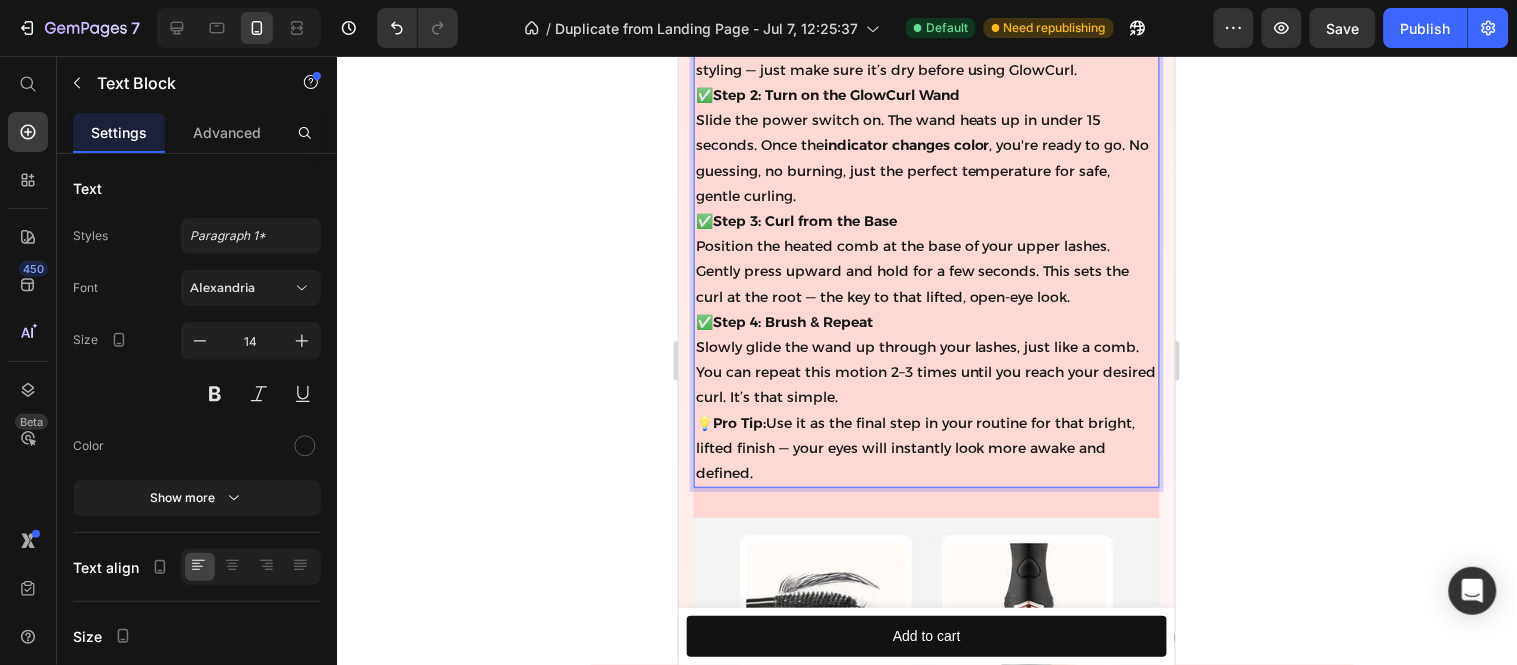 click on "💡  Pro Tip:  Use it as the final step in your routine for that bright, lifted finish — your eyes will instantly look more awake and defined." at bounding box center [926, 448] 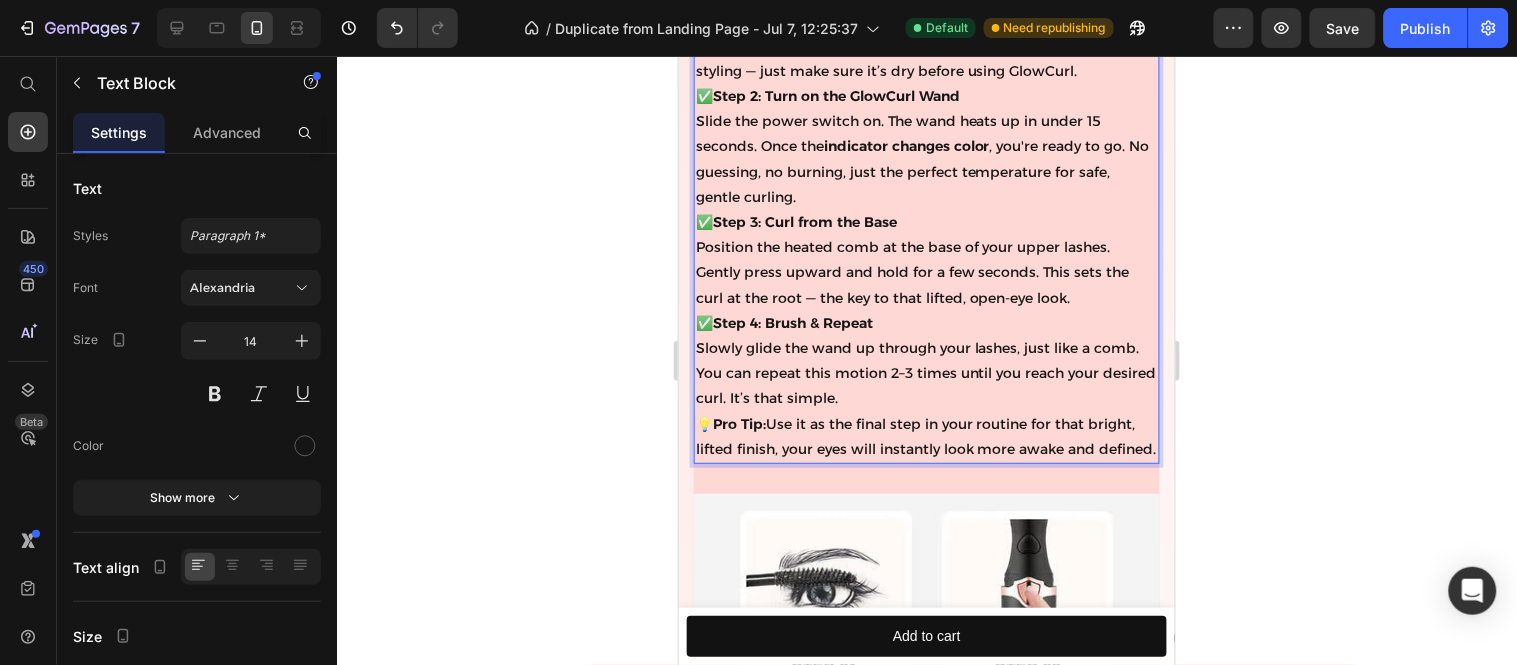 scroll, scrollTop: 3911, scrollLeft: 0, axis: vertical 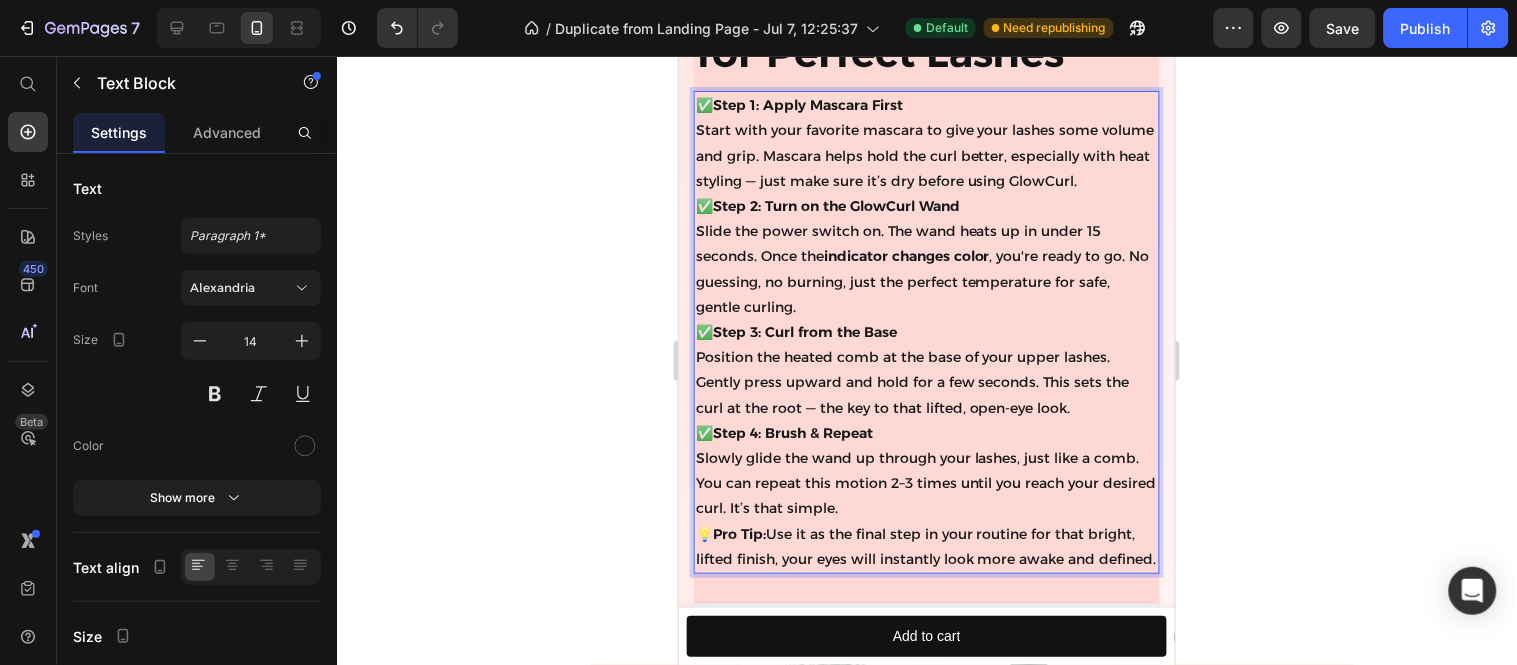 click on "Start with your favorite mascara to give your lashes some volume and grip. Mascara helps hold the curl better, especially with heat styling — just make sure it’s dry before using GlowCurl." at bounding box center (926, 155) 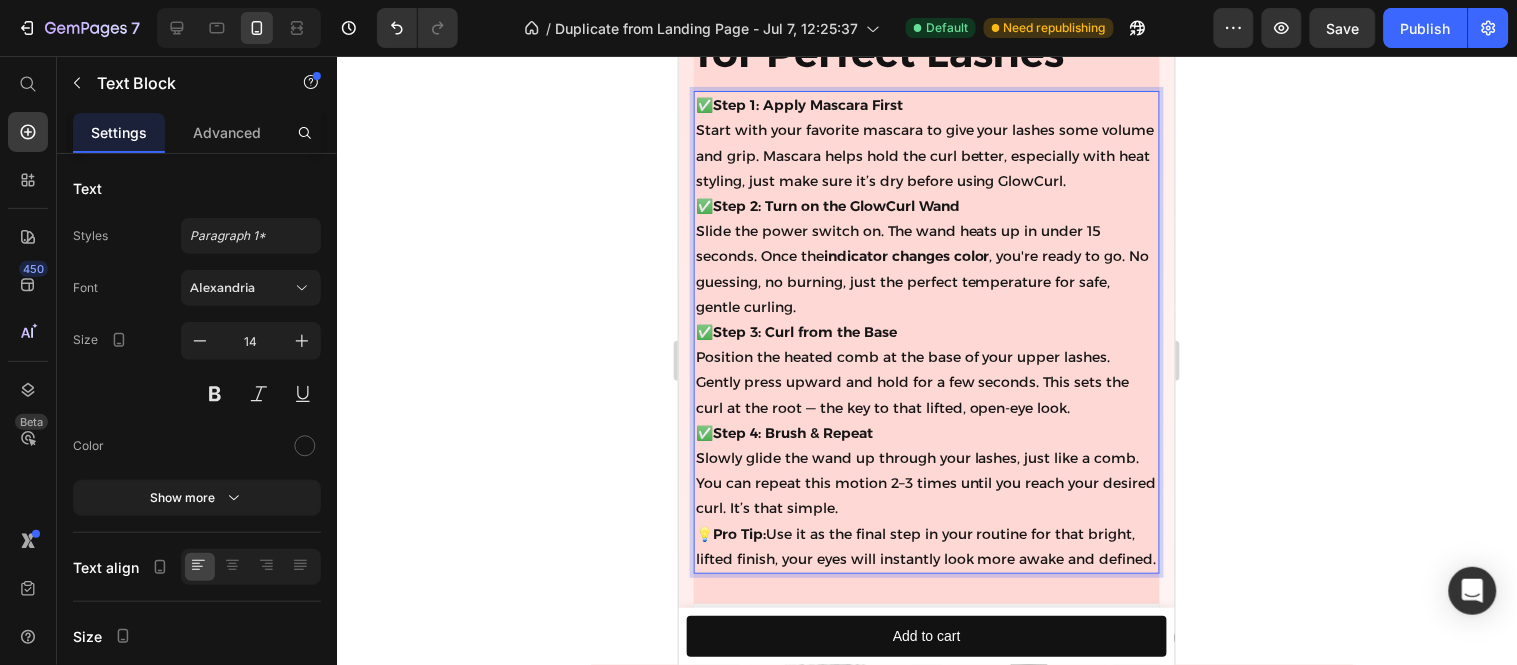 click on "Position the heated comb at the base of your upper lashes. Gently press upward and hold for a few seconds. This sets the curl at the root — the key to that lifted, open-eye look." at bounding box center [926, 382] 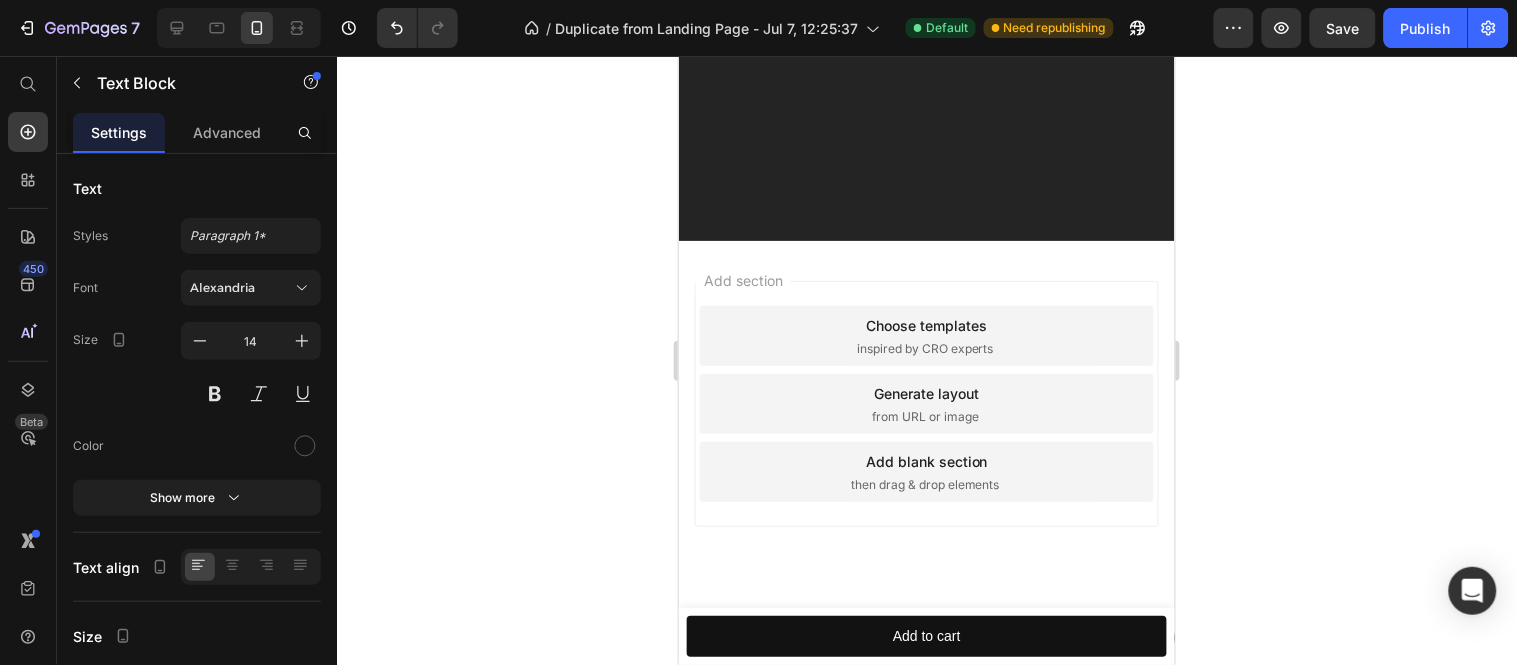 scroll, scrollTop: 8466, scrollLeft: 0, axis: vertical 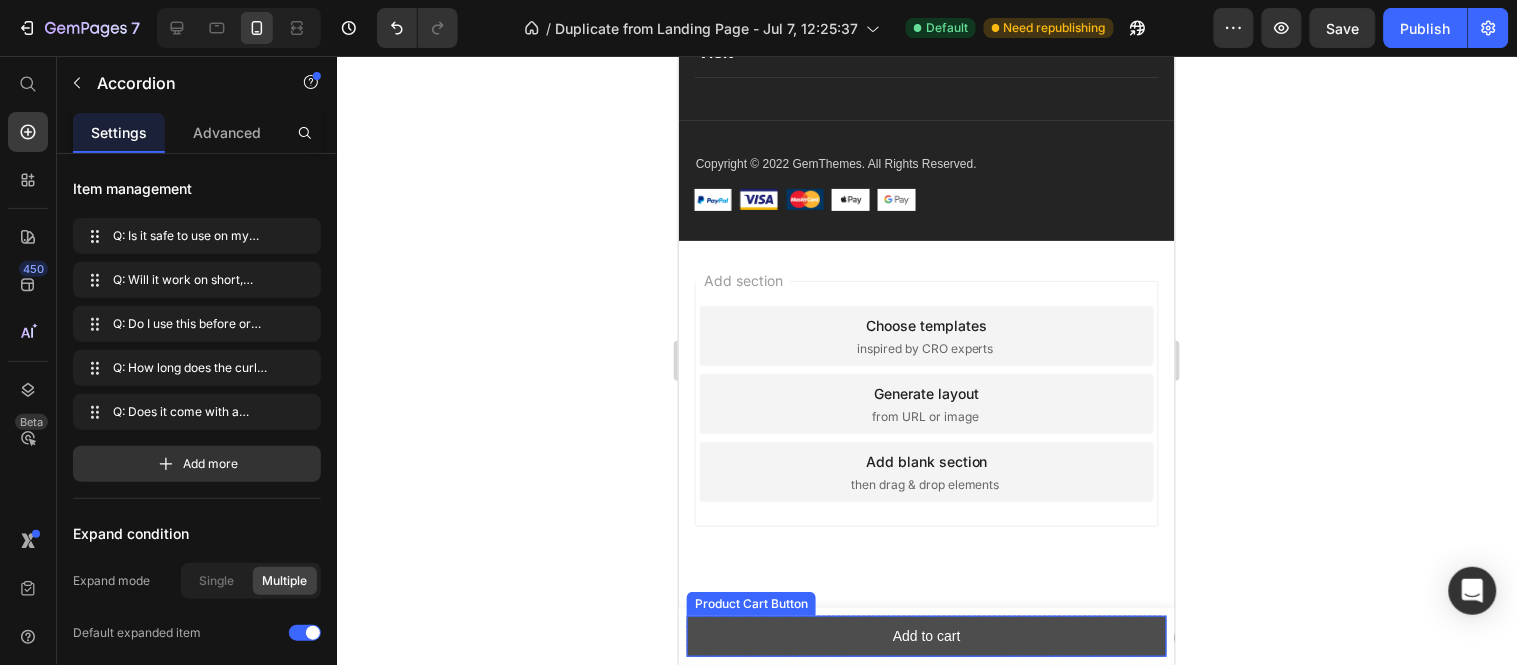 click on "Add to cart" at bounding box center (926, 635) 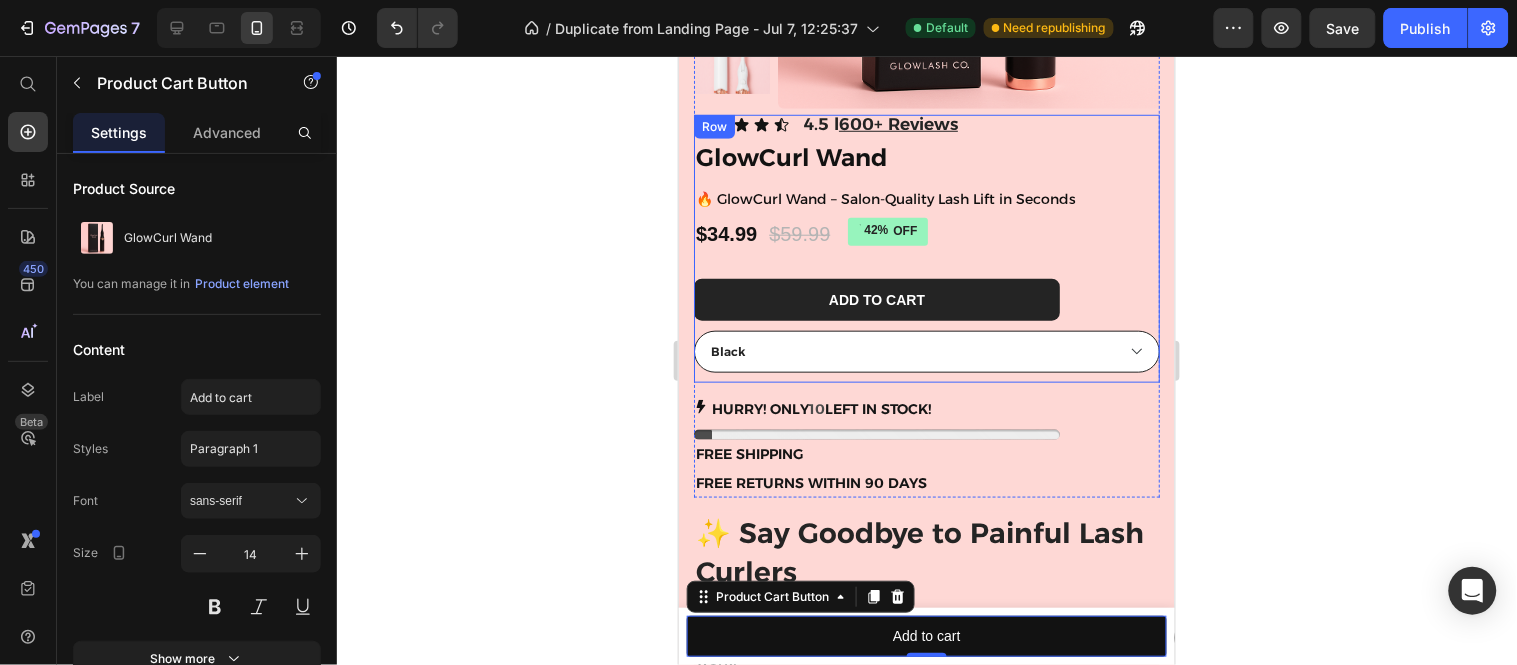scroll, scrollTop: 466, scrollLeft: 0, axis: vertical 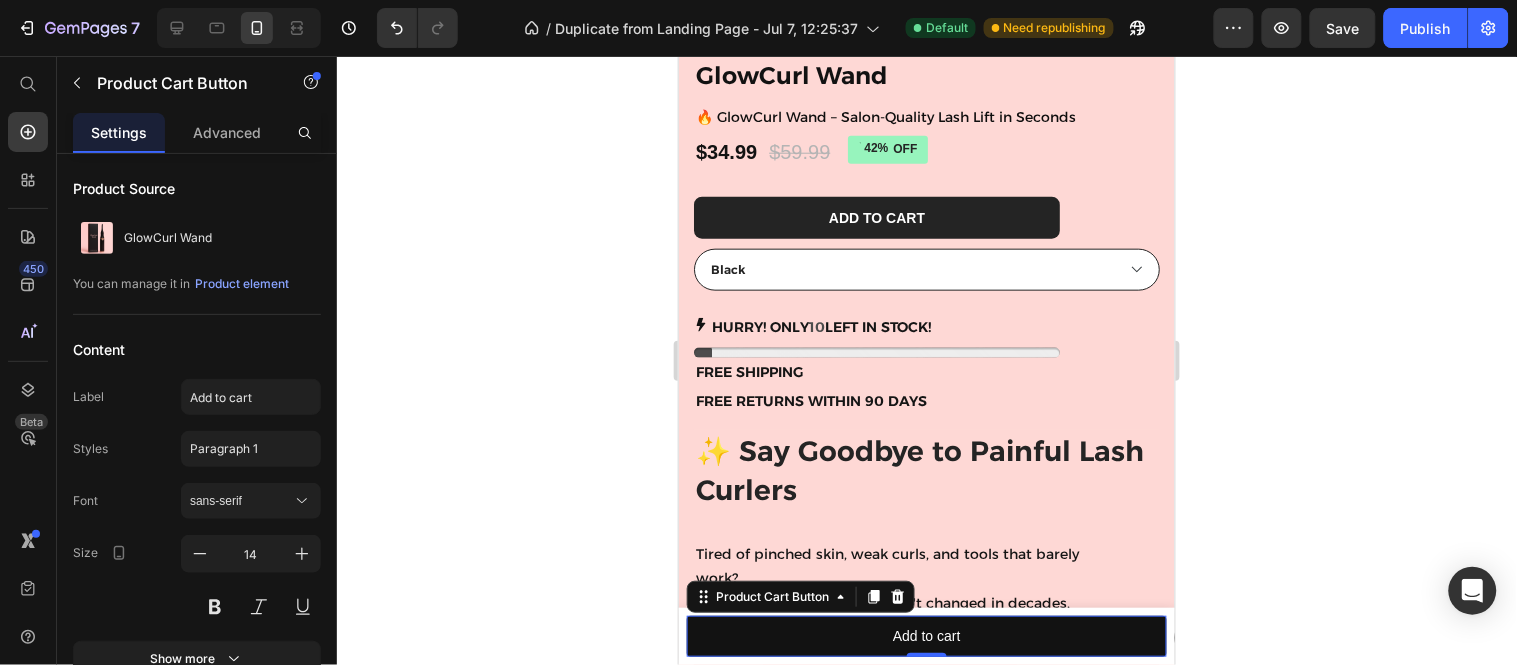 click 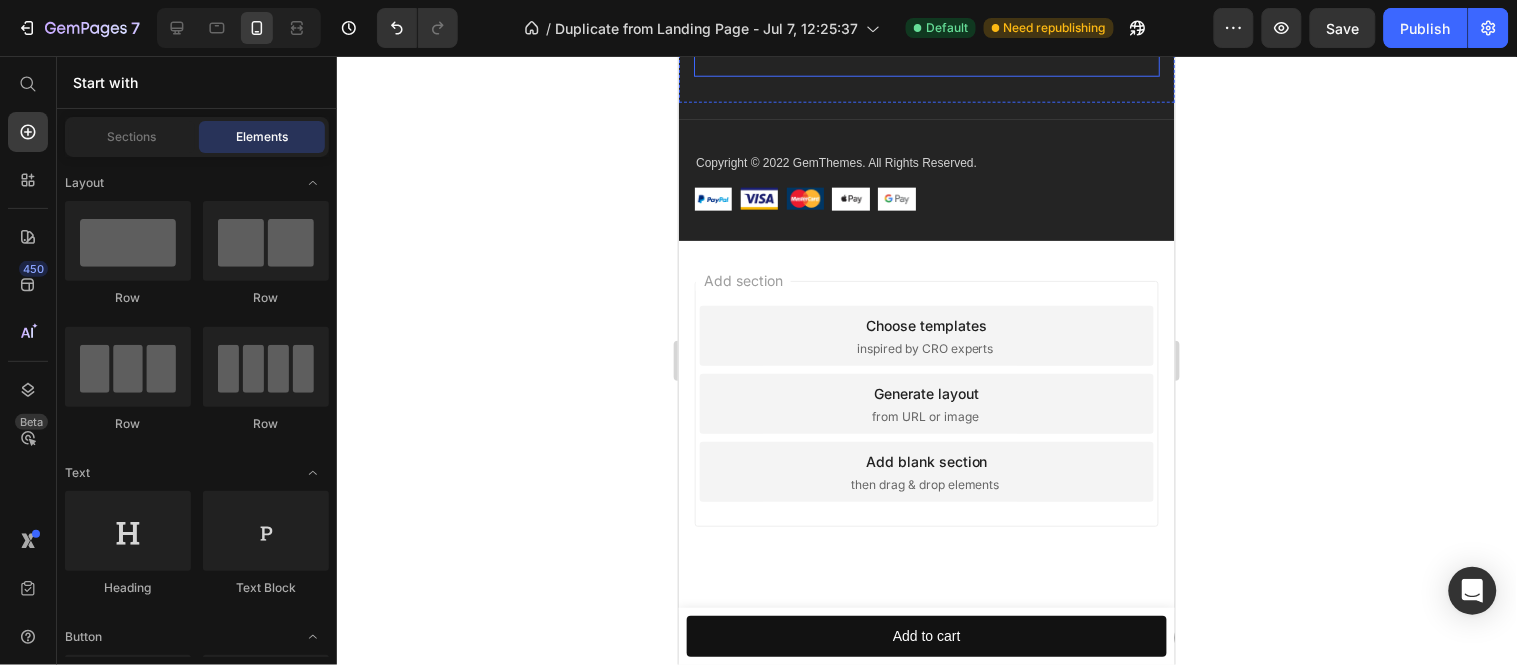 scroll, scrollTop: 8688, scrollLeft: 0, axis: vertical 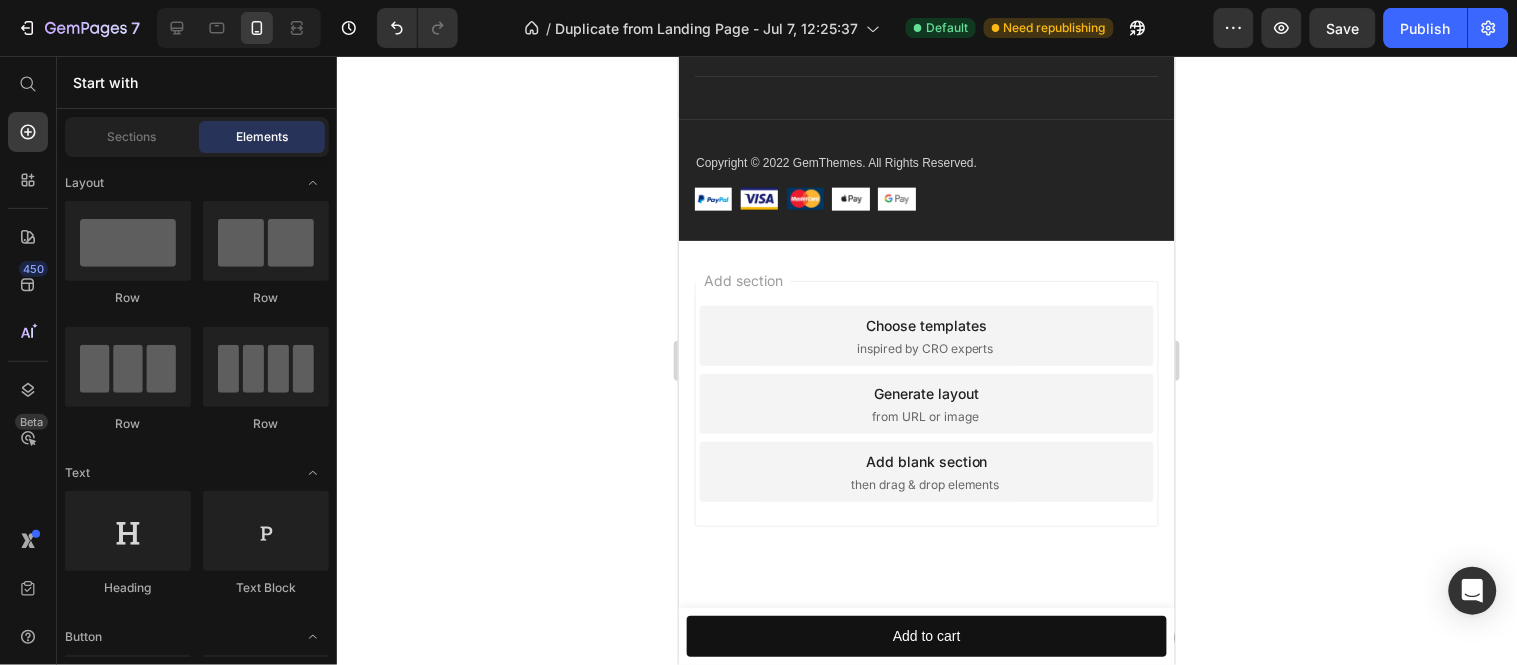 click 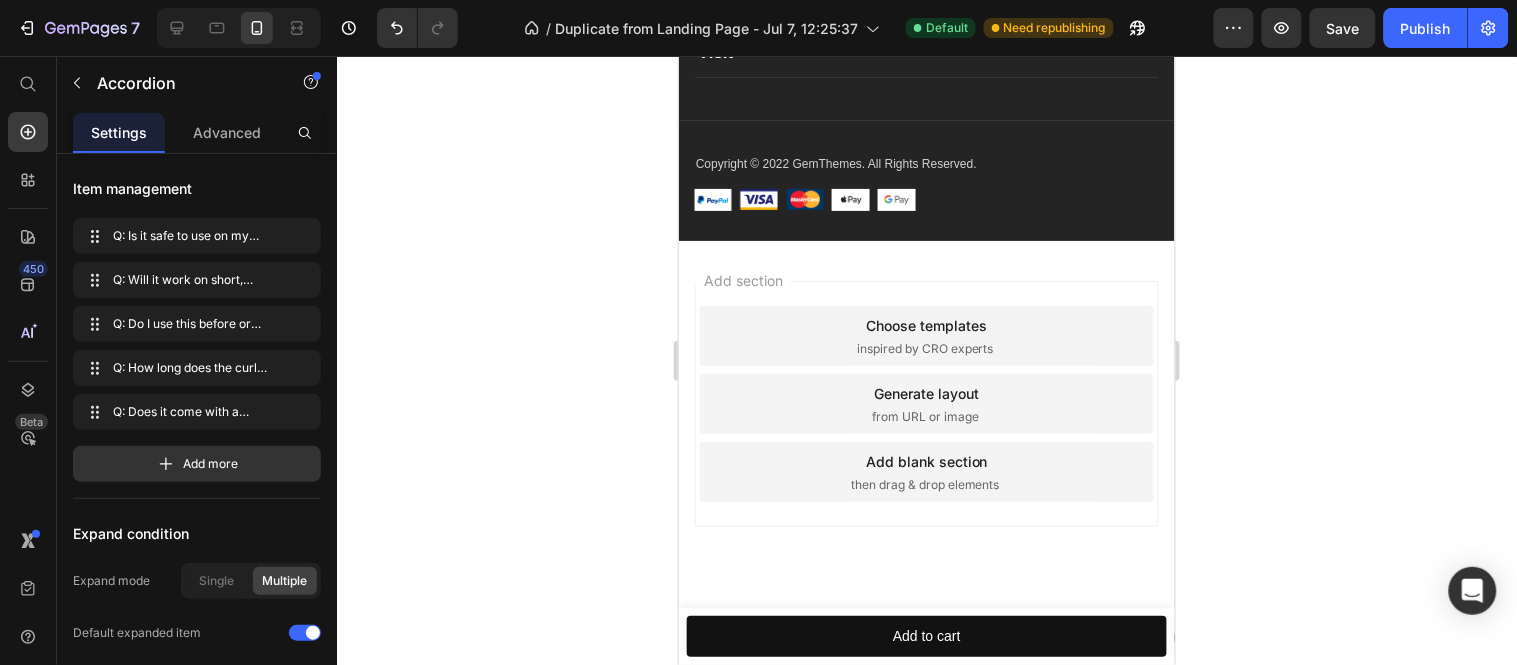 scroll, scrollTop: 9482, scrollLeft: 0, axis: vertical 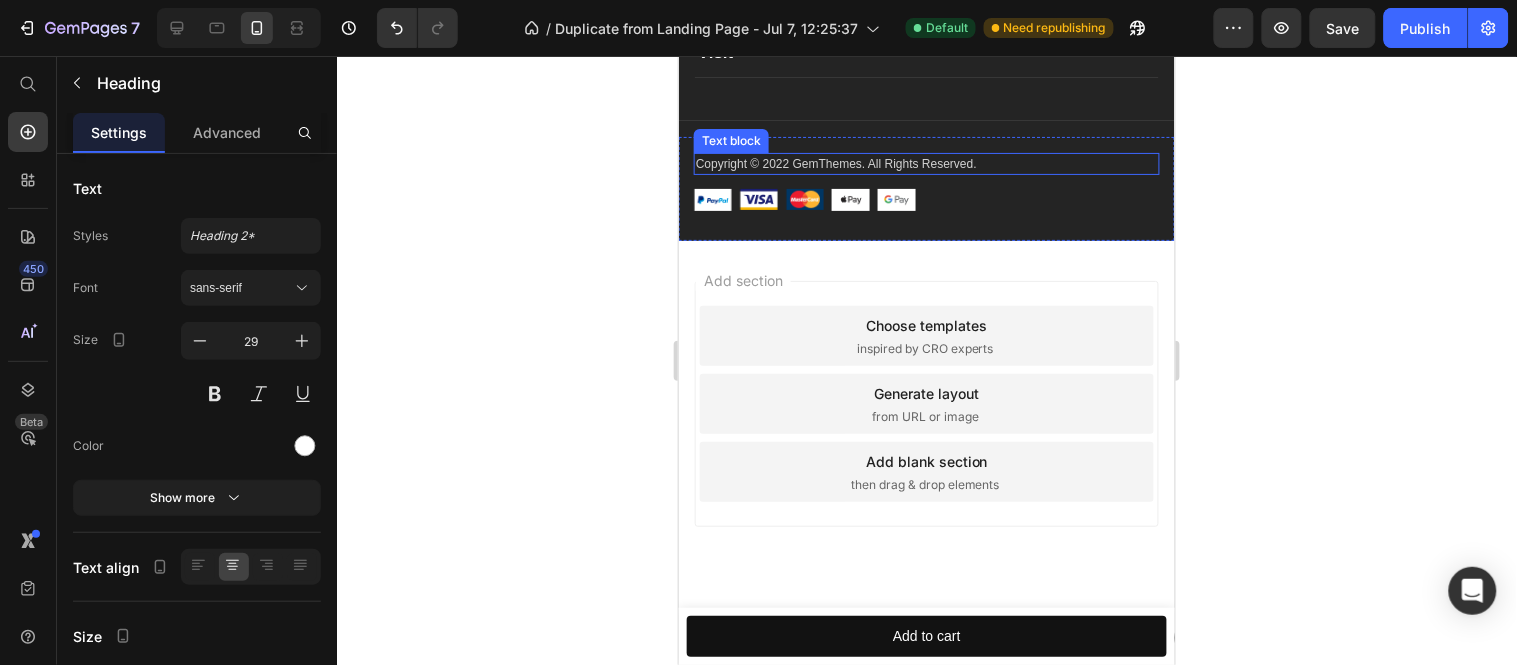 click on "Copyright © 2022 GemThemes. All Rights Reserved." at bounding box center (926, 163) 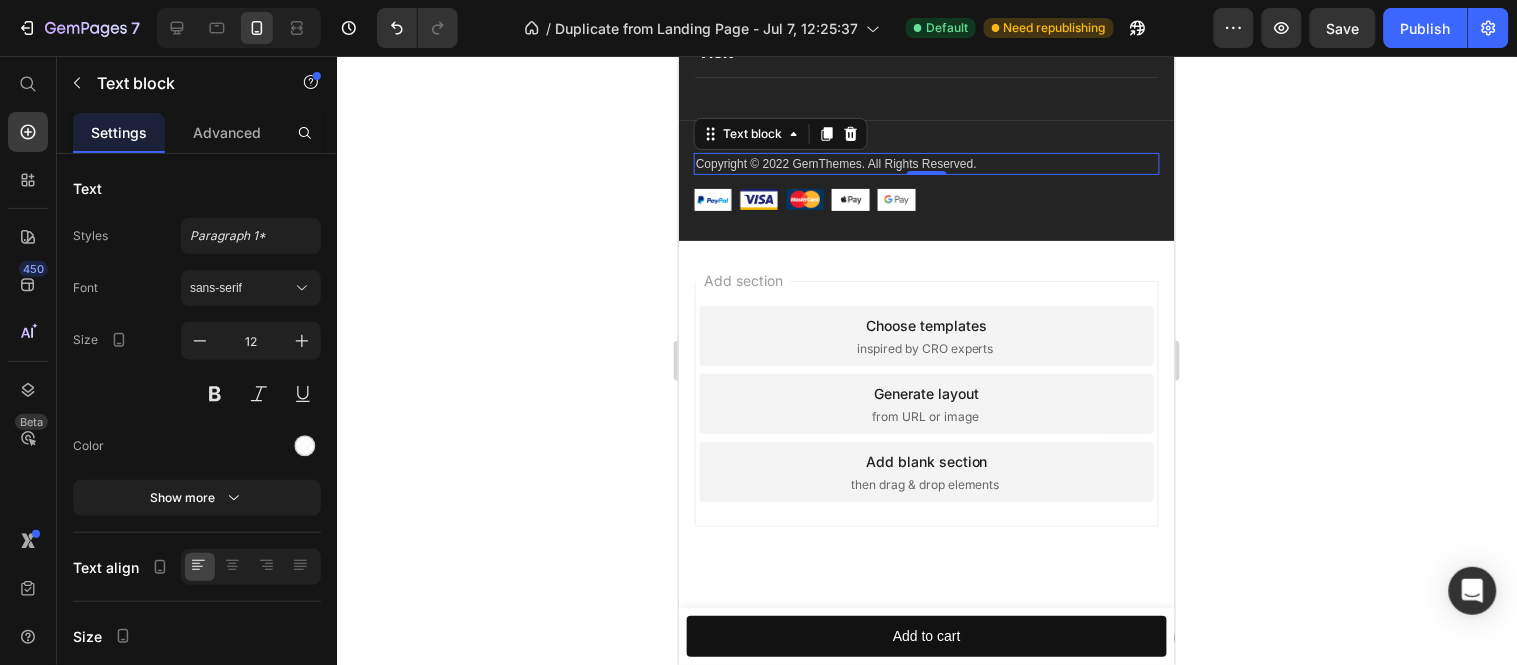 scroll, scrollTop: 9148, scrollLeft: 0, axis: vertical 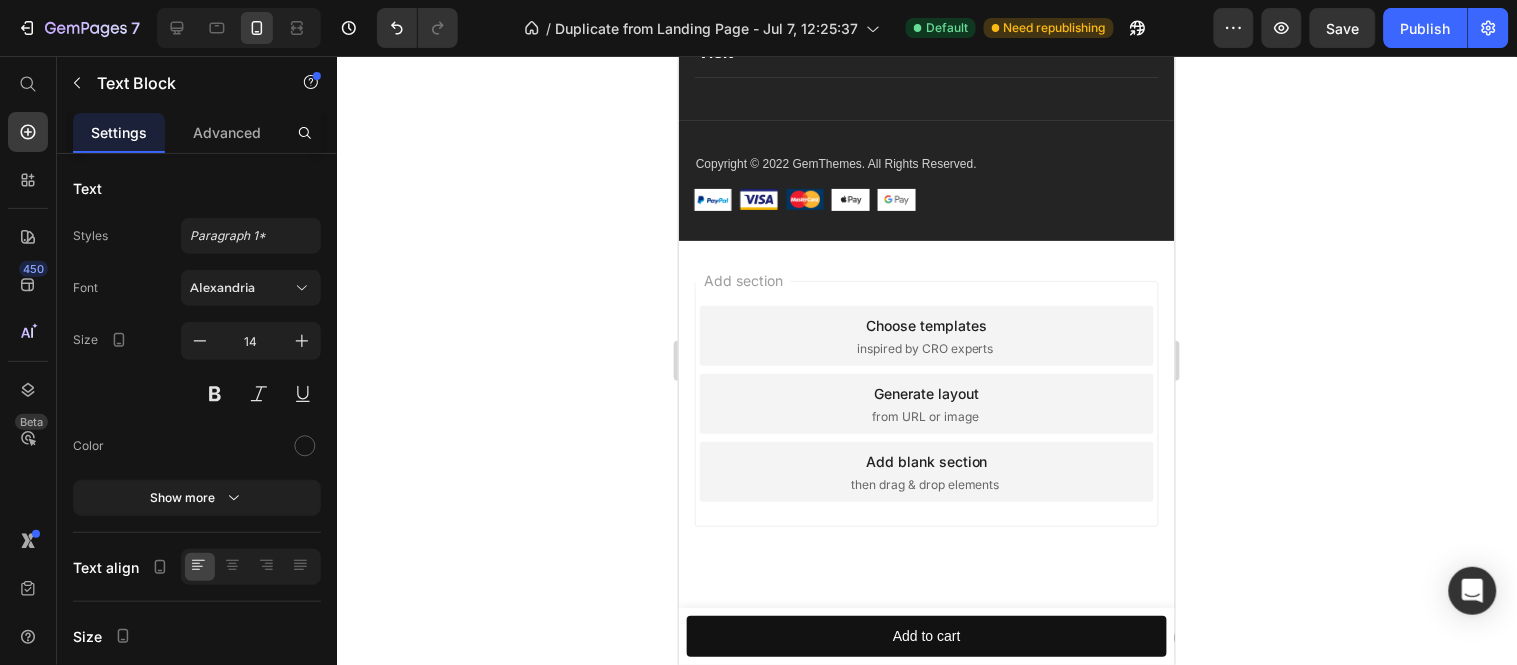 click on "Claim your GlowCurl now, before the next sellout." at bounding box center (933, -552) 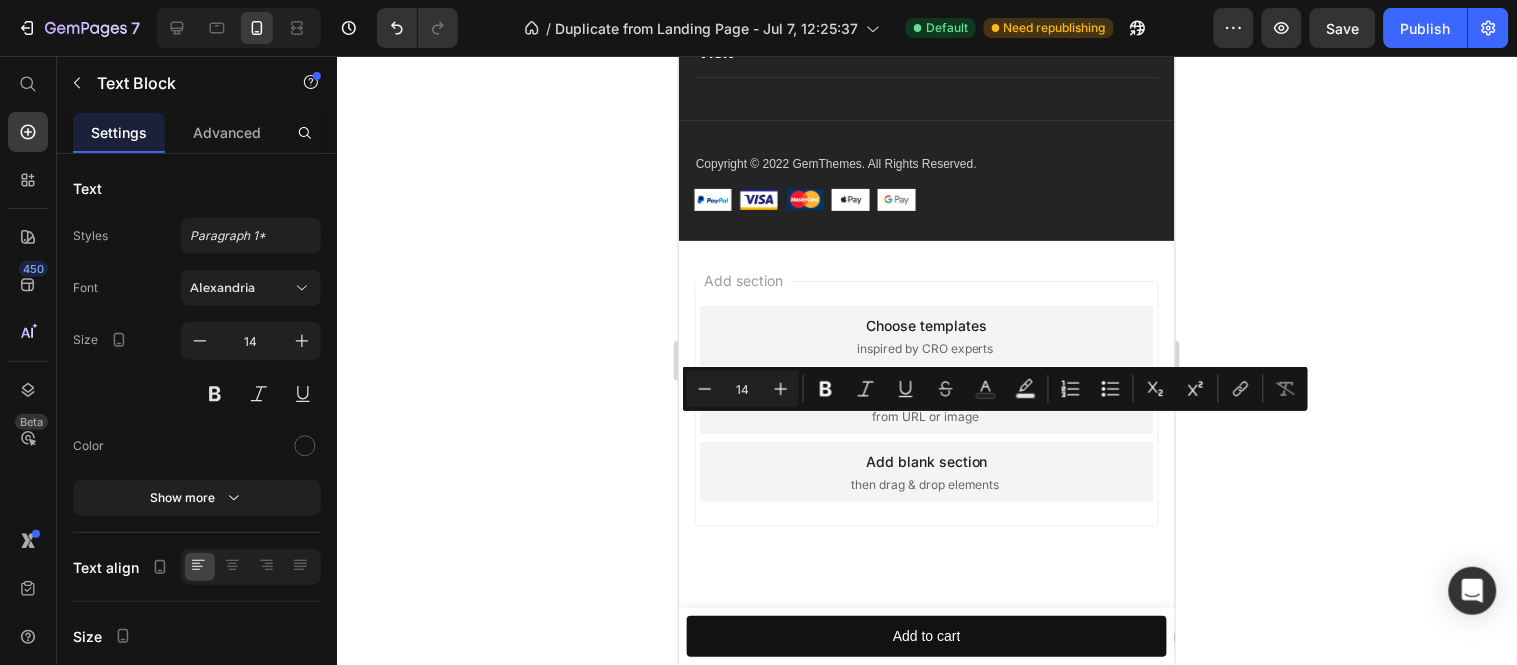 drag, startPoint x: 1041, startPoint y: 419, endPoint x: 954, endPoint y: 426, distance: 87.28116 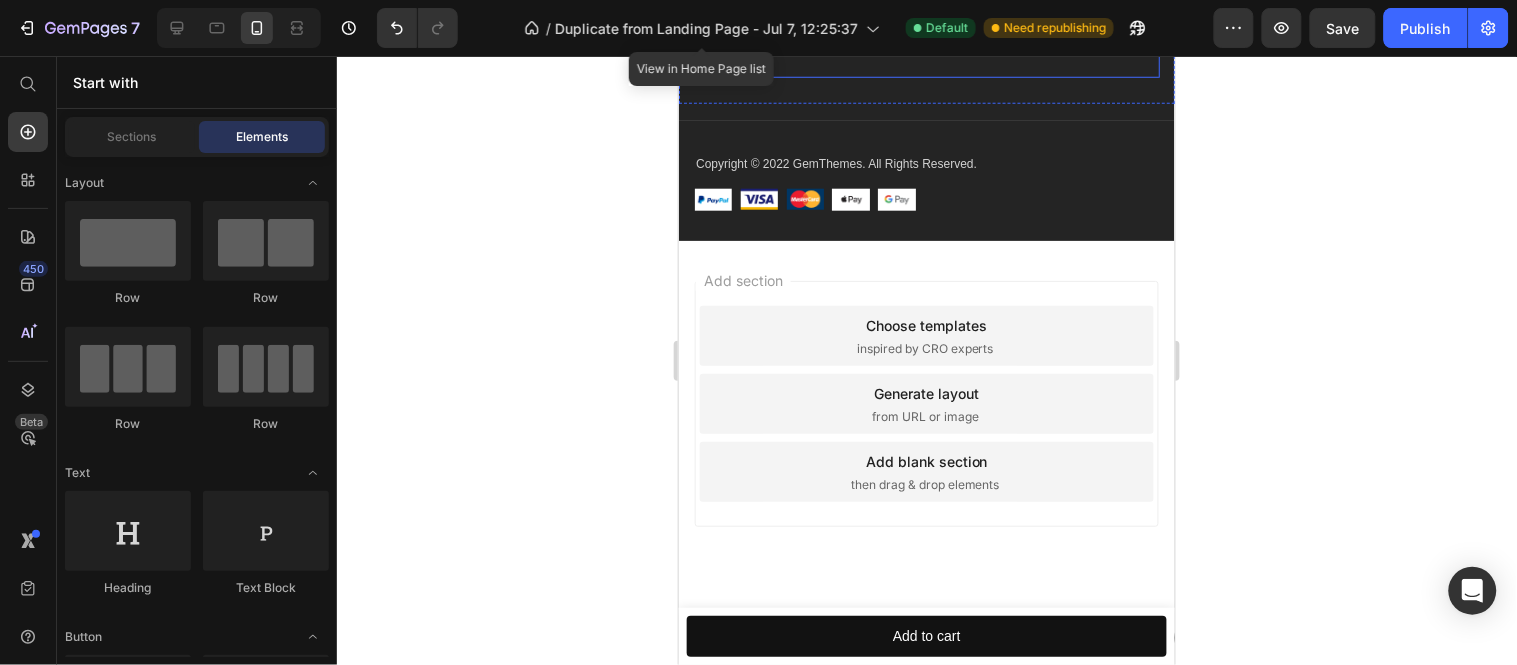 scroll, scrollTop: 9593, scrollLeft: 0, axis: vertical 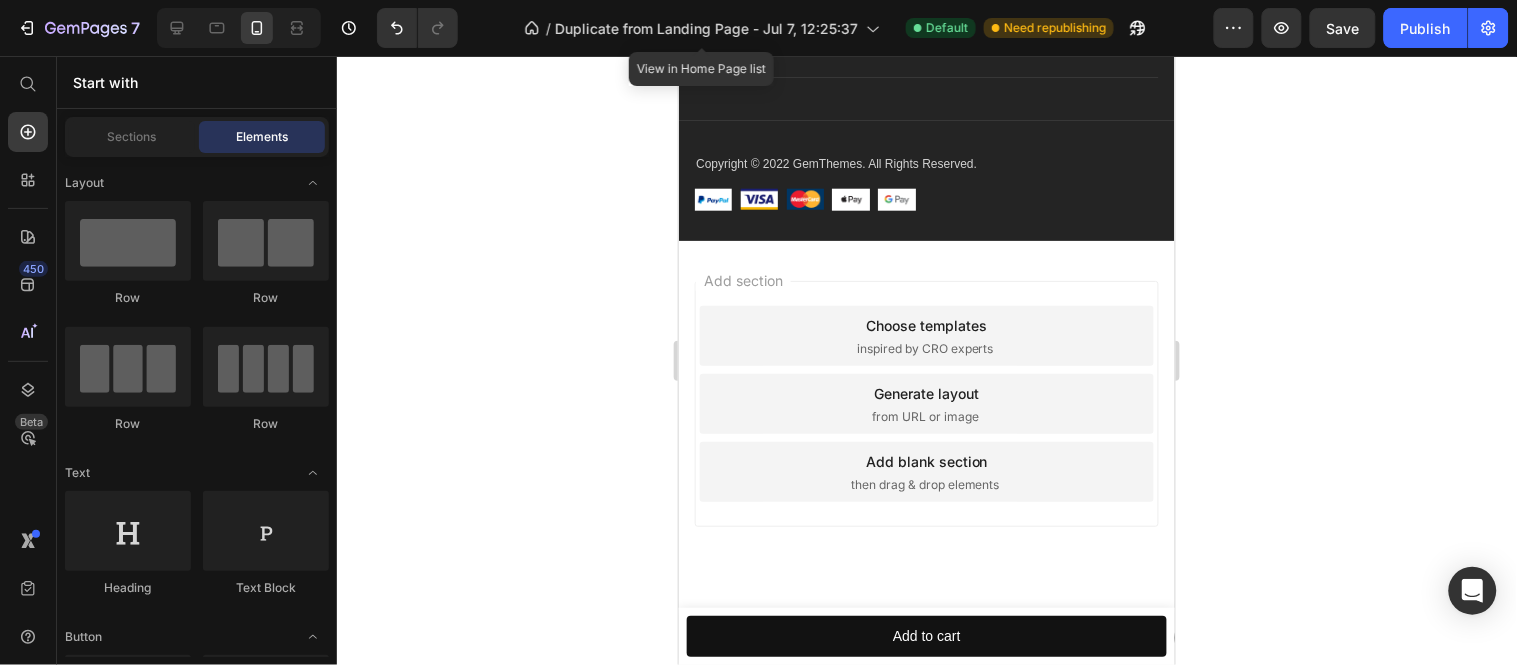 click on "Subscribe Today" at bounding box center (926, -355) 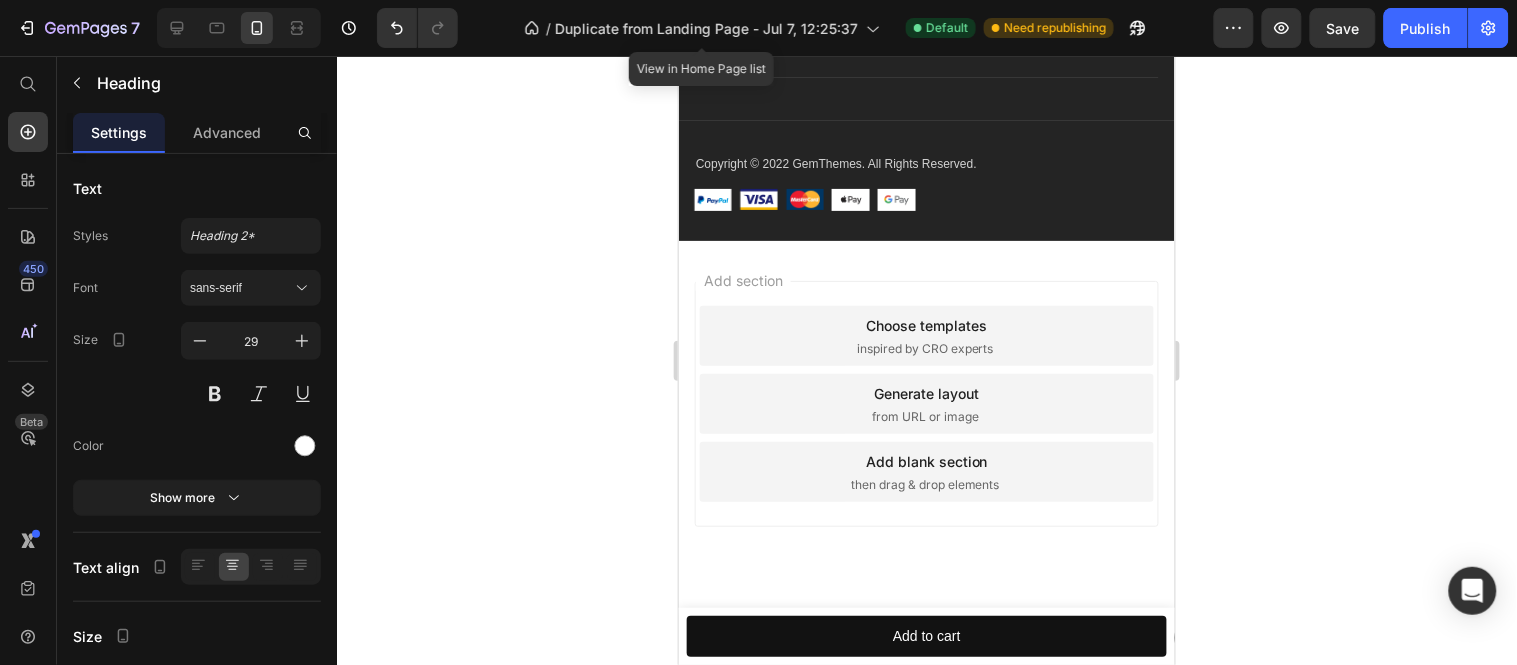 scroll, scrollTop: 9482, scrollLeft: 0, axis: vertical 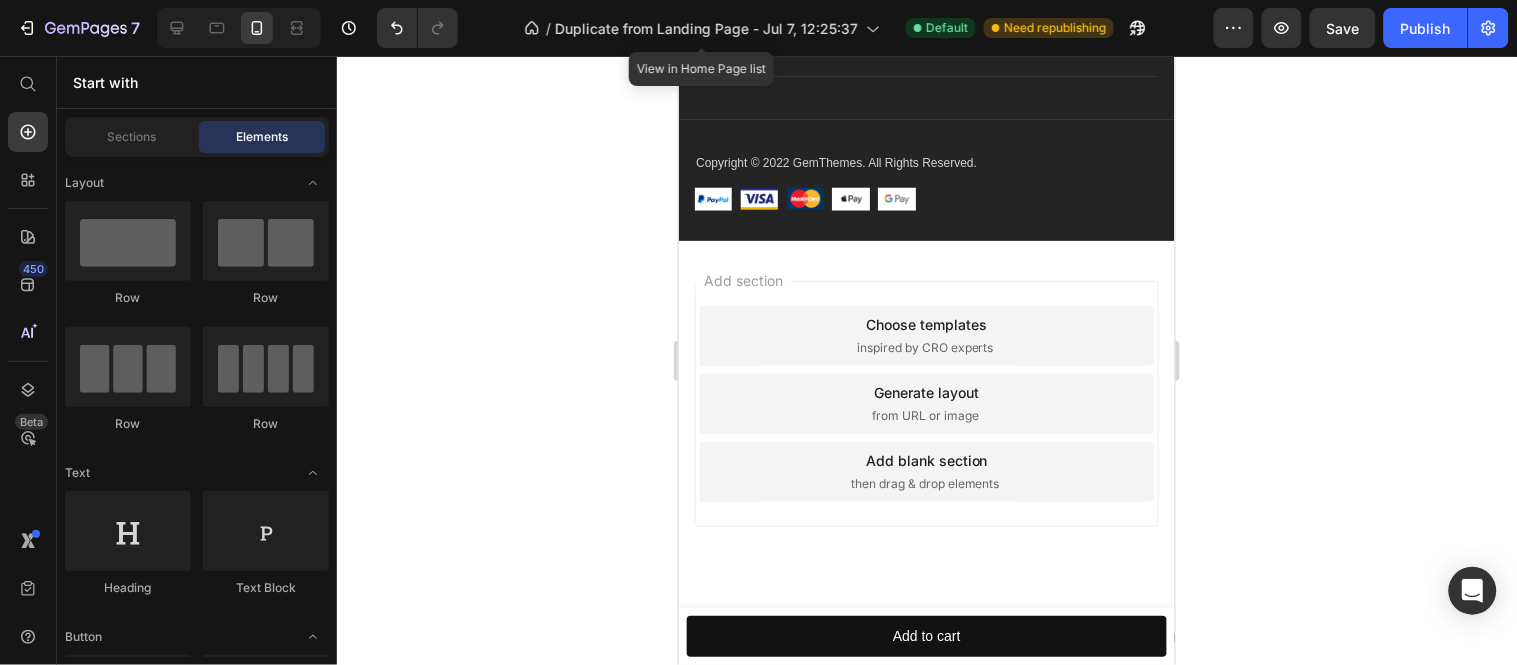 click on "Sign up for exclusive content, special prizes, and latest update" at bounding box center [926, -305] 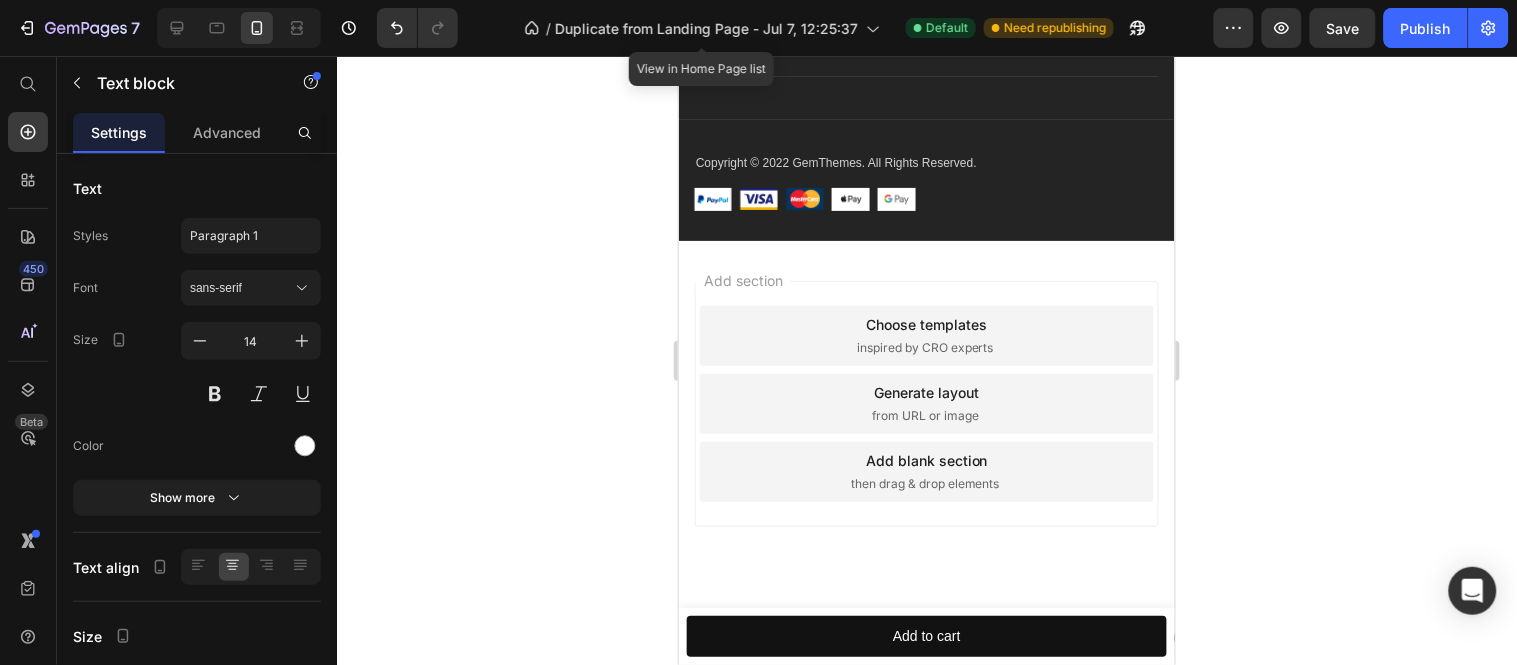 click 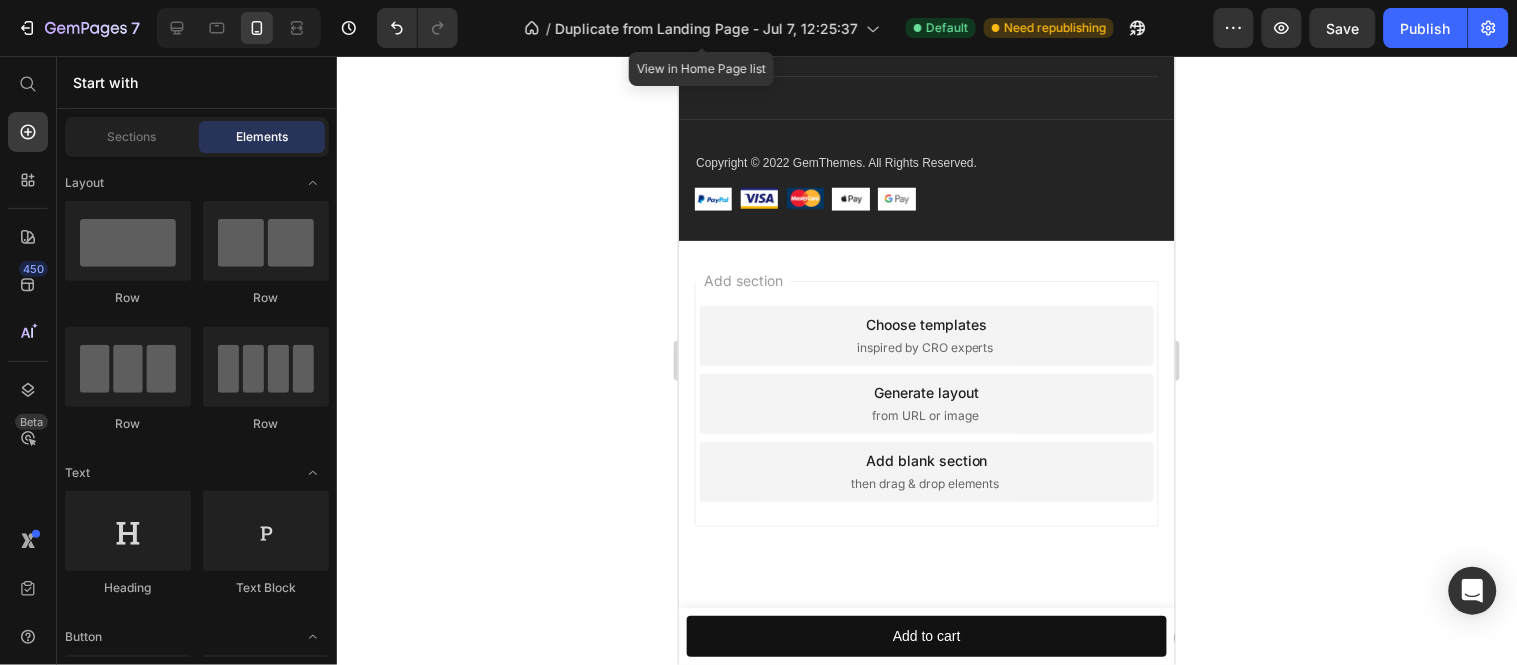 click at bounding box center [848, -234] 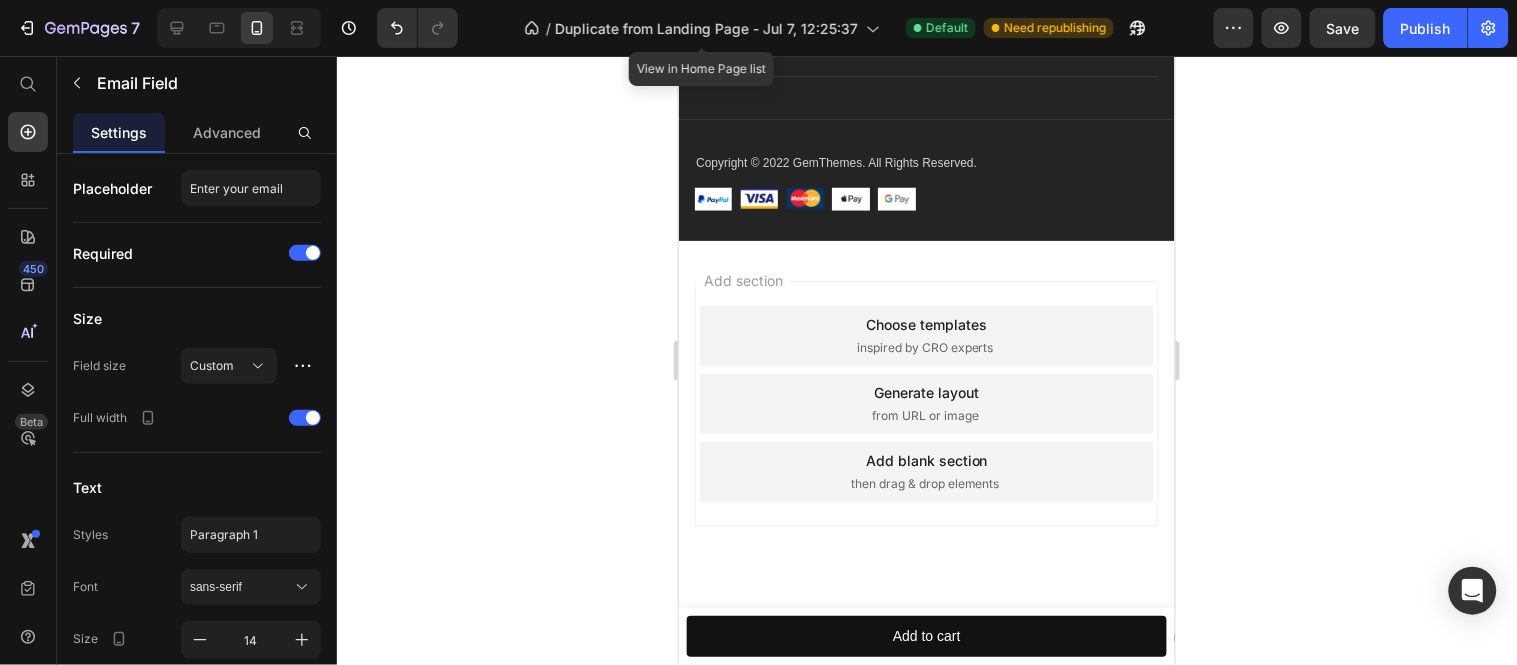 click 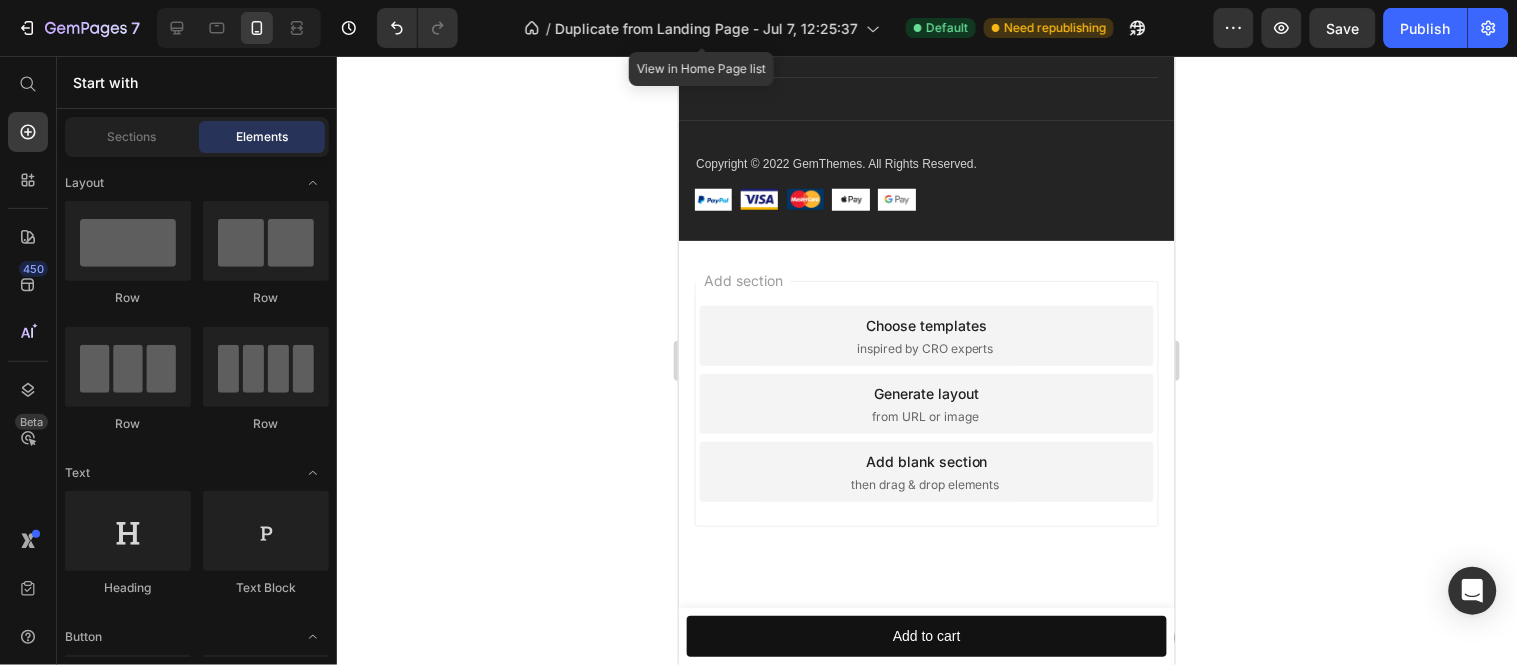 click on "Drop element here" at bounding box center [860, -238] 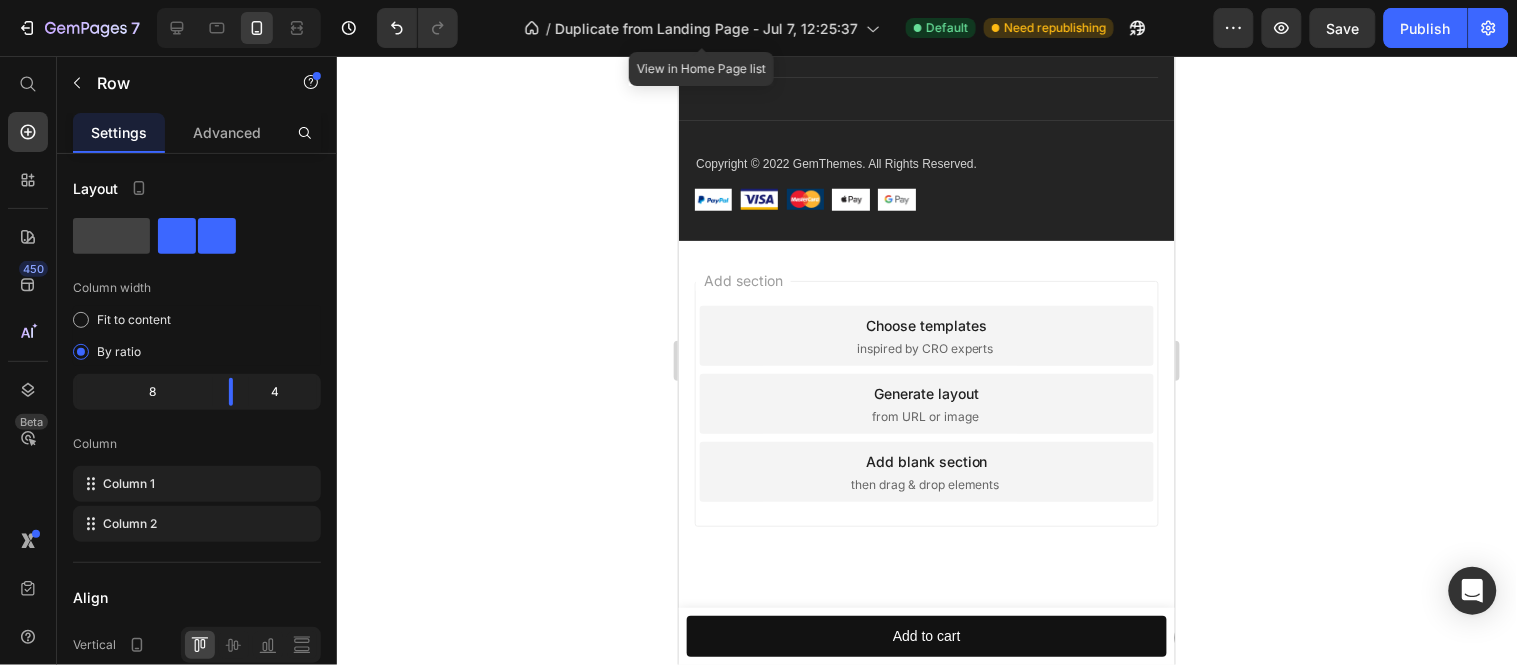 click 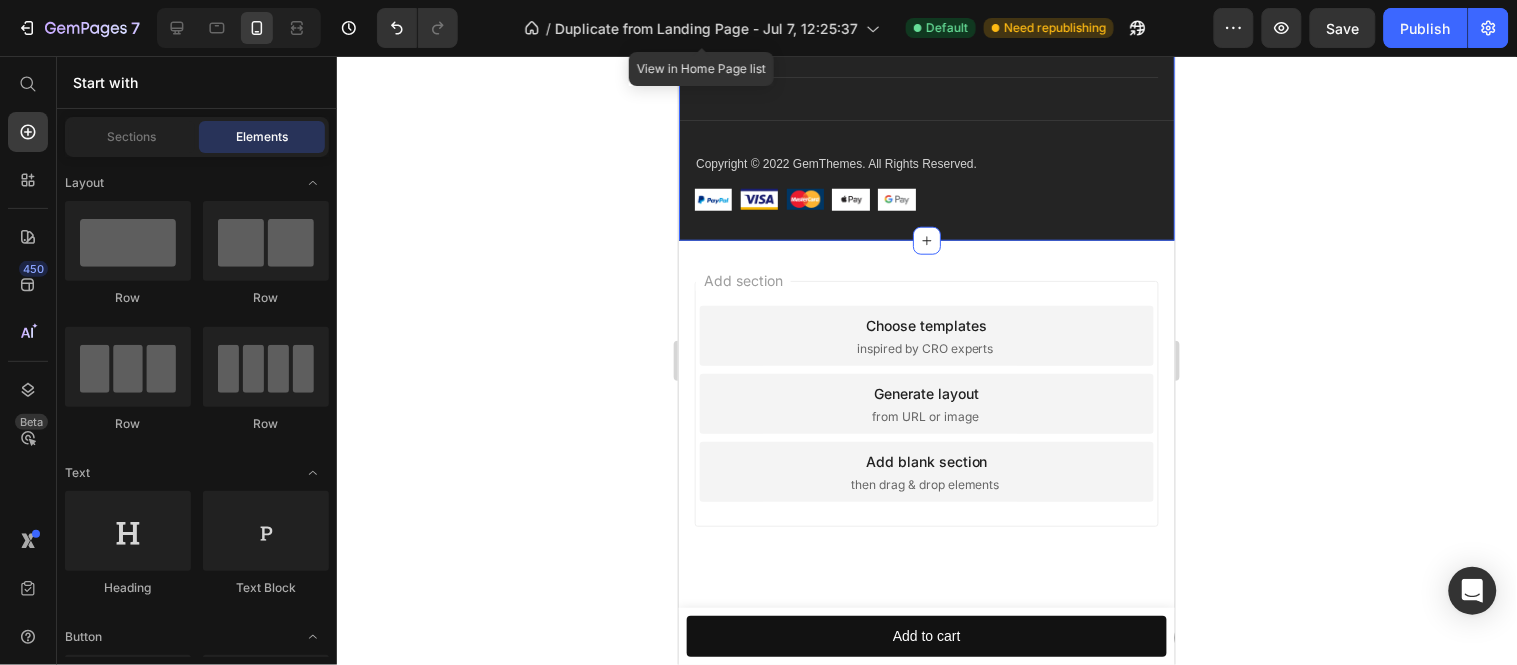 scroll, scrollTop: 9593, scrollLeft: 0, axis: vertical 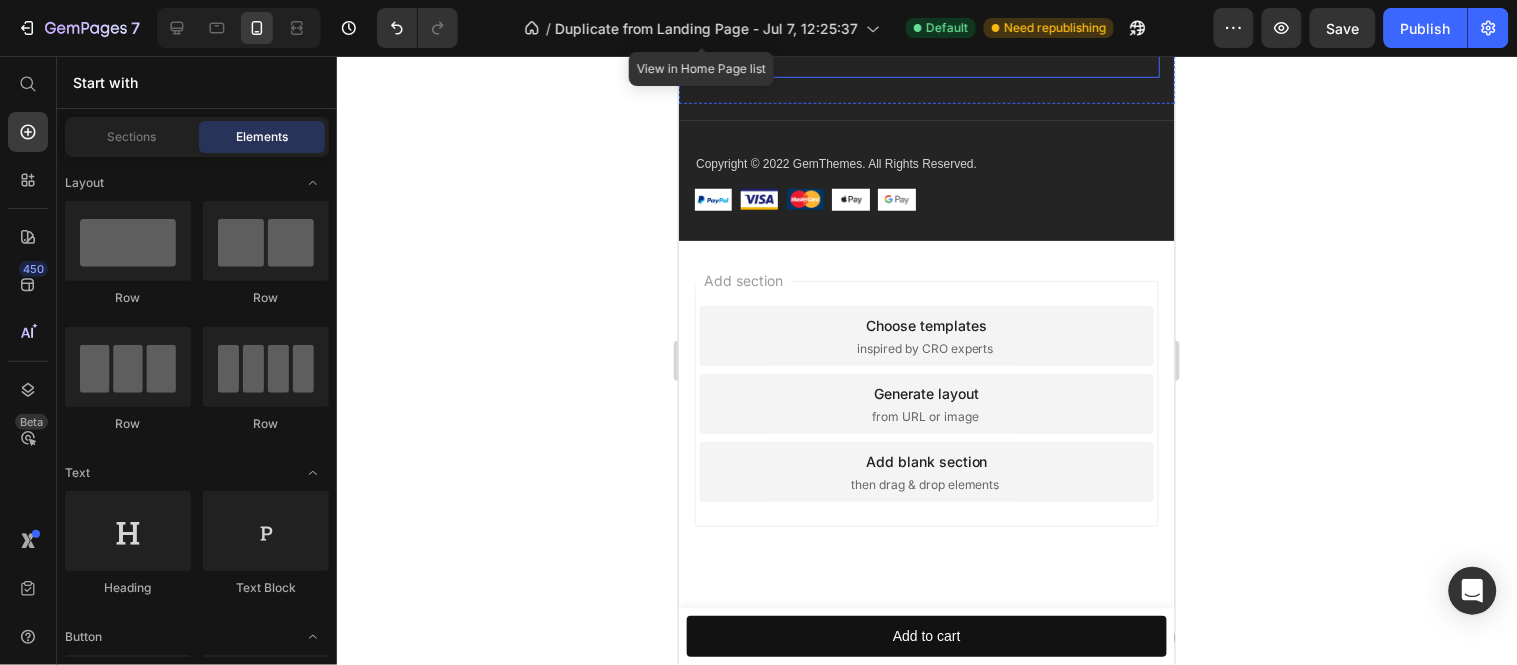 click on "Company" at bounding box center [735, -150] 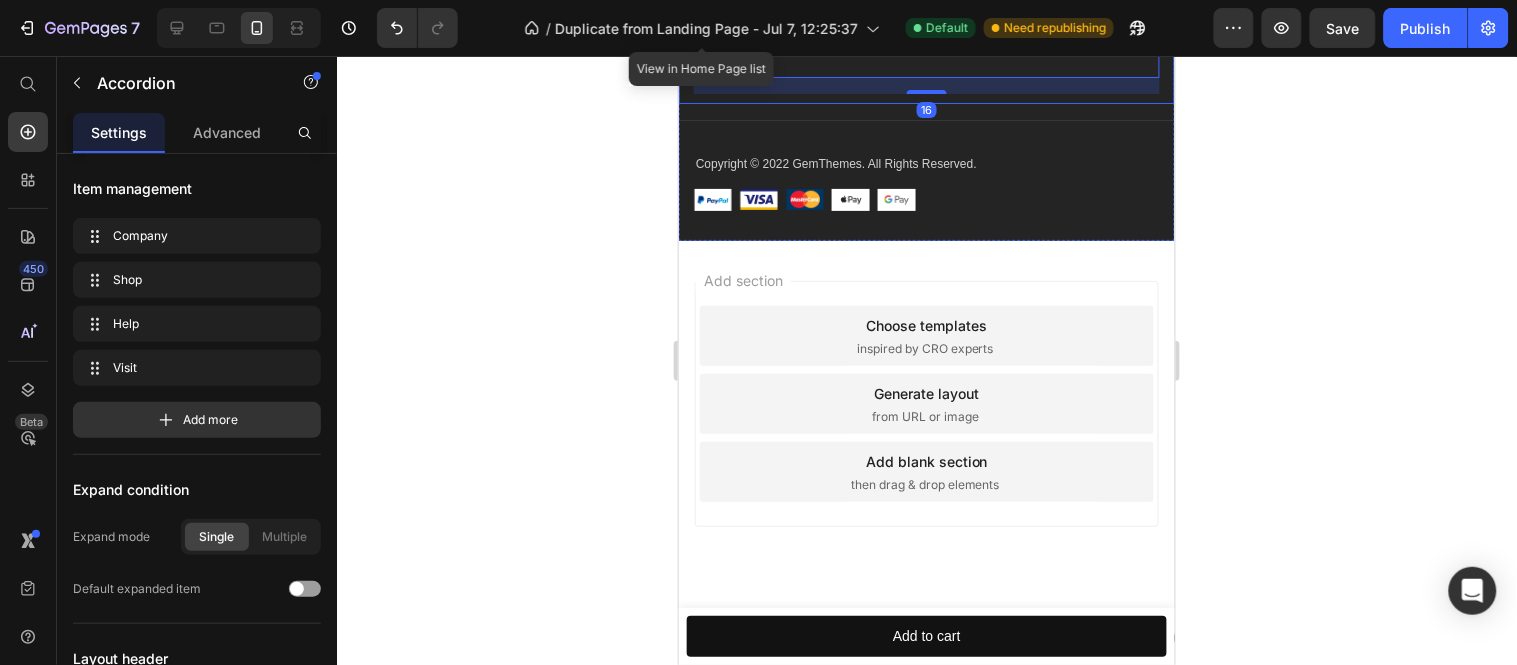 click on "Company
Shop
Help
Visit Accordion   16 Row" at bounding box center (926, -41) 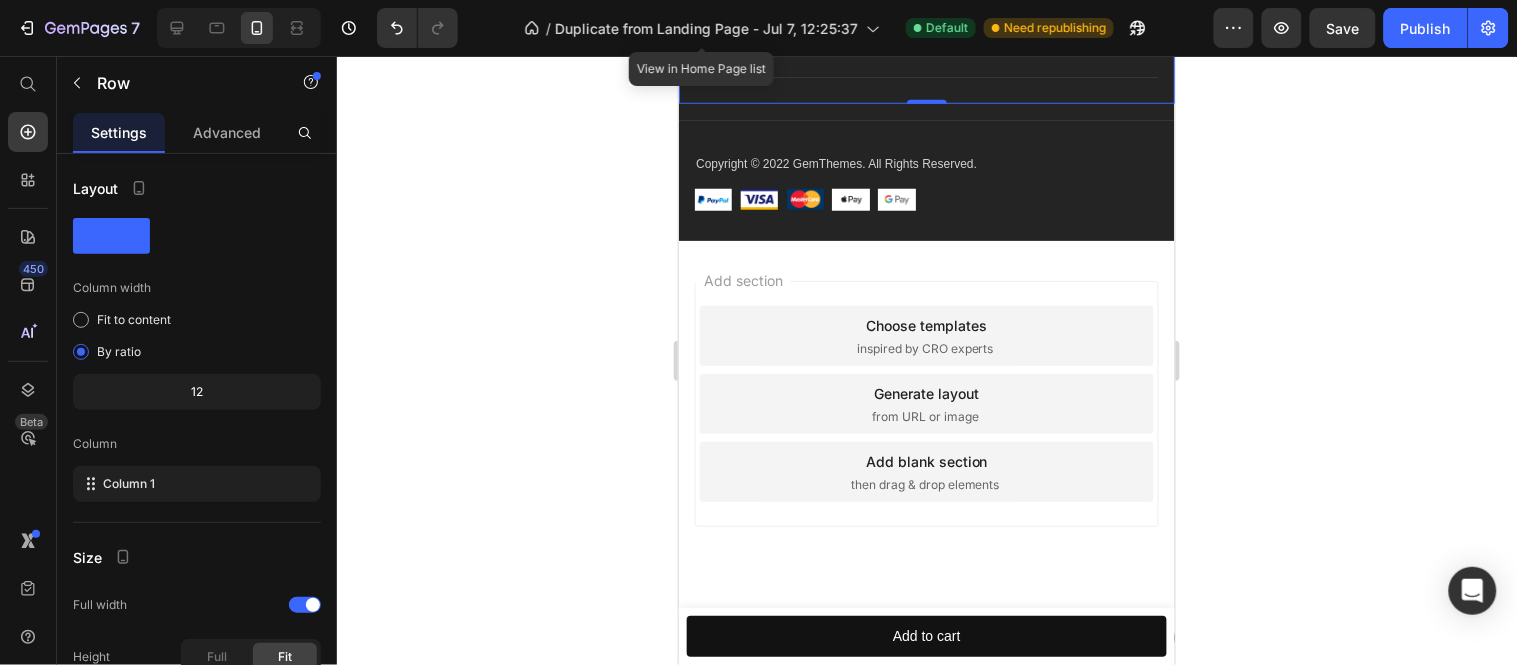 click 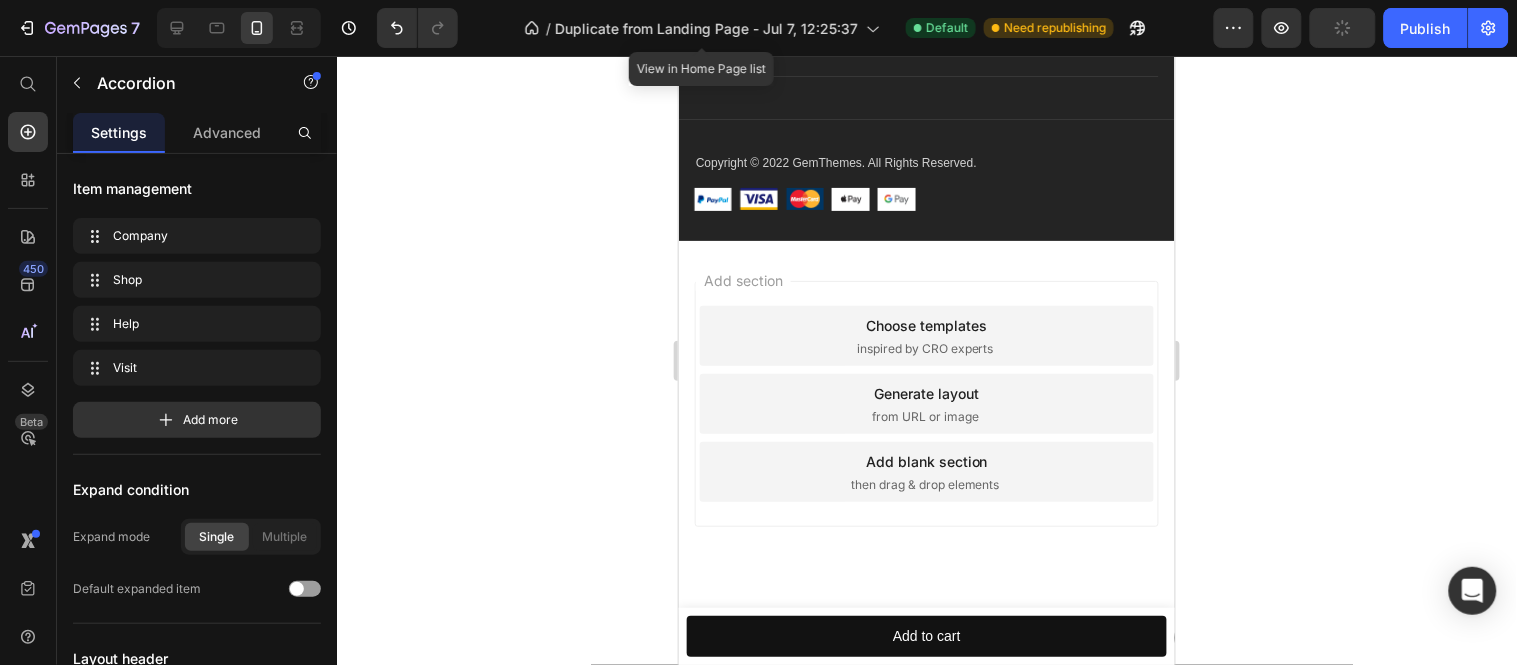 click on "About" at bounding box center (712, -262) 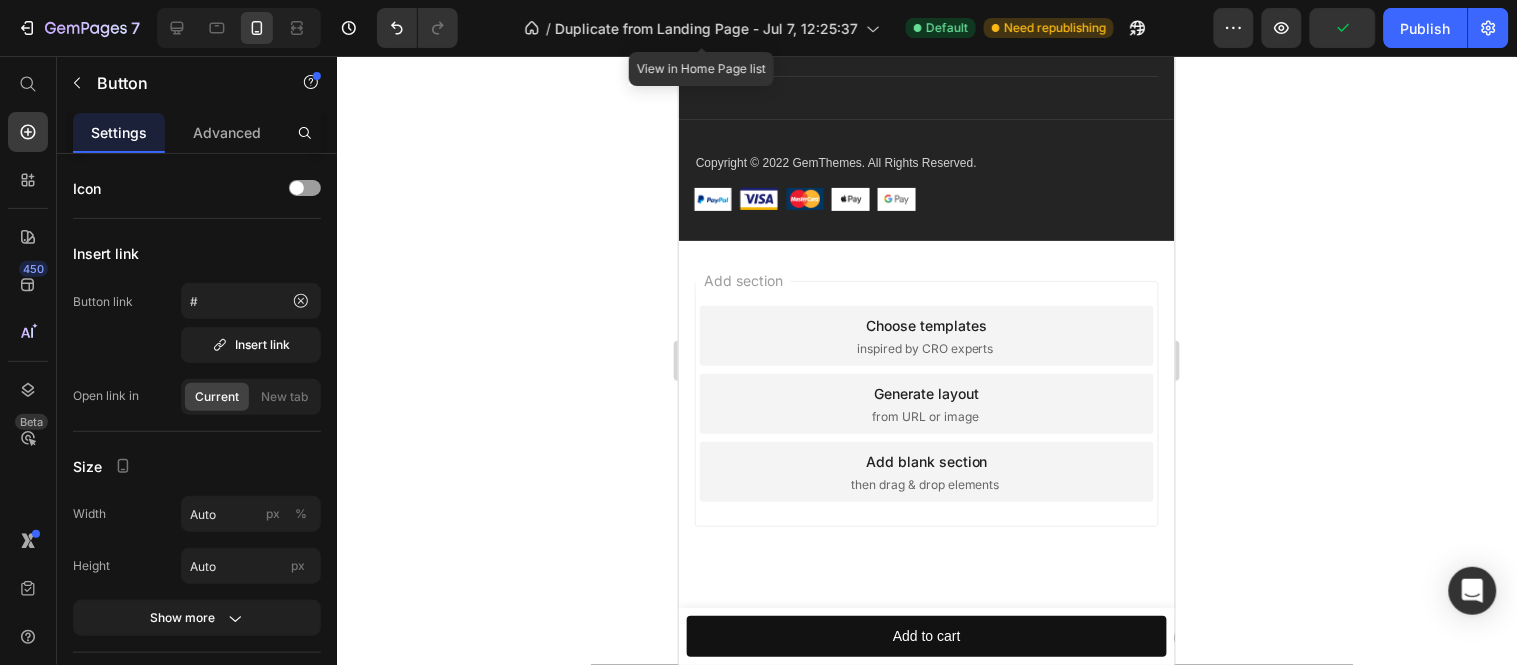 click on "About Button   0" at bounding box center (926, -262) 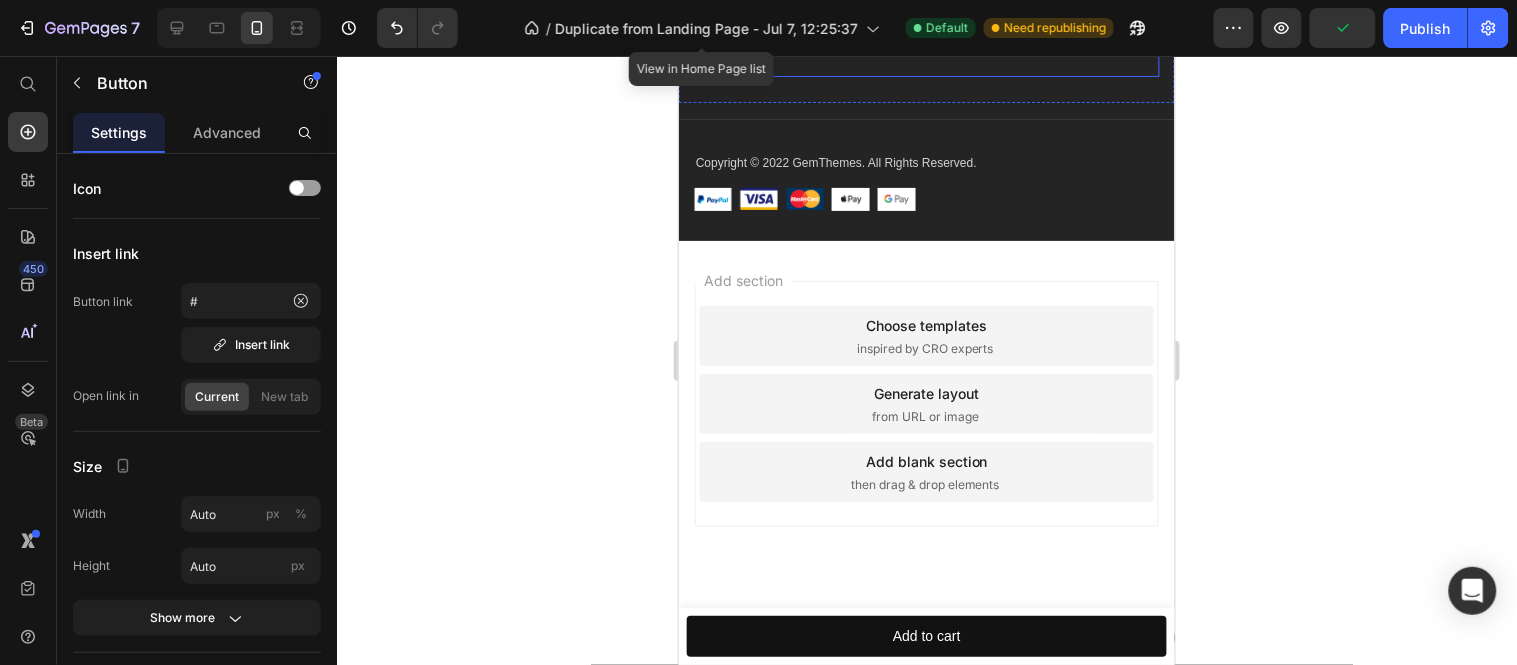 scroll, scrollTop: 9482, scrollLeft: 0, axis: vertical 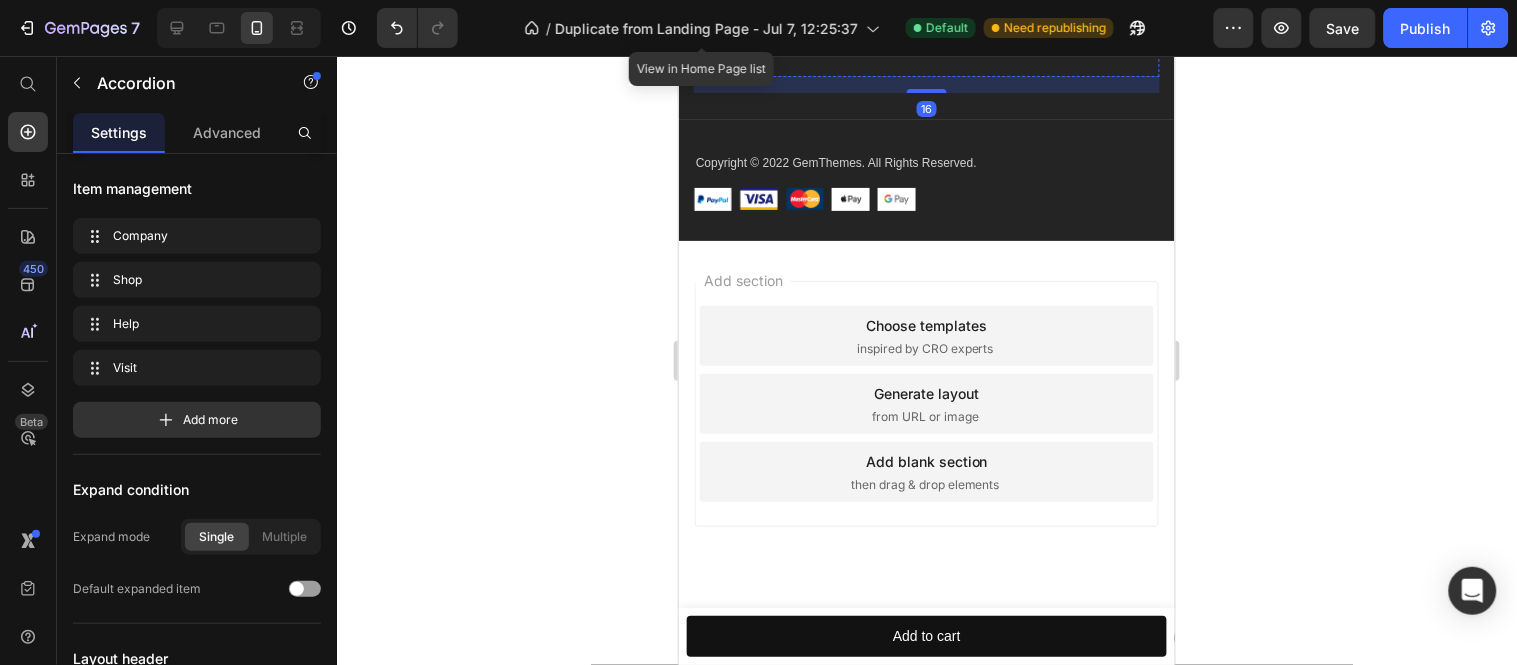 click on "About" at bounding box center [712, -262] 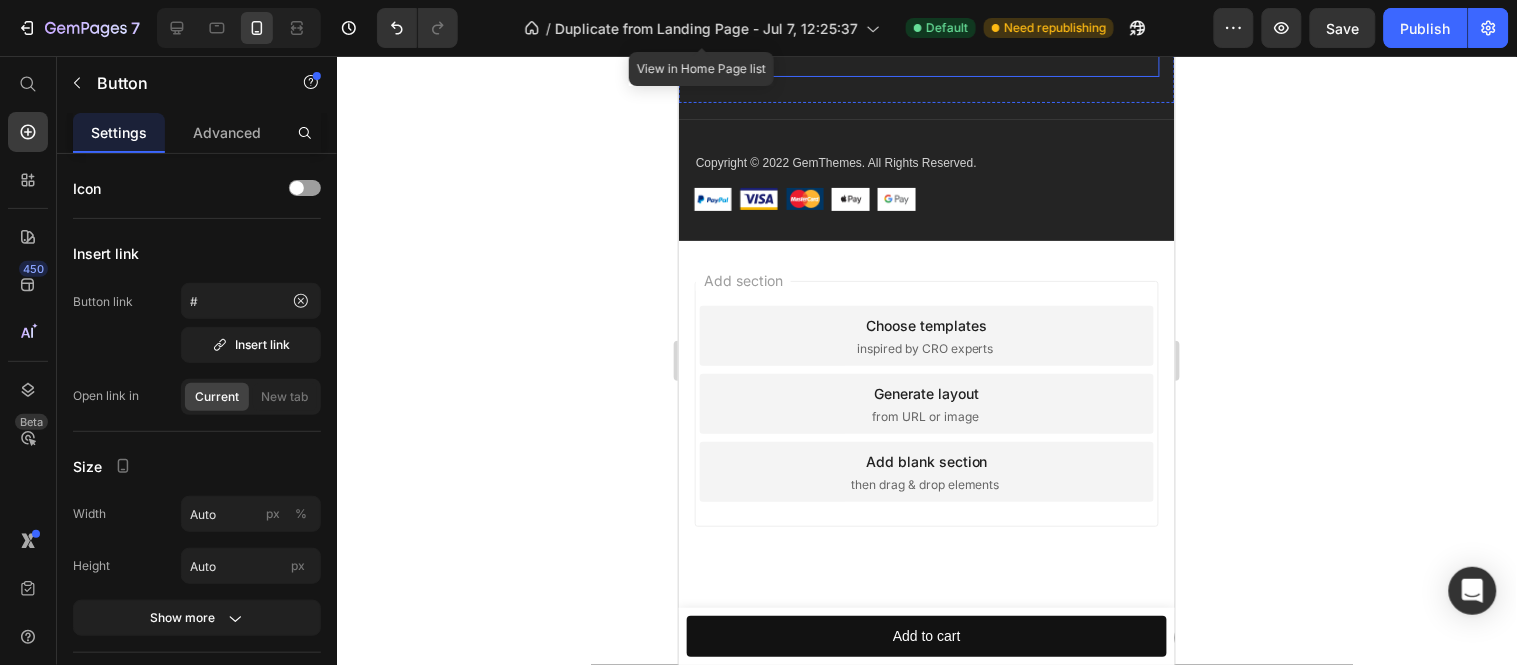 click on "Company" at bounding box center [926, -323] 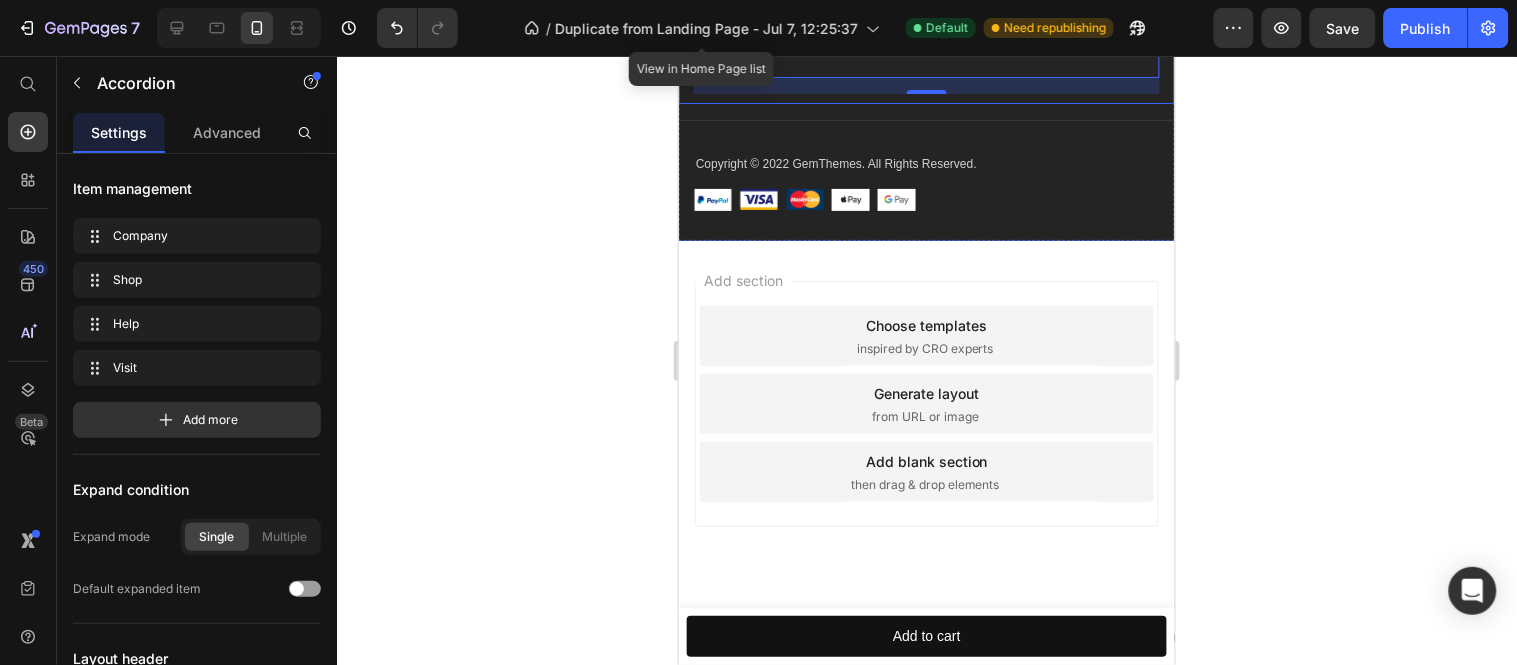 scroll, scrollTop: 9815, scrollLeft: 0, axis: vertical 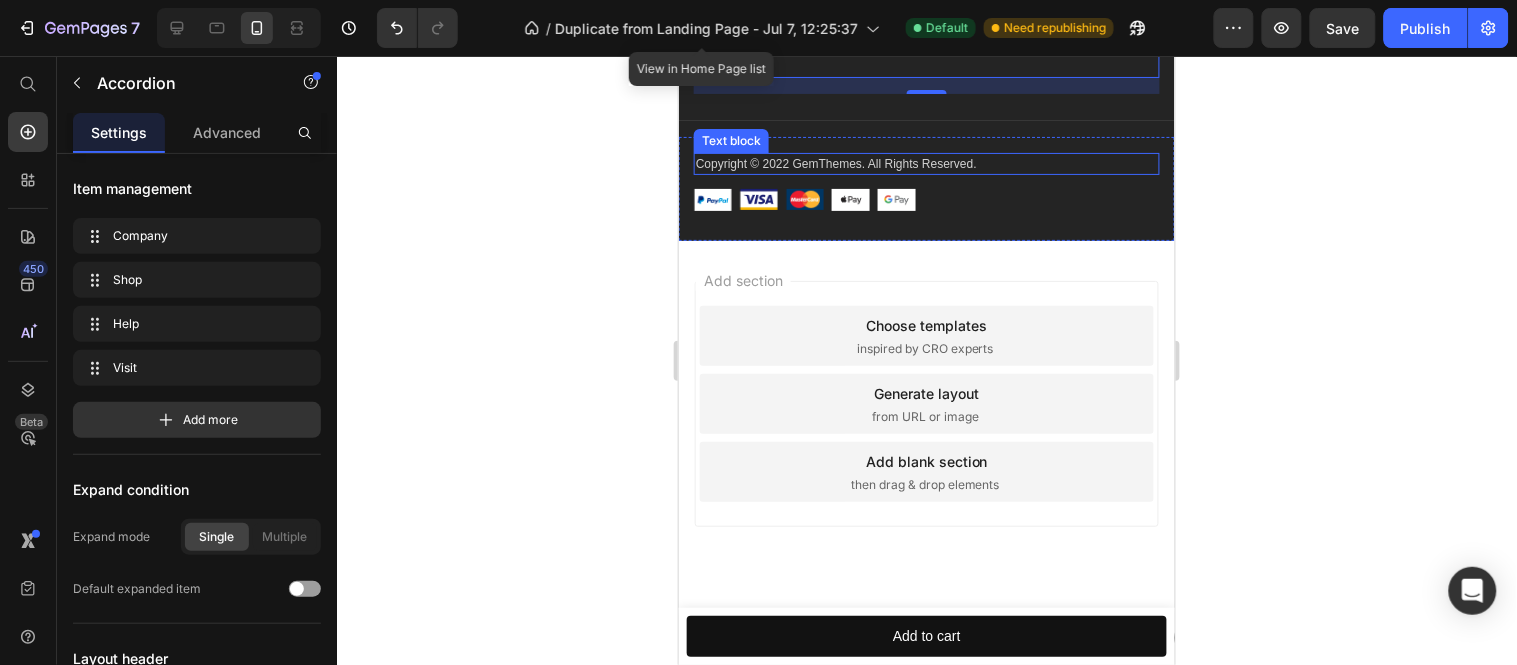 click on "Copyright © 2022 GemThemes. All Rights Reserved." at bounding box center (926, 163) 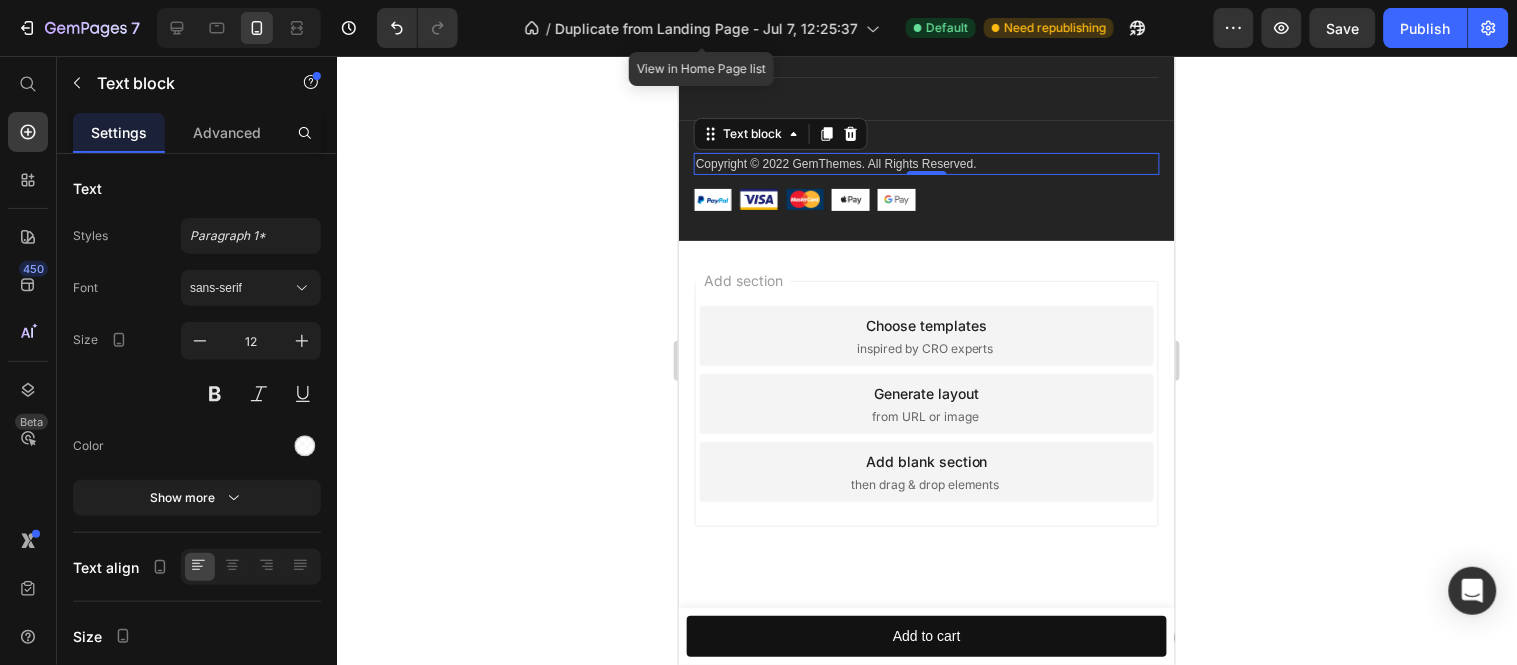 click on "Copyright © 2022 GemThemes. All Rights Reserved." at bounding box center [926, 163] 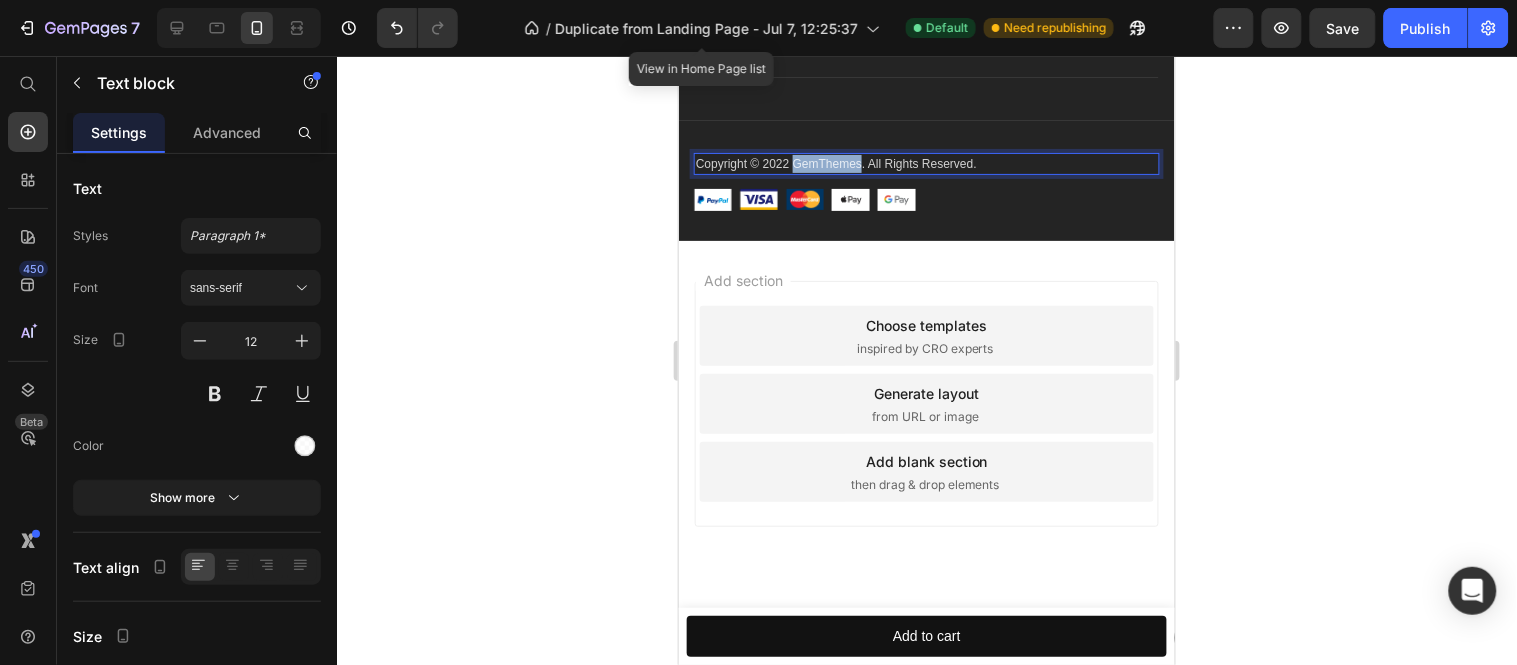 click on "Copyright © 2022 GemThemes. All Rights Reserved." at bounding box center (926, 163) 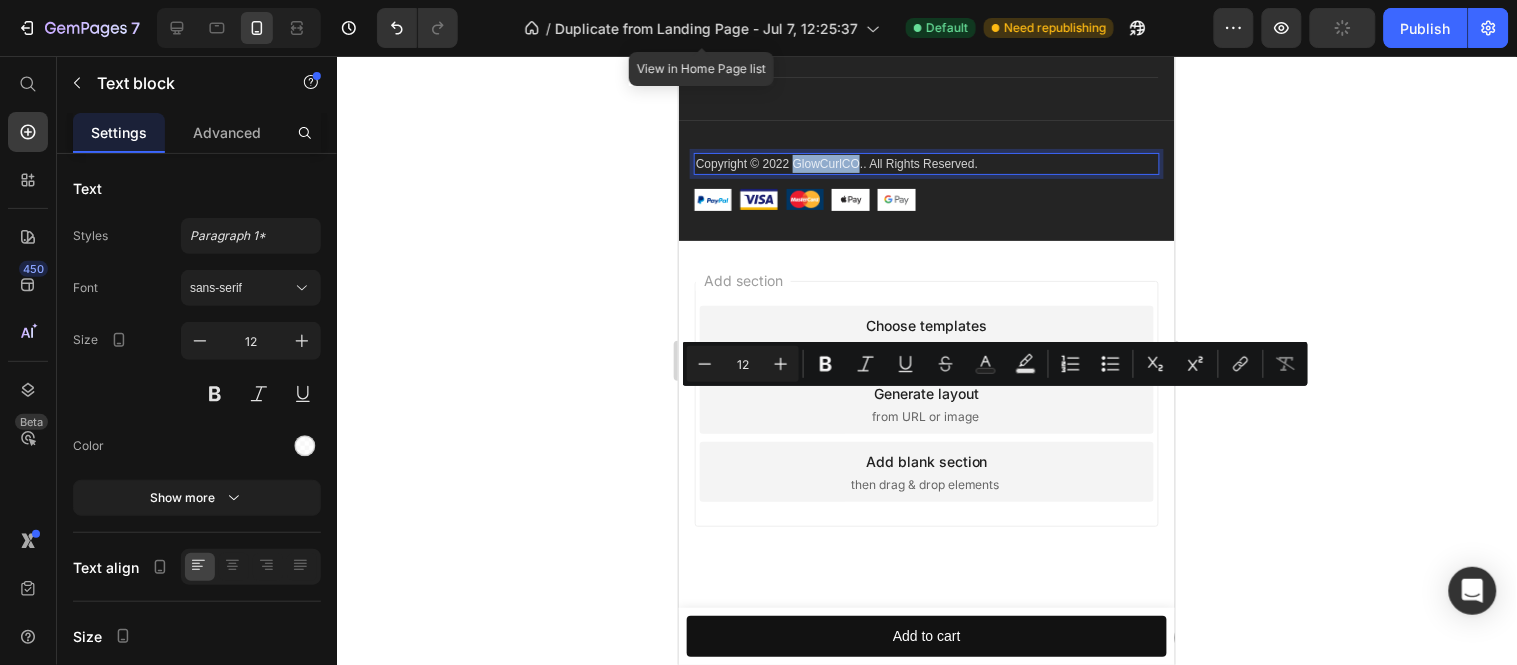 click on "Copyright © 2022 GlowCurlCO.. All Rights Reserved." at bounding box center (926, 163) 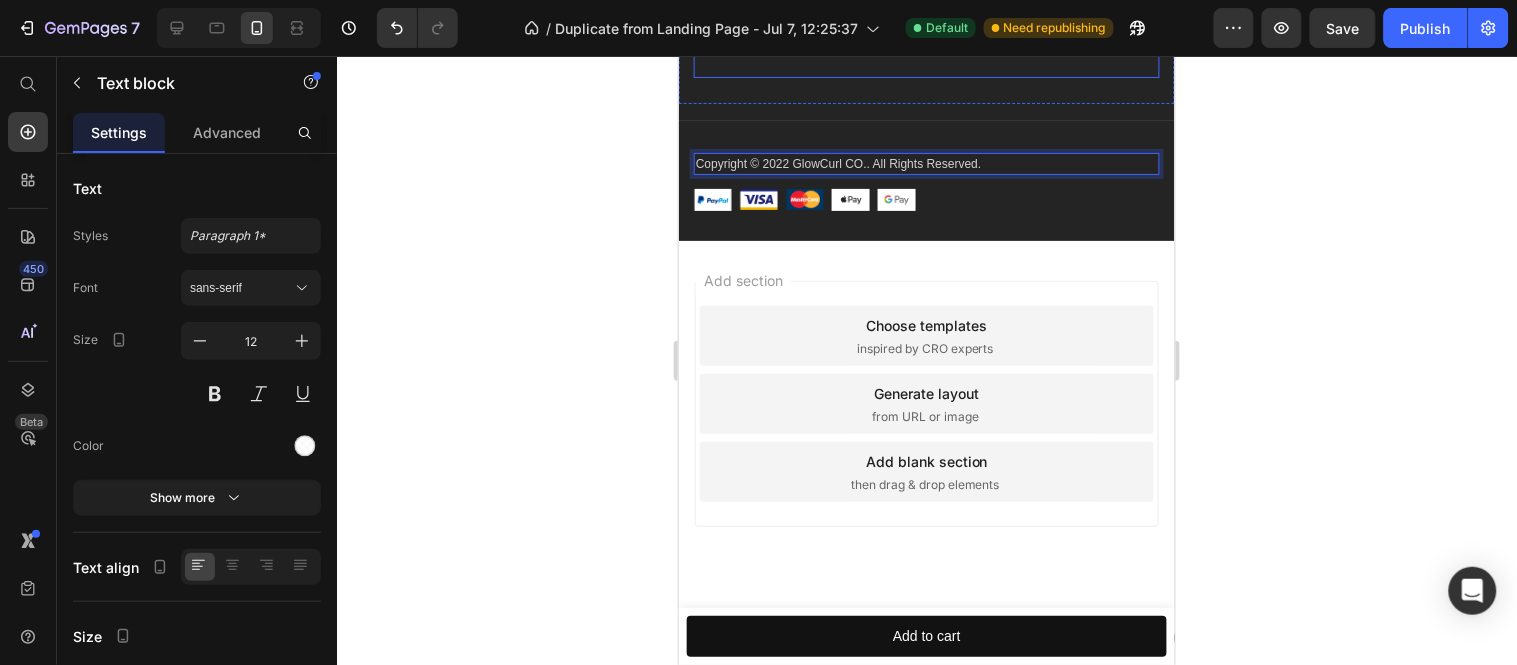 scroll, scrollTop: 9593, scrollLeft: 0, axis: vertical 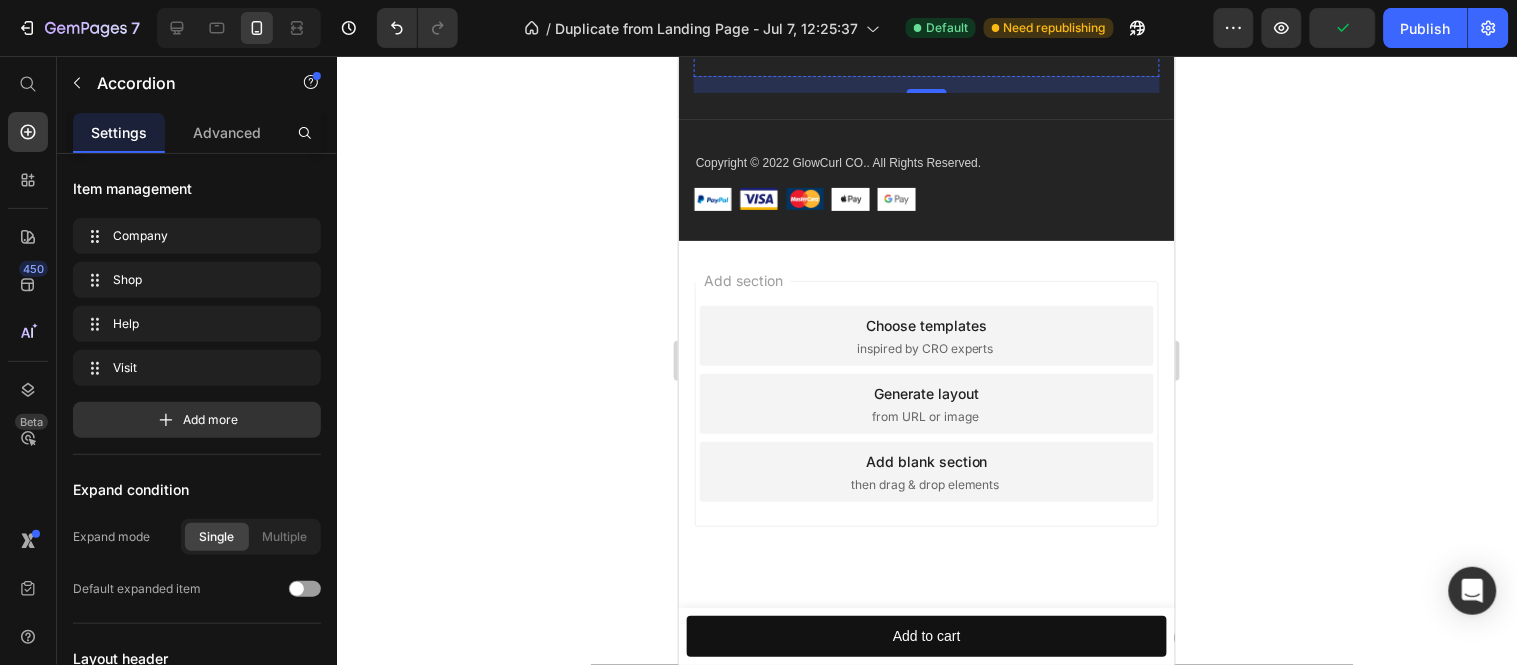 click on "Customer Service" at bounding box center [749, -128] 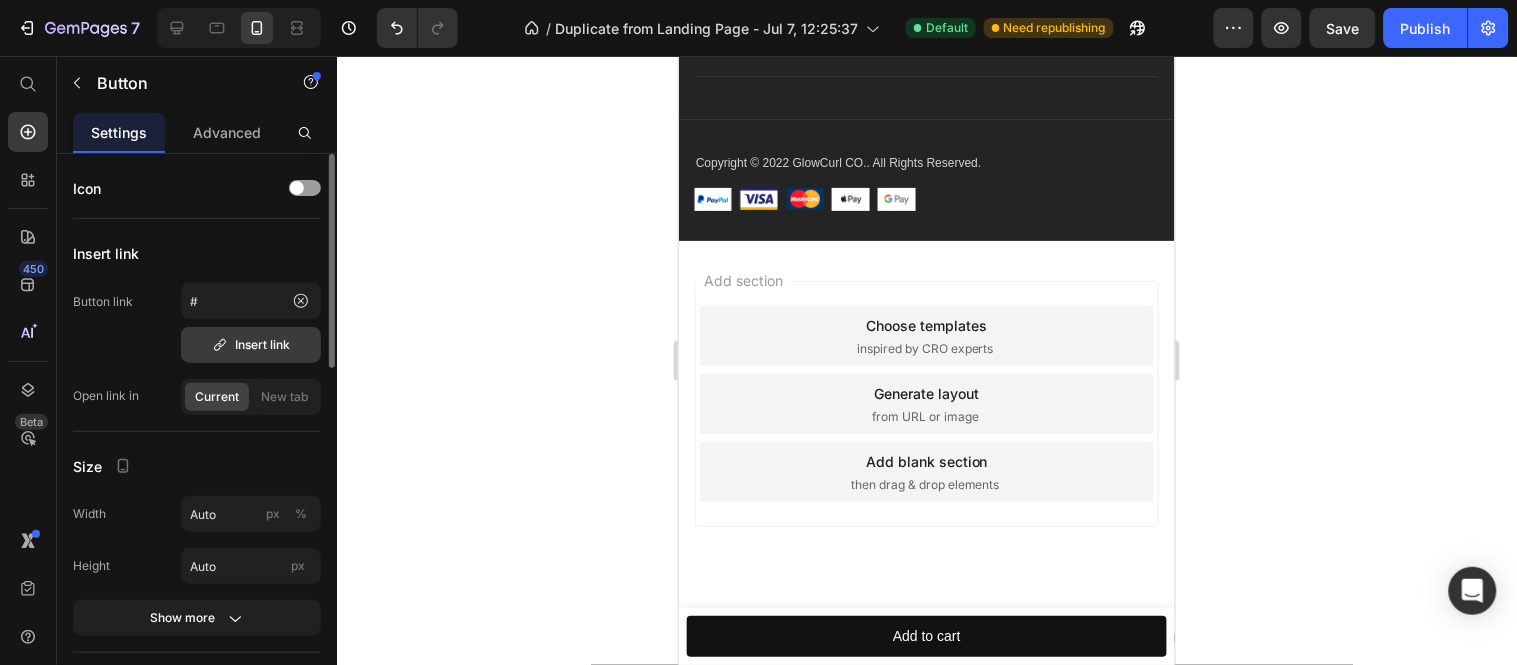click on "Insert link" at bounding box center [251, 345] 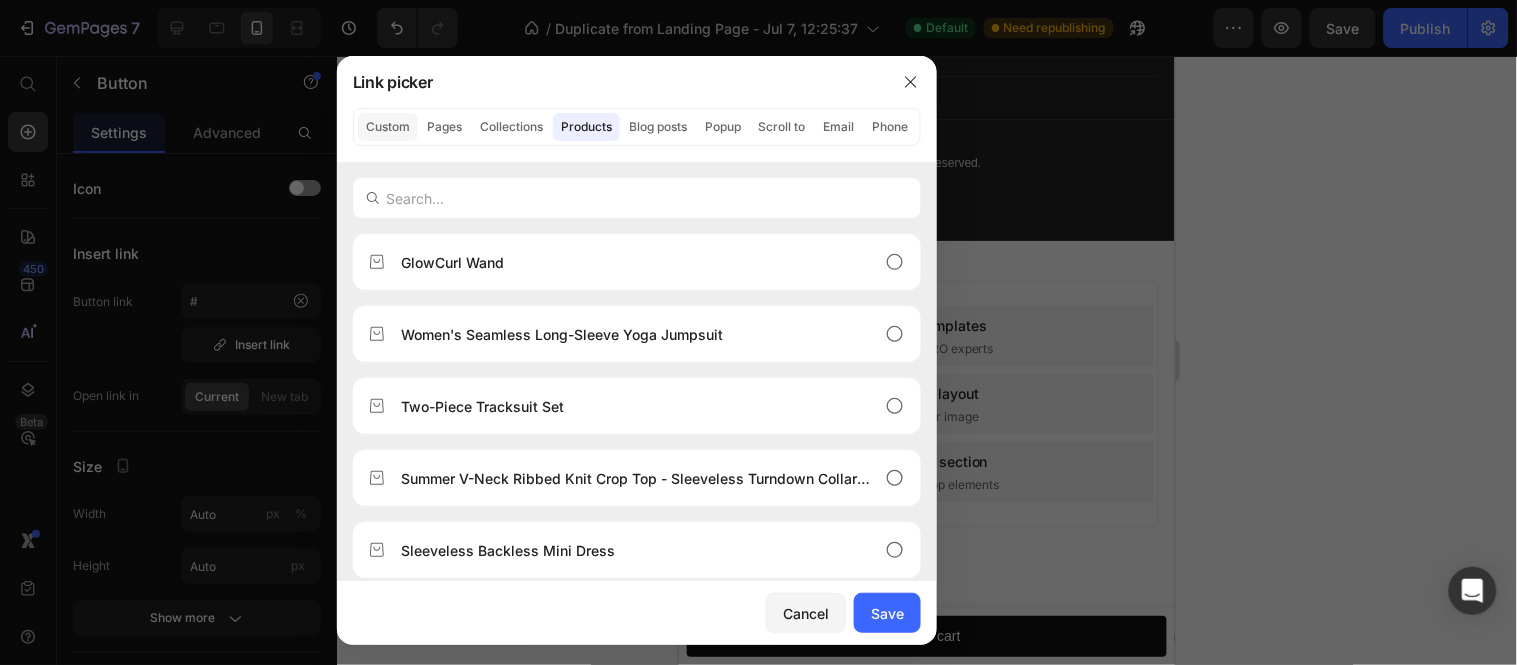 click on "Custom" 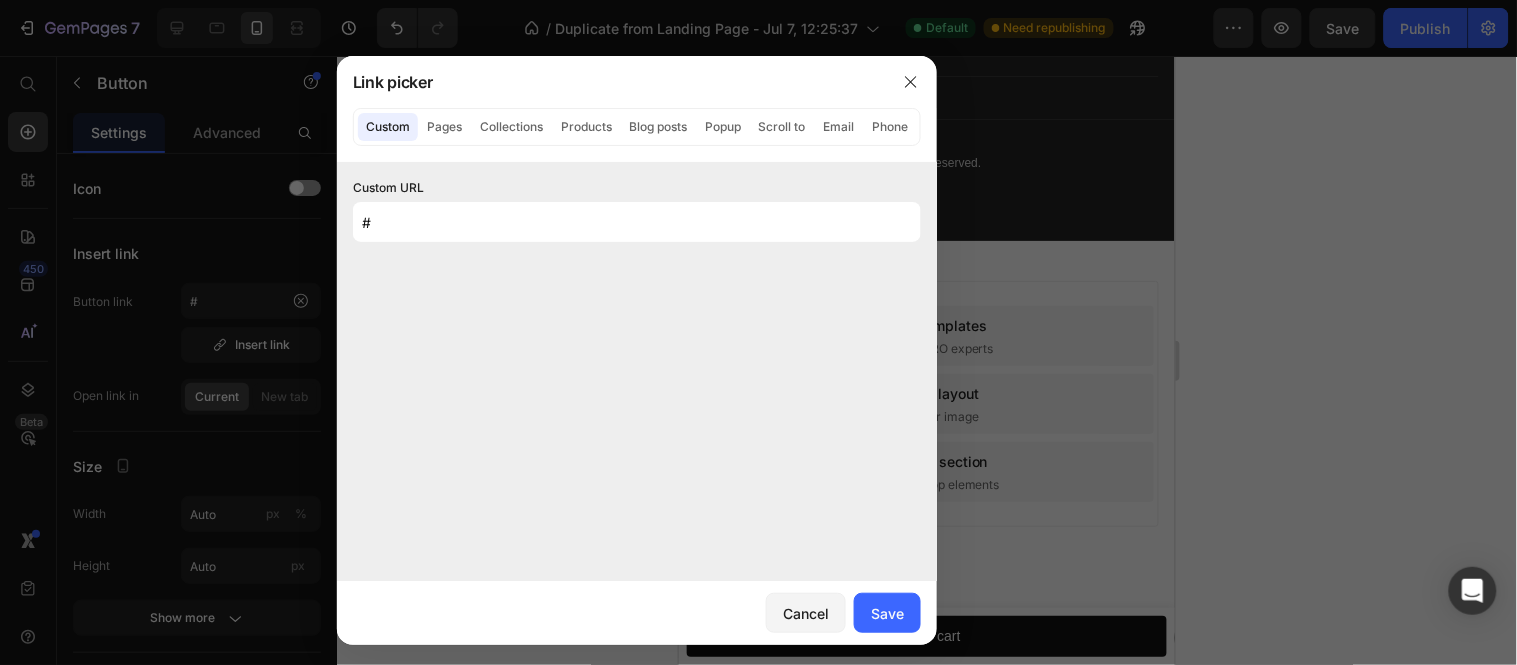 click on "Custom" 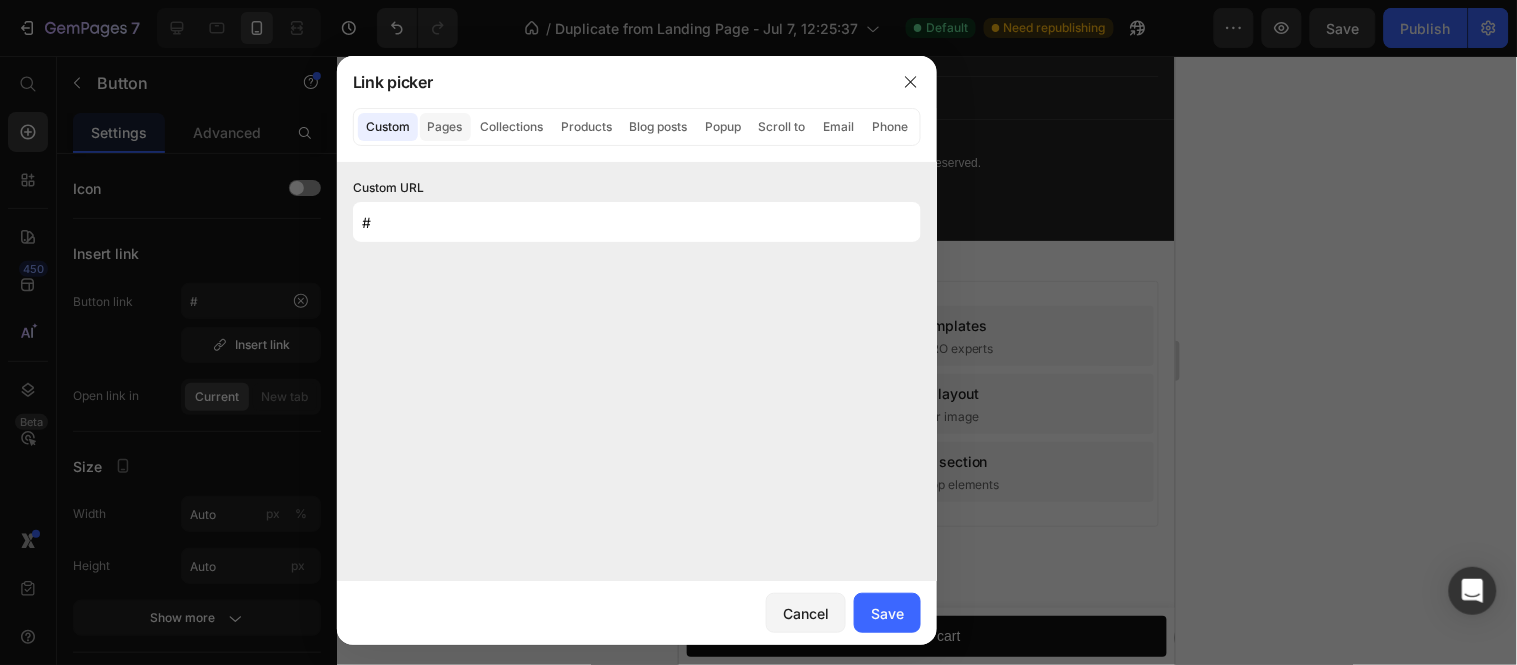 click on "Pages" 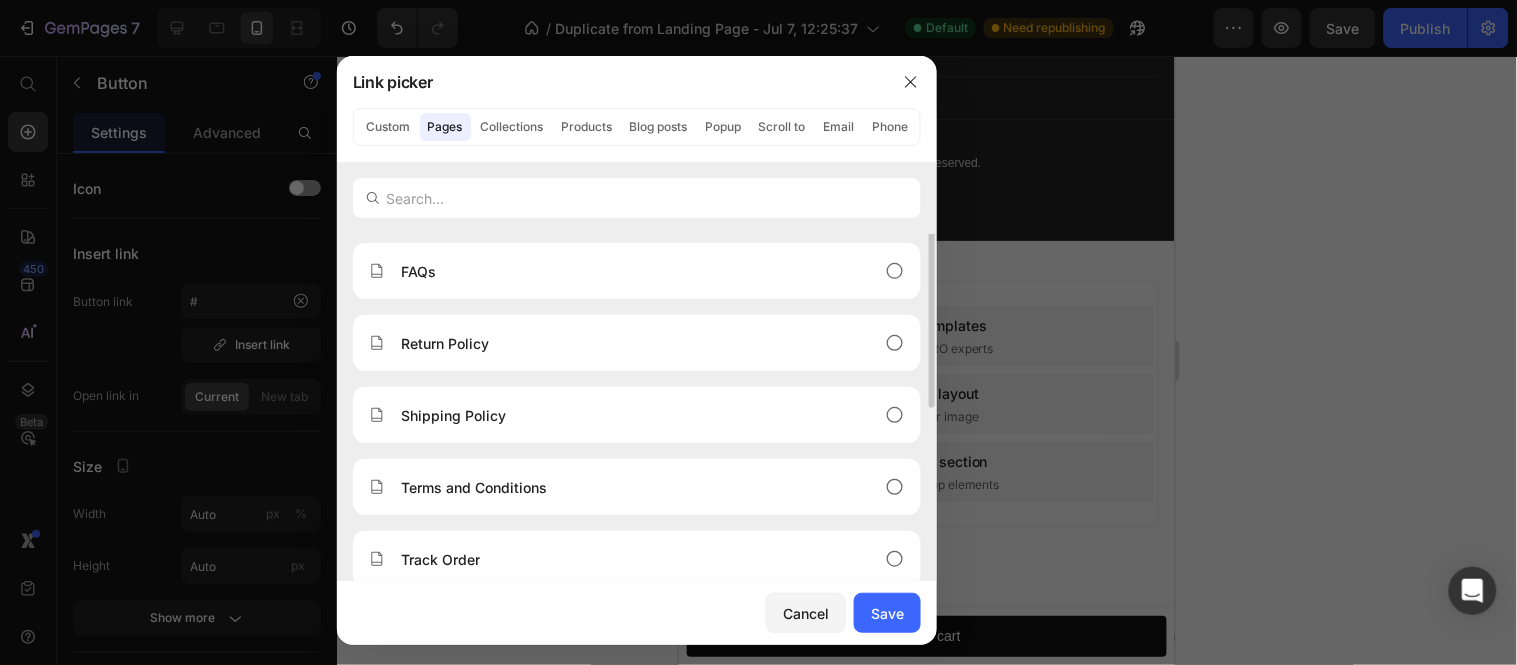 scroll, scrollTop: 0, scrollLeft: 0, axis: both 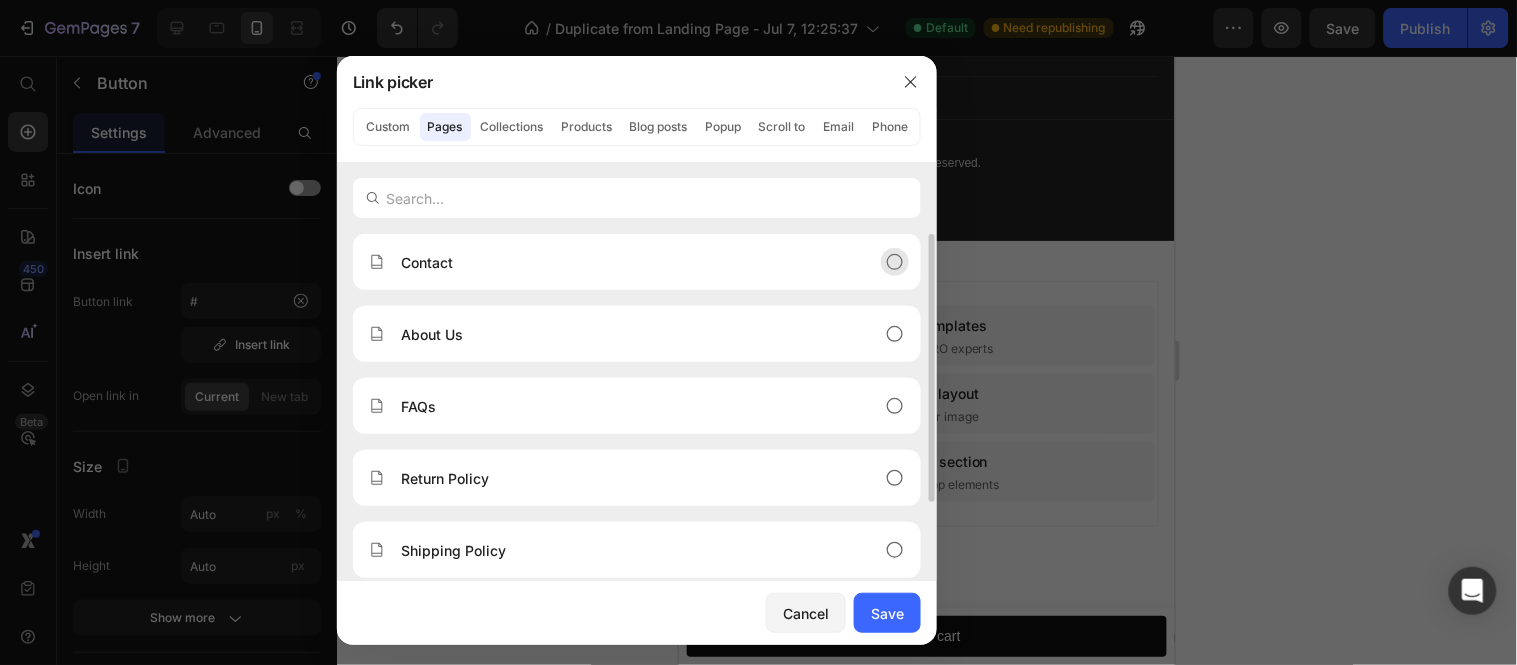 click 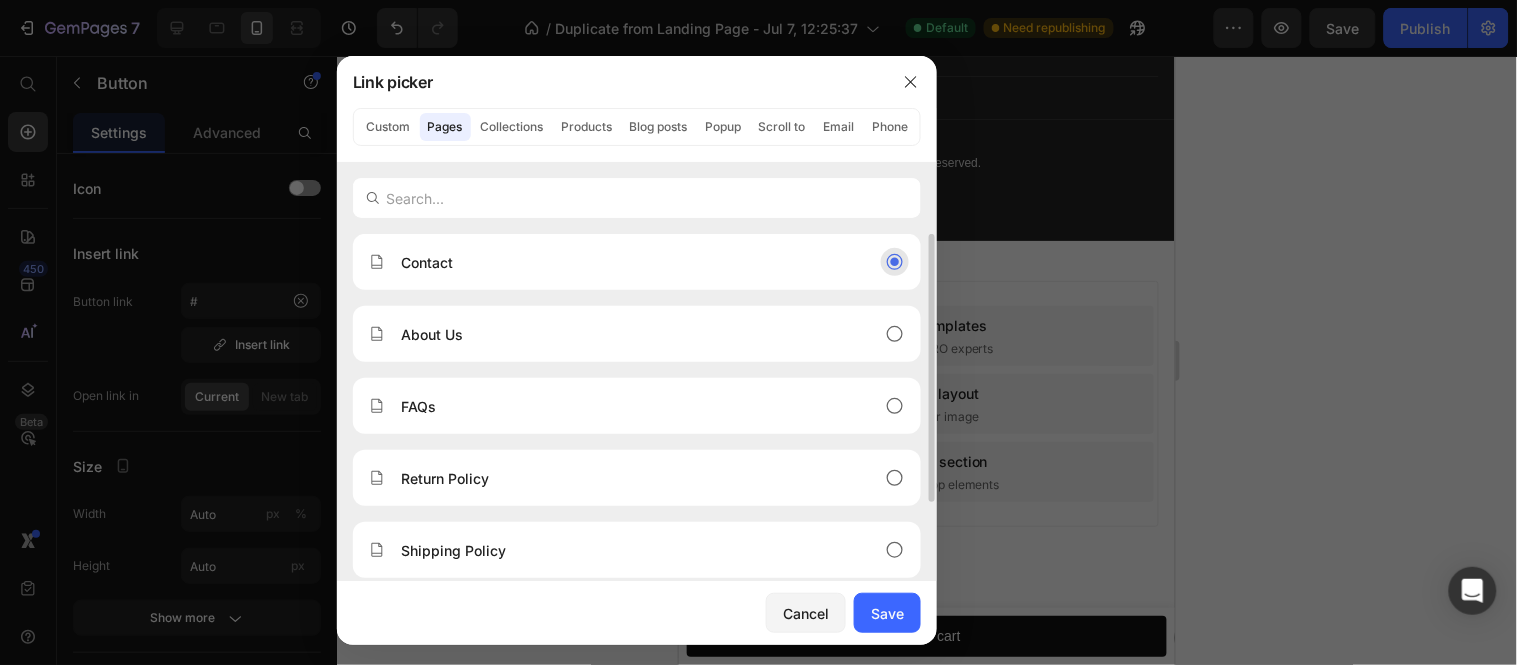 click 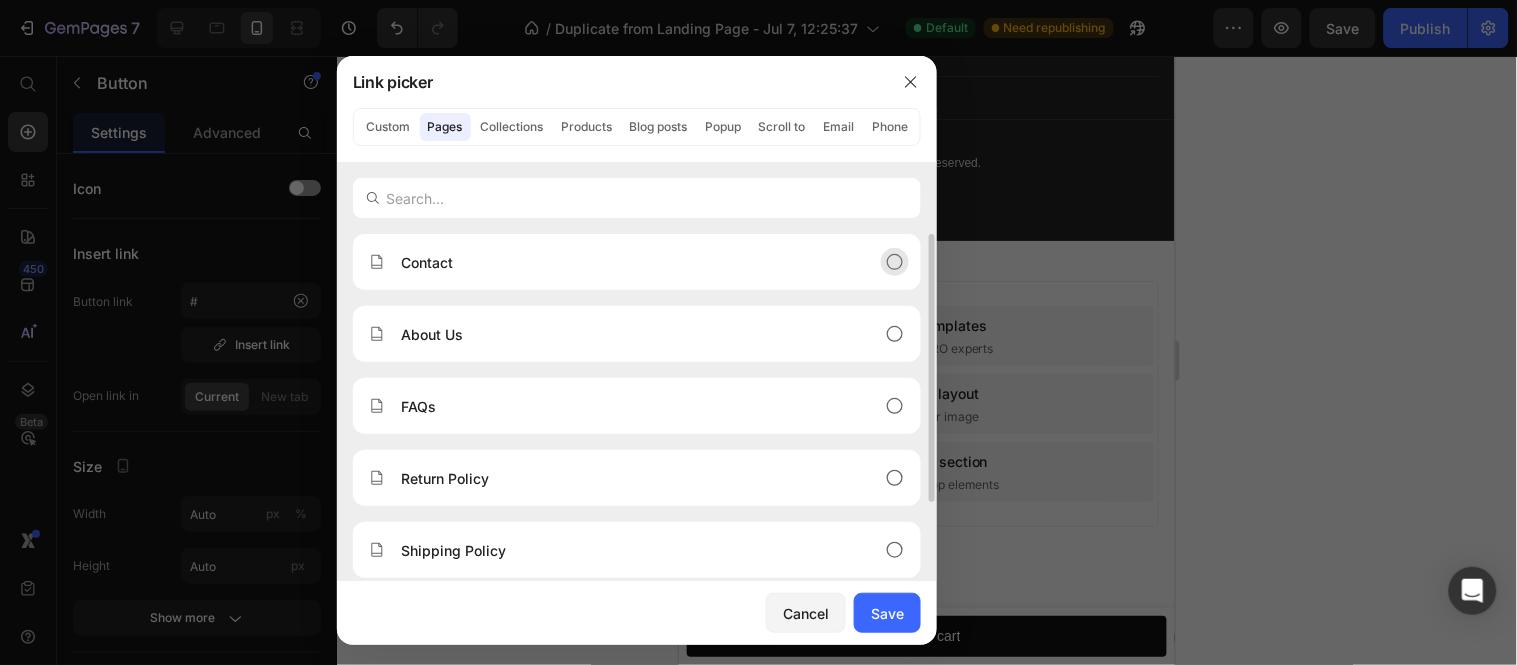 click 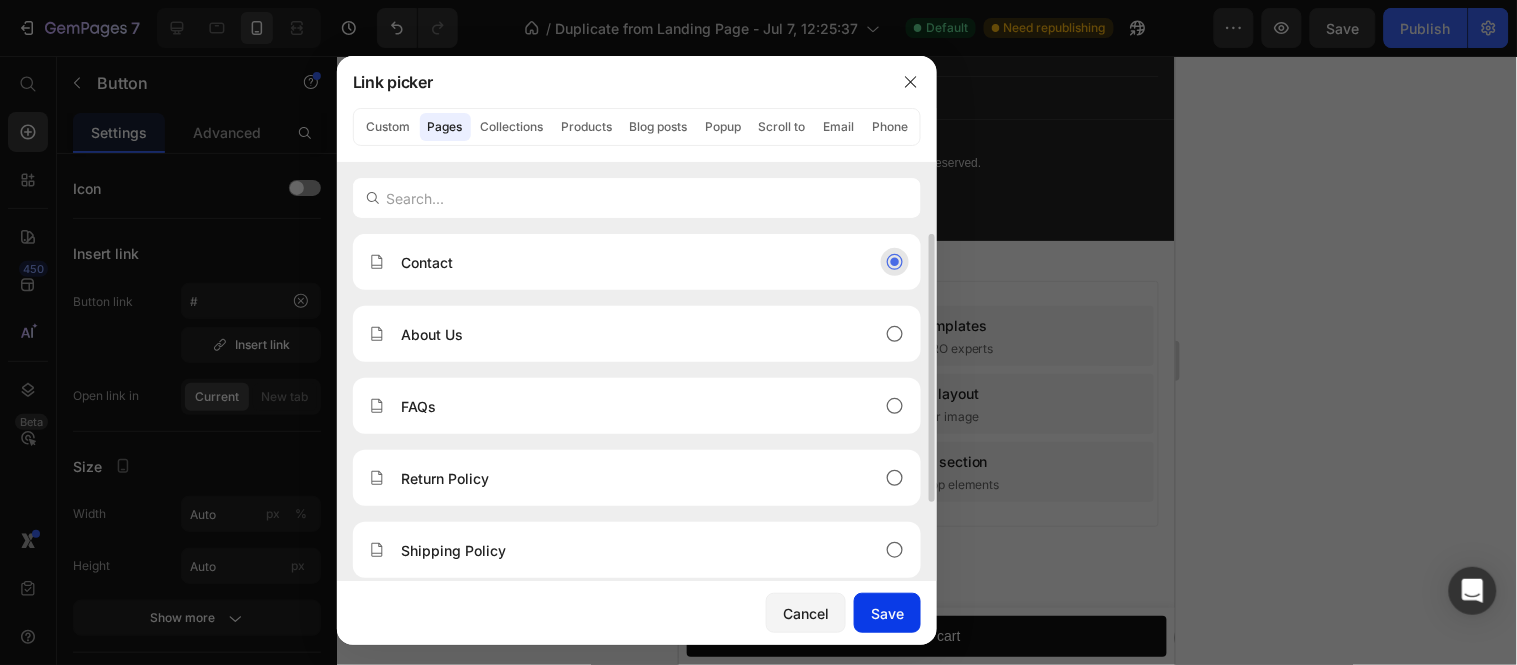 click on "Save" 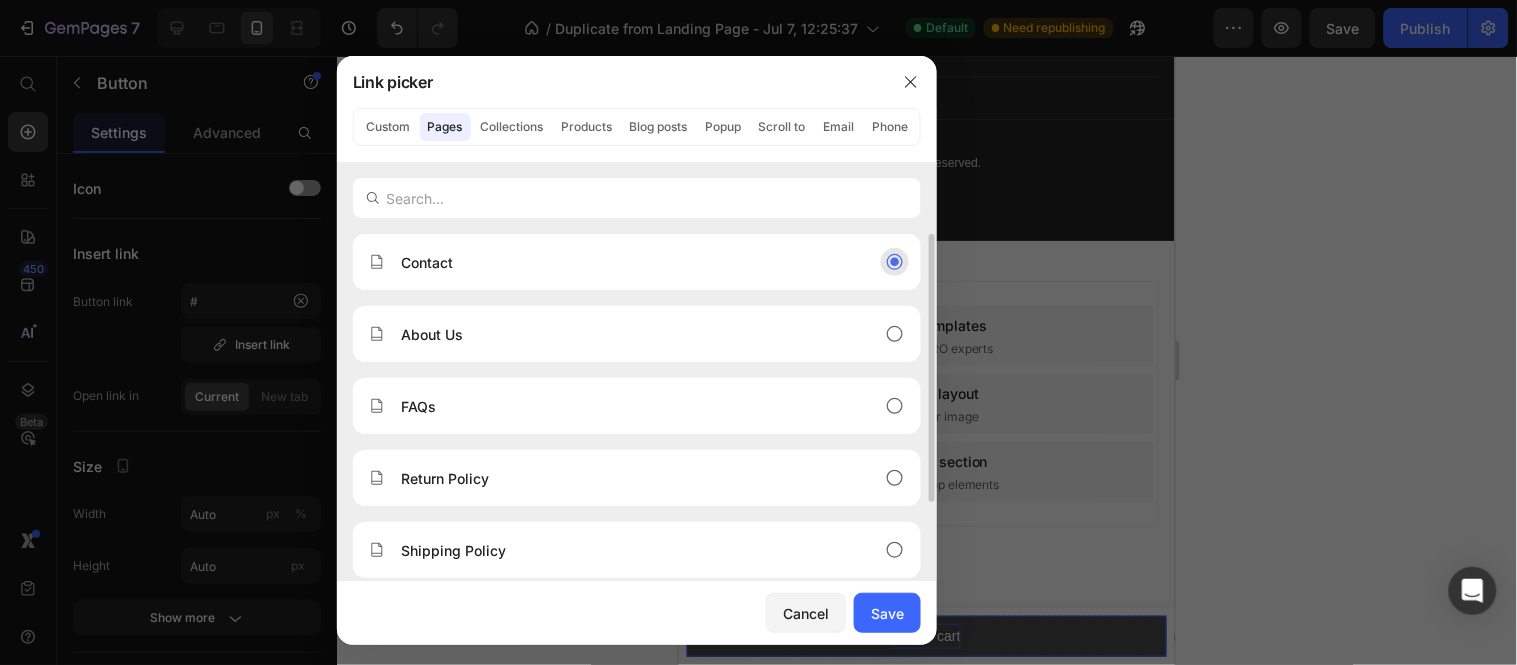 type on "/pages/contact" 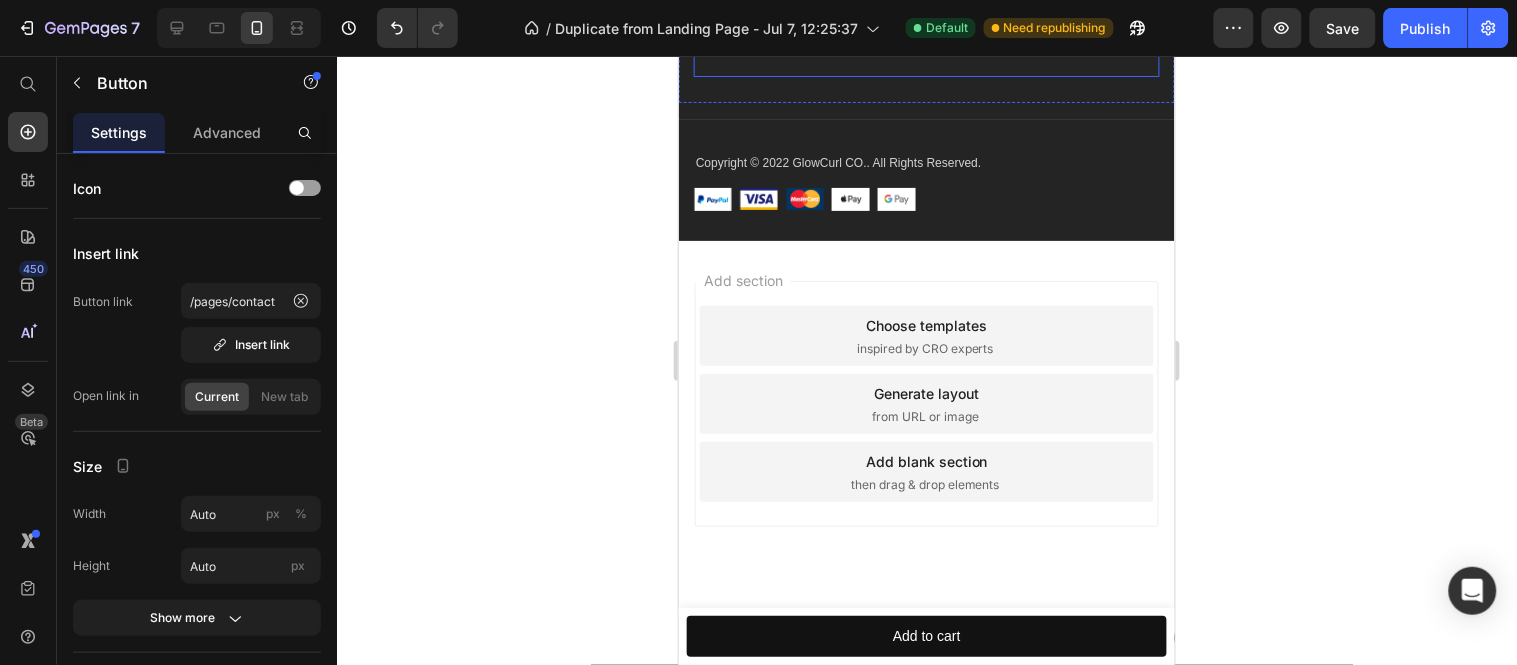 click on "Customer Service Button   0 Returns & Exchanges Button FAQs Button Contact Us Button" at bounding box center [926, -78] 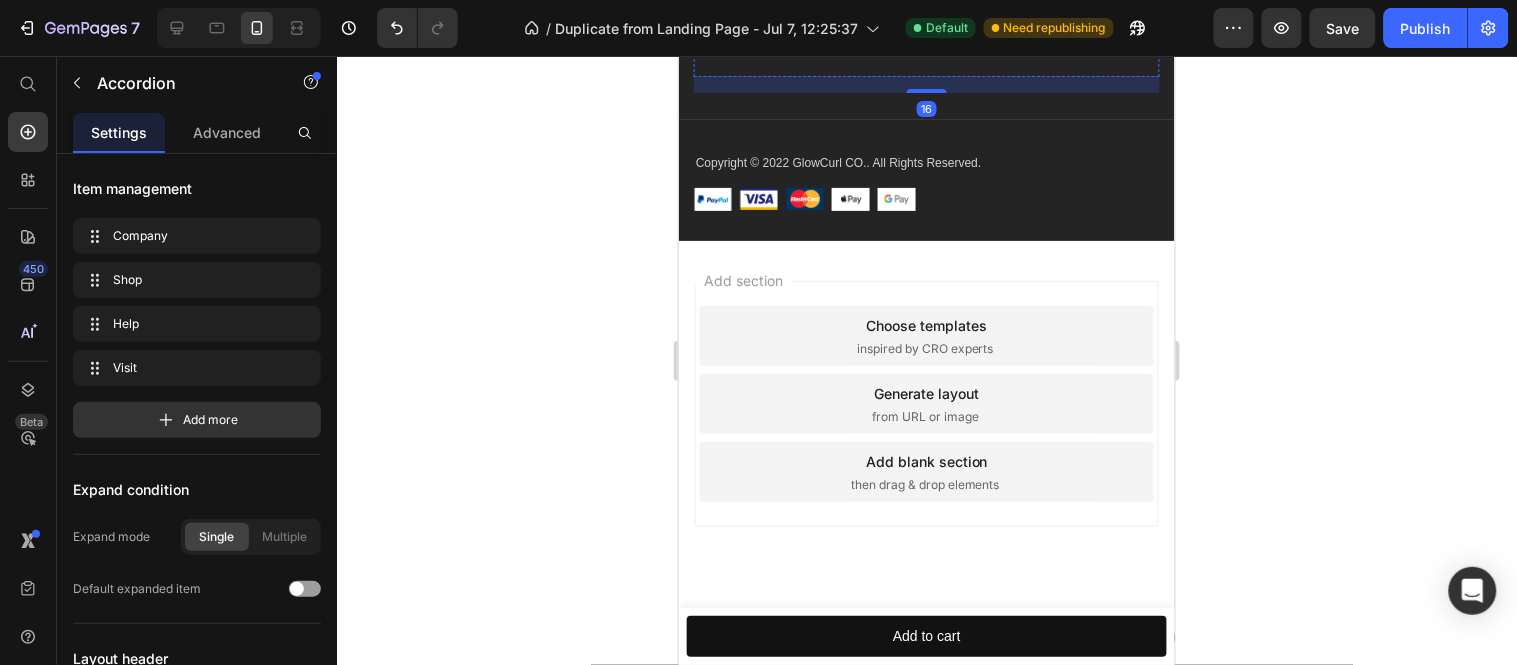 click on "Customer Service" at bounding box center (749, -128) 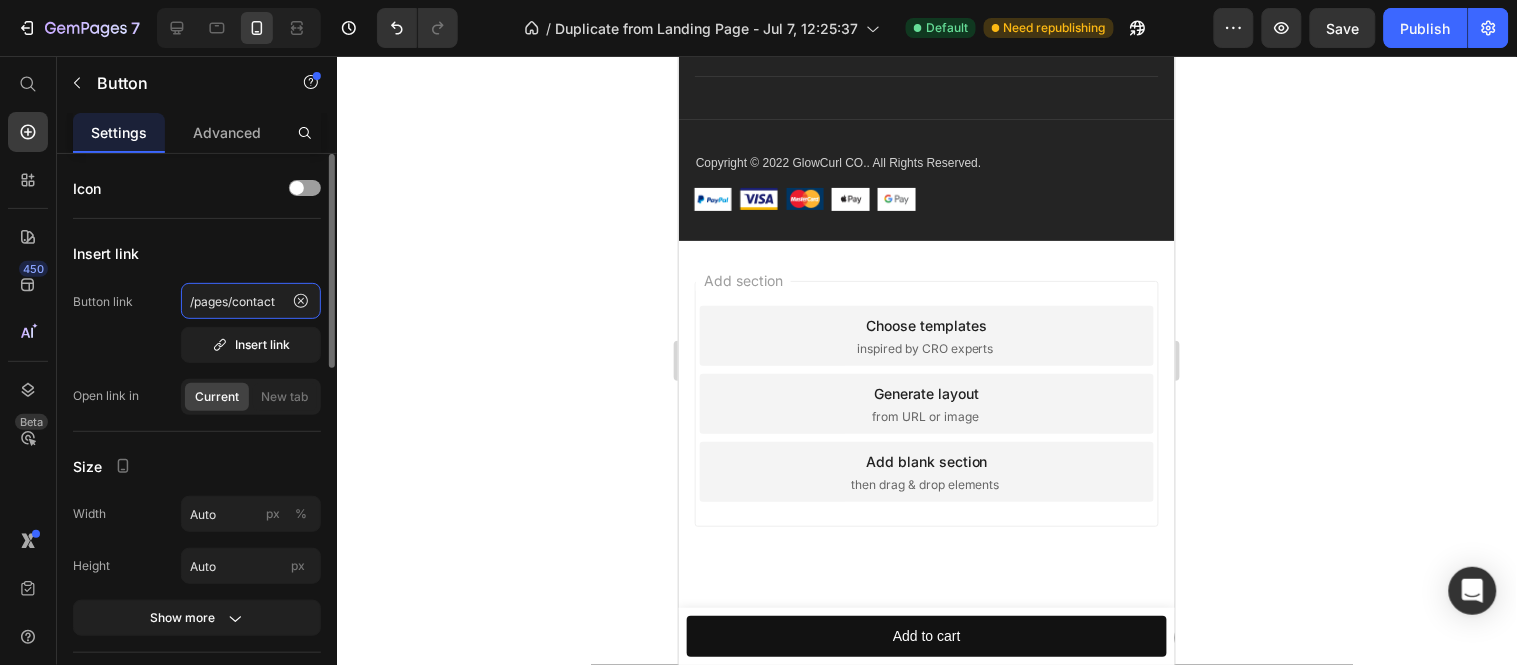 click on "/pages/contact" 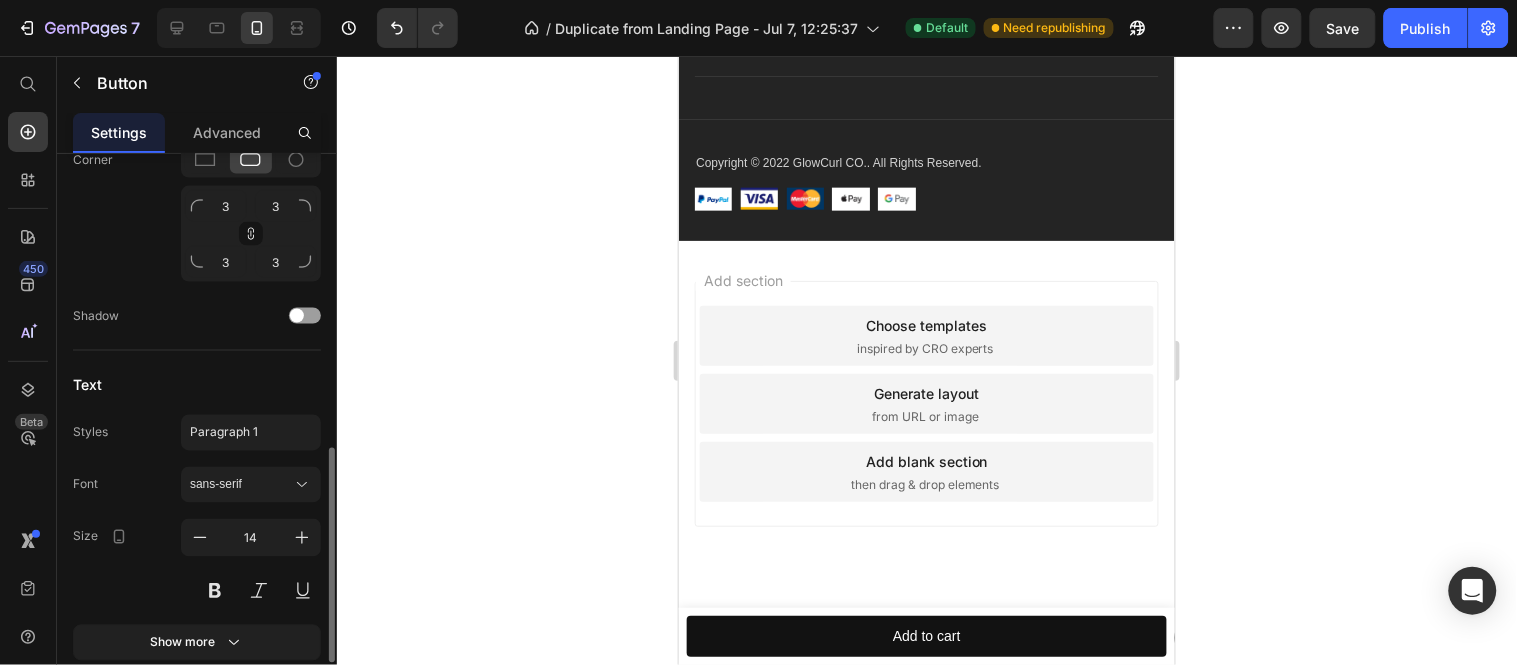 scroll, scrollTop: 928, scrollLeft: 0, axis: vertical 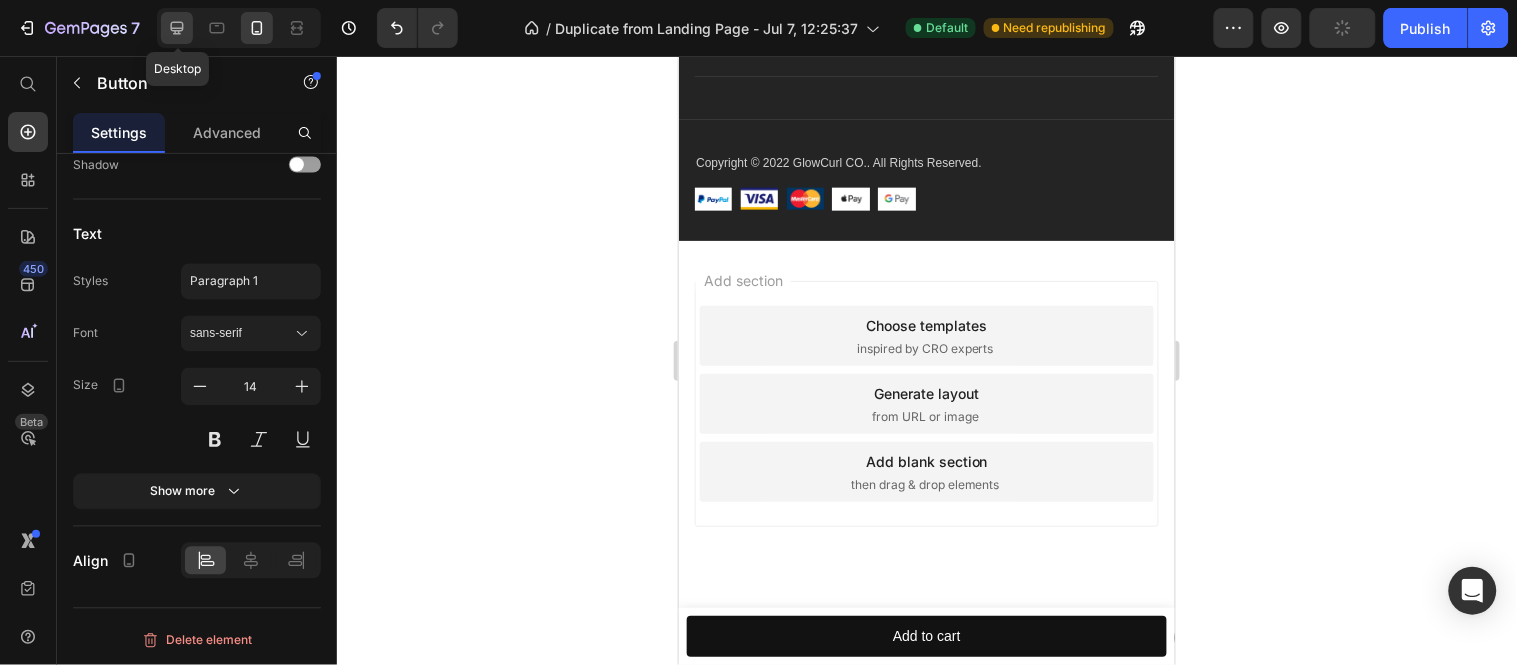 drag, startPoint x: 181, startPoint y: 18, endPoint x: 381, endPoint y: 98, distance: 215.40659 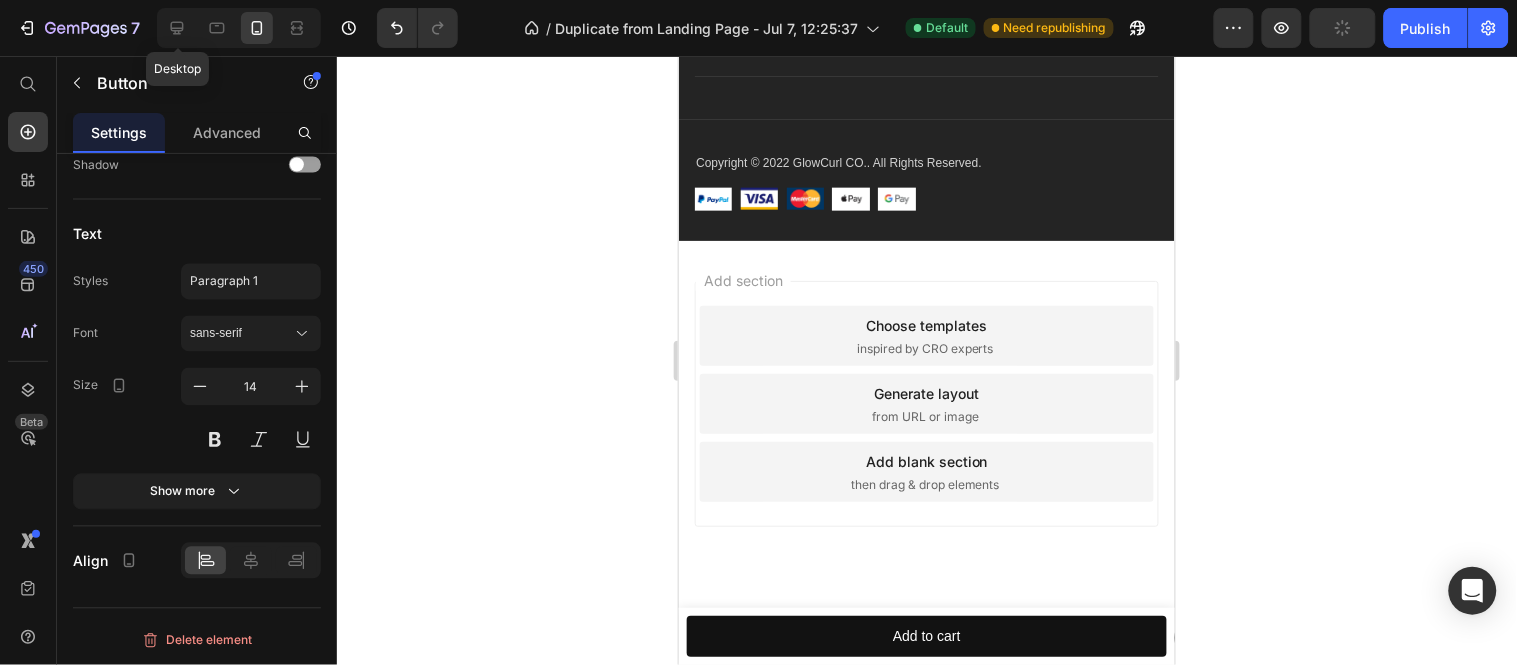 type on "16" 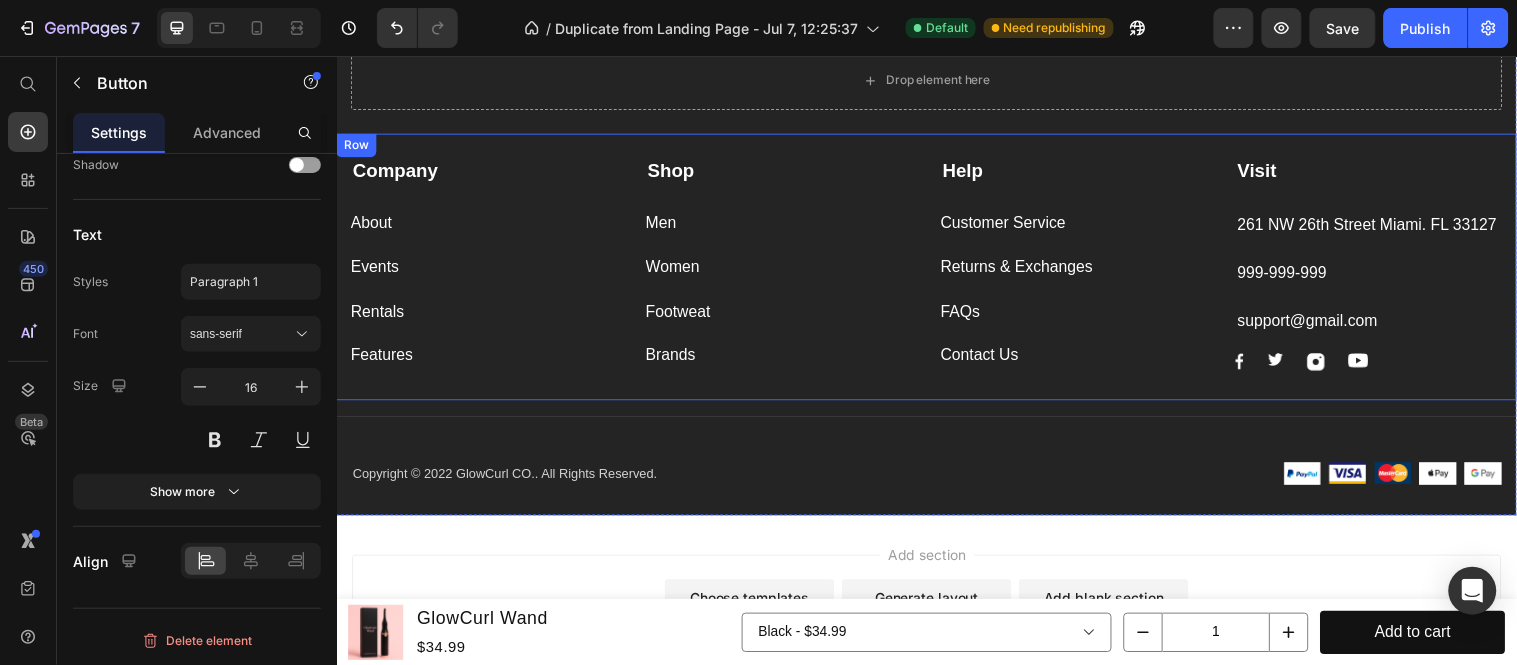 scroll, scrollTop: 5202, scrollLeft: 0, axis: vertical 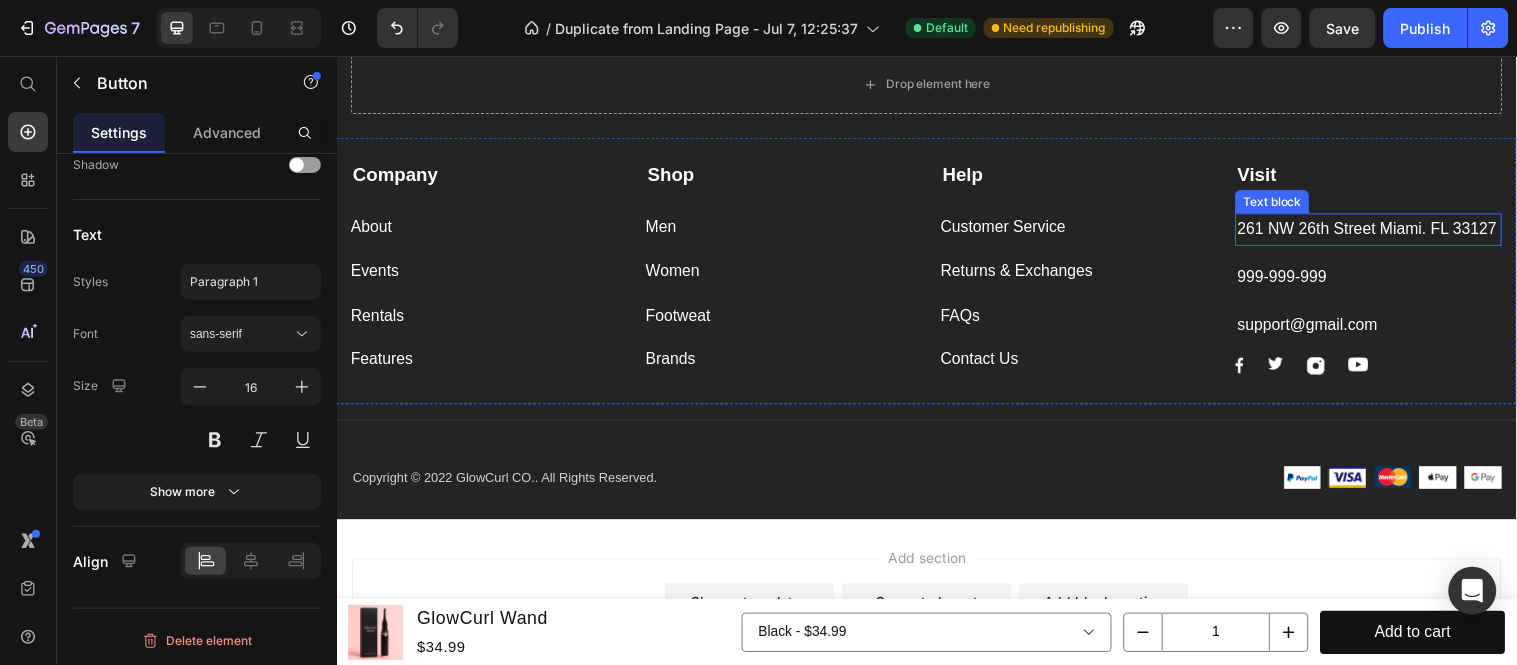 click on "261 NW 26th Street Miami. FL 33127" at bounding box center [1385, 231] 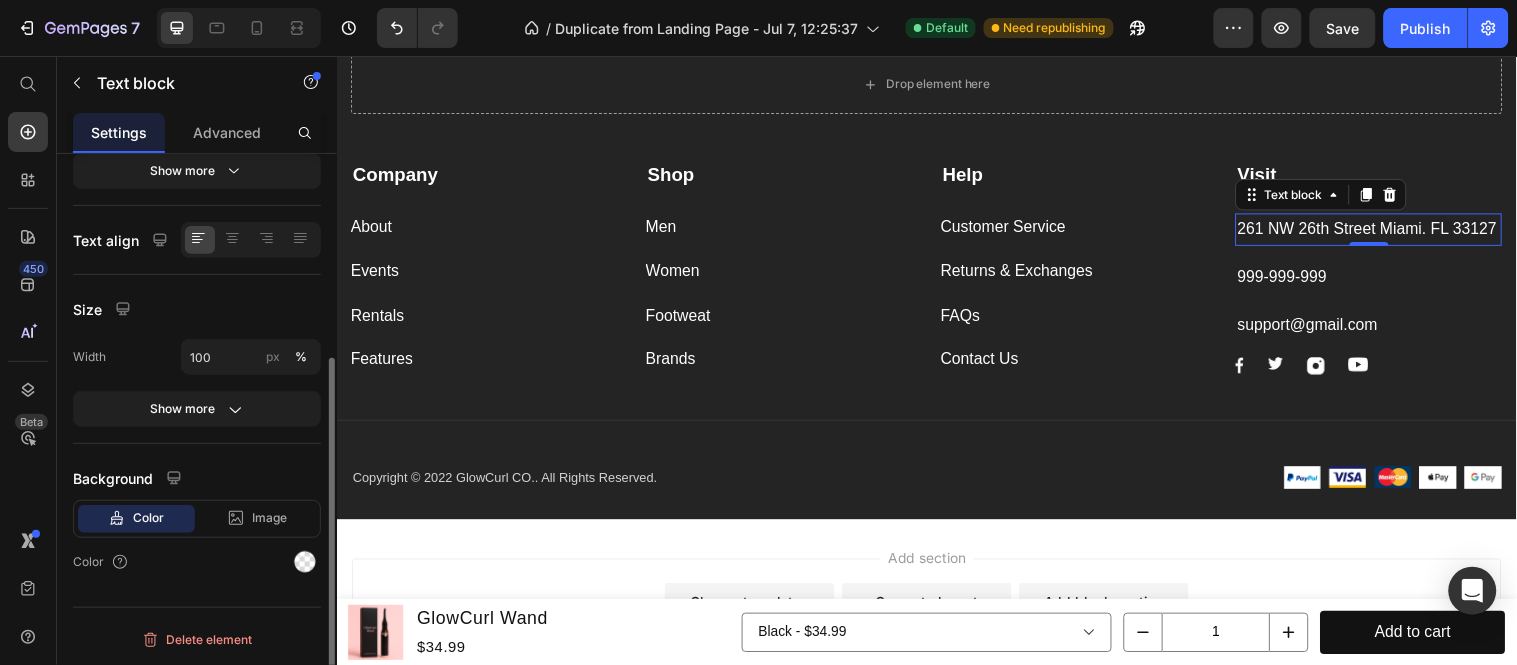 scroll, scrollTop: 0, scrollLeft: 0, axis: both 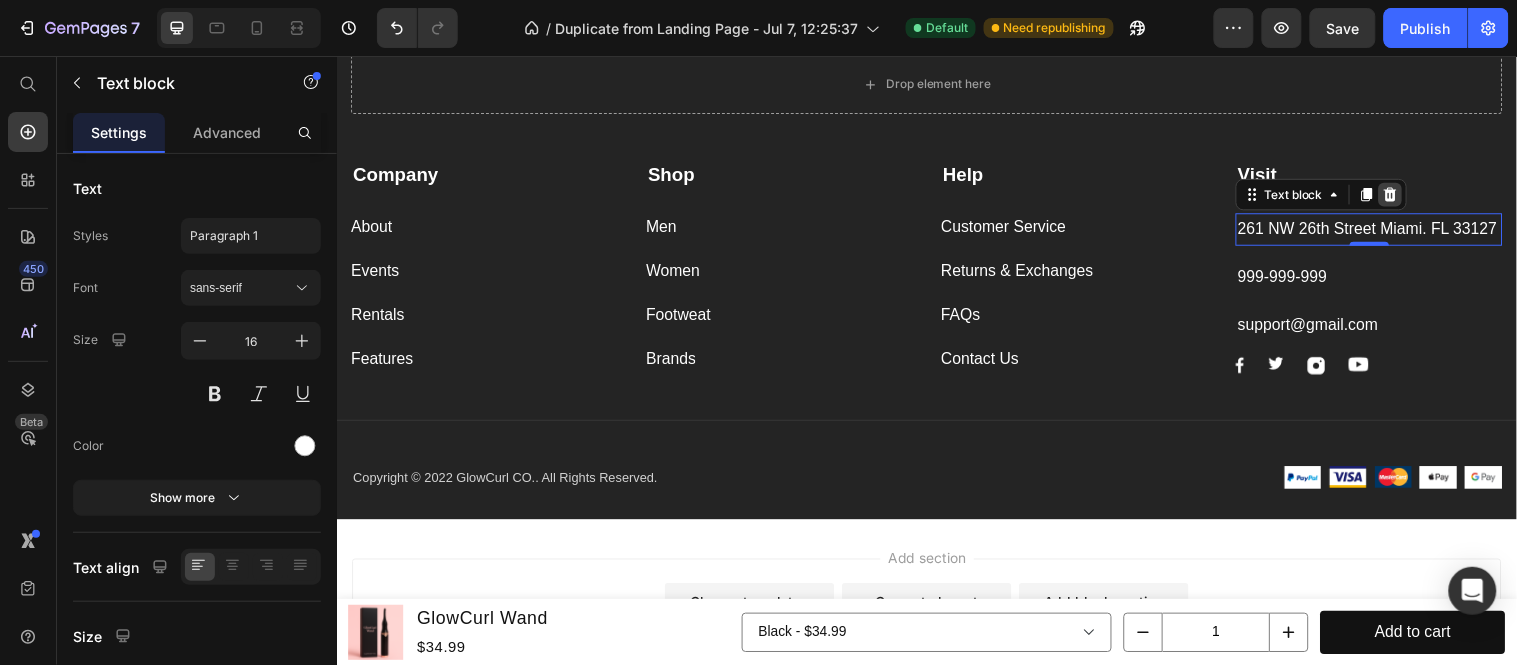click 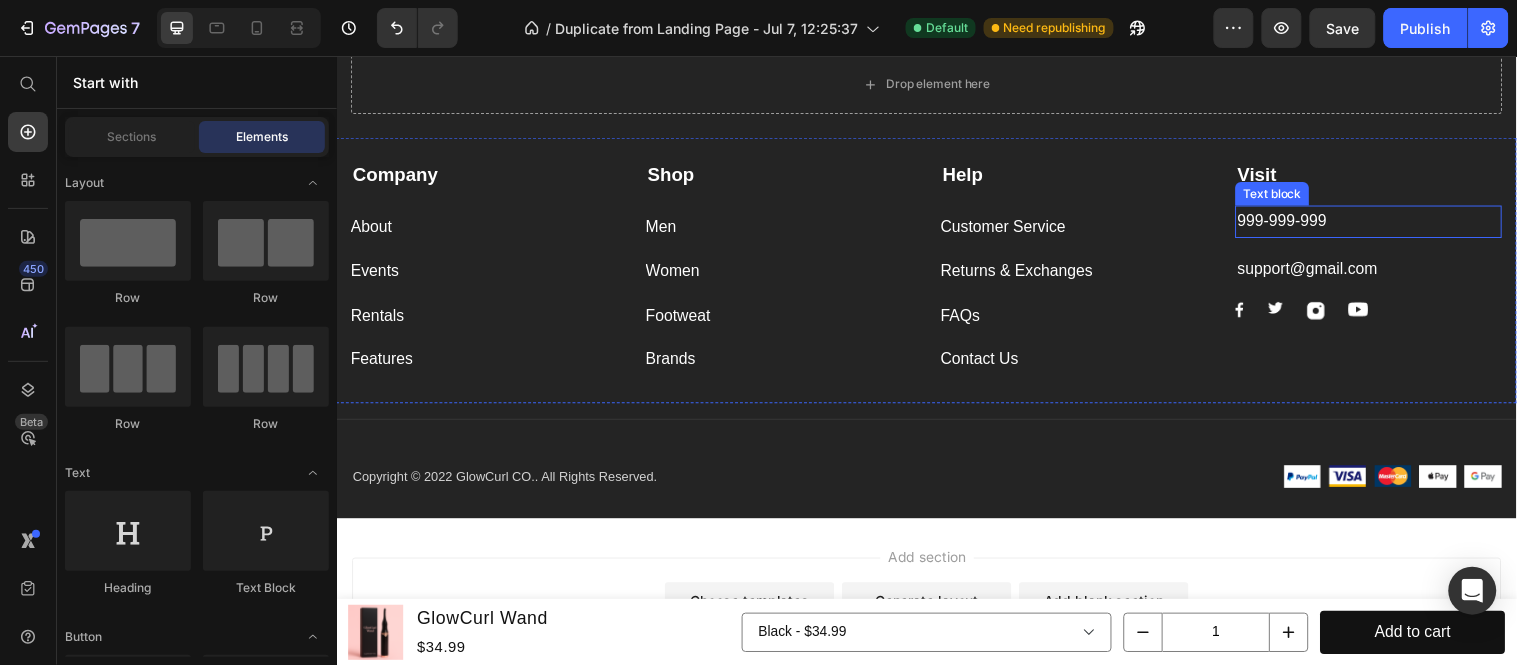 click on "999-999-999" at bounding box center [1385, 223] 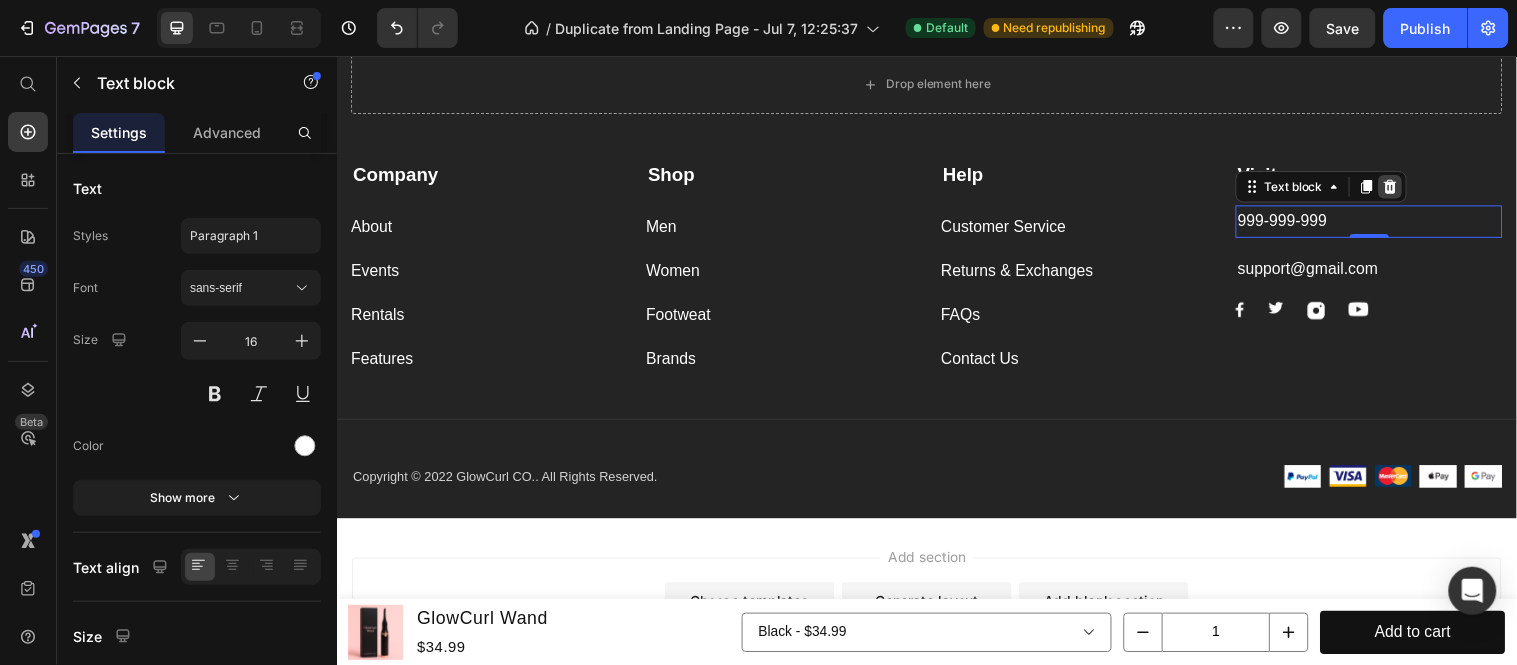 click at bounding box center (1407, 188) 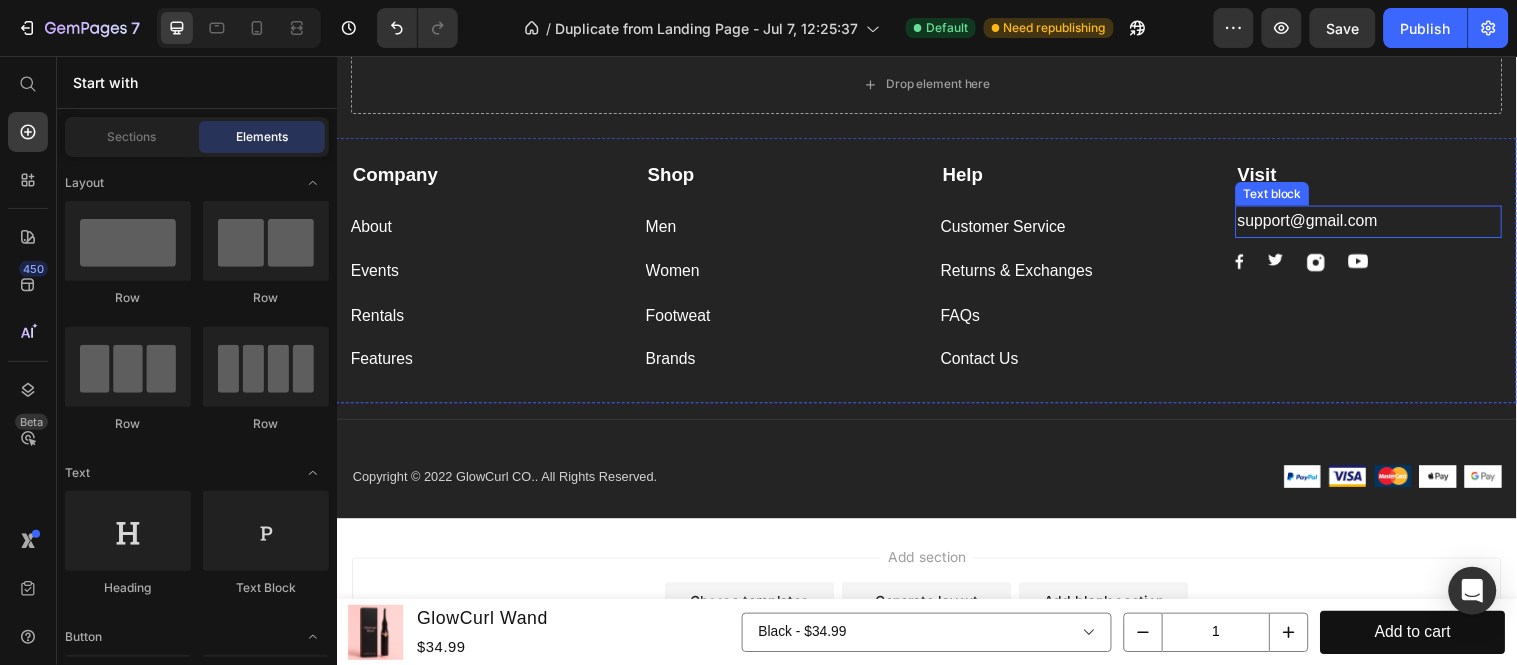 click on "support@gmail.com" at bounding box center [1385, 223] 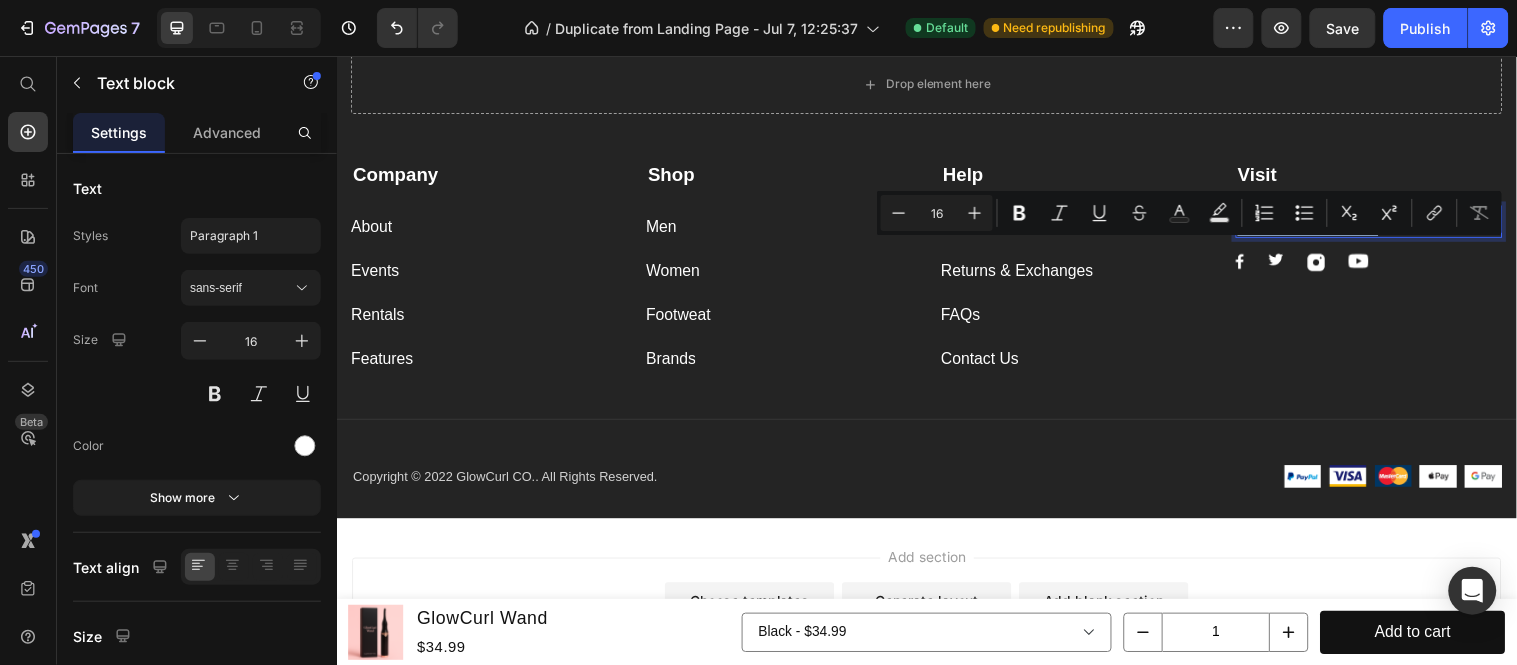 click on "support@gmail.com" at bounding box center (1385, 223) 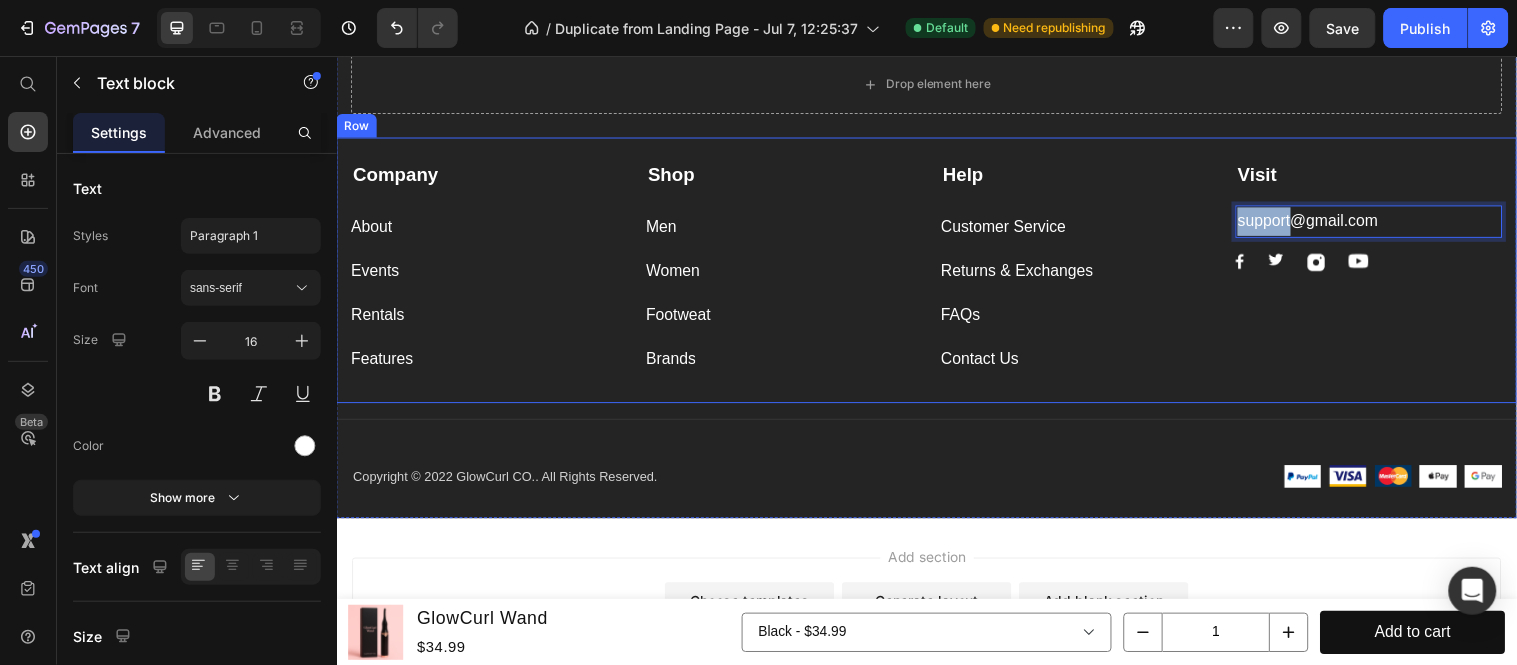 drag, startPoint x: 1292, startPoint y: 256, endPoint x: 1209, endPoint y: 247, distance: 83.48653 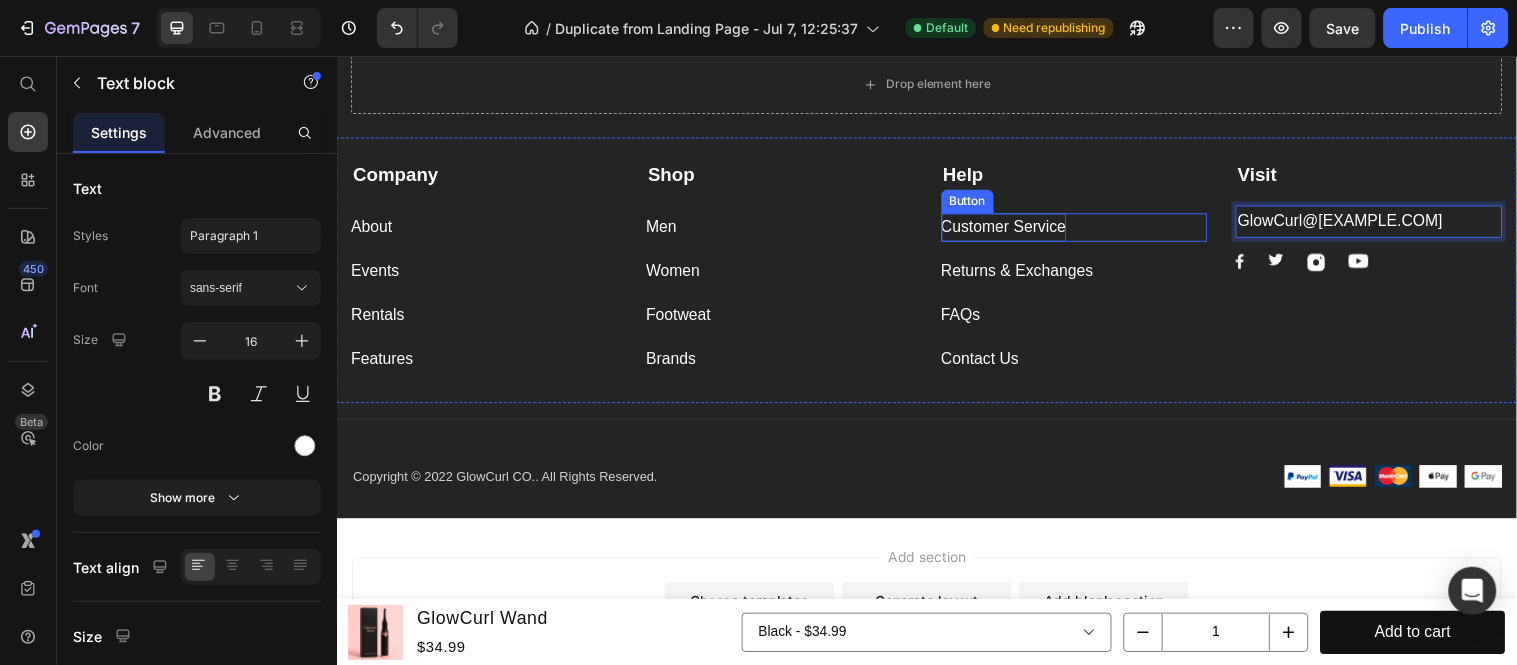 click on "Customer Service" at bounding box center [1014, 229] 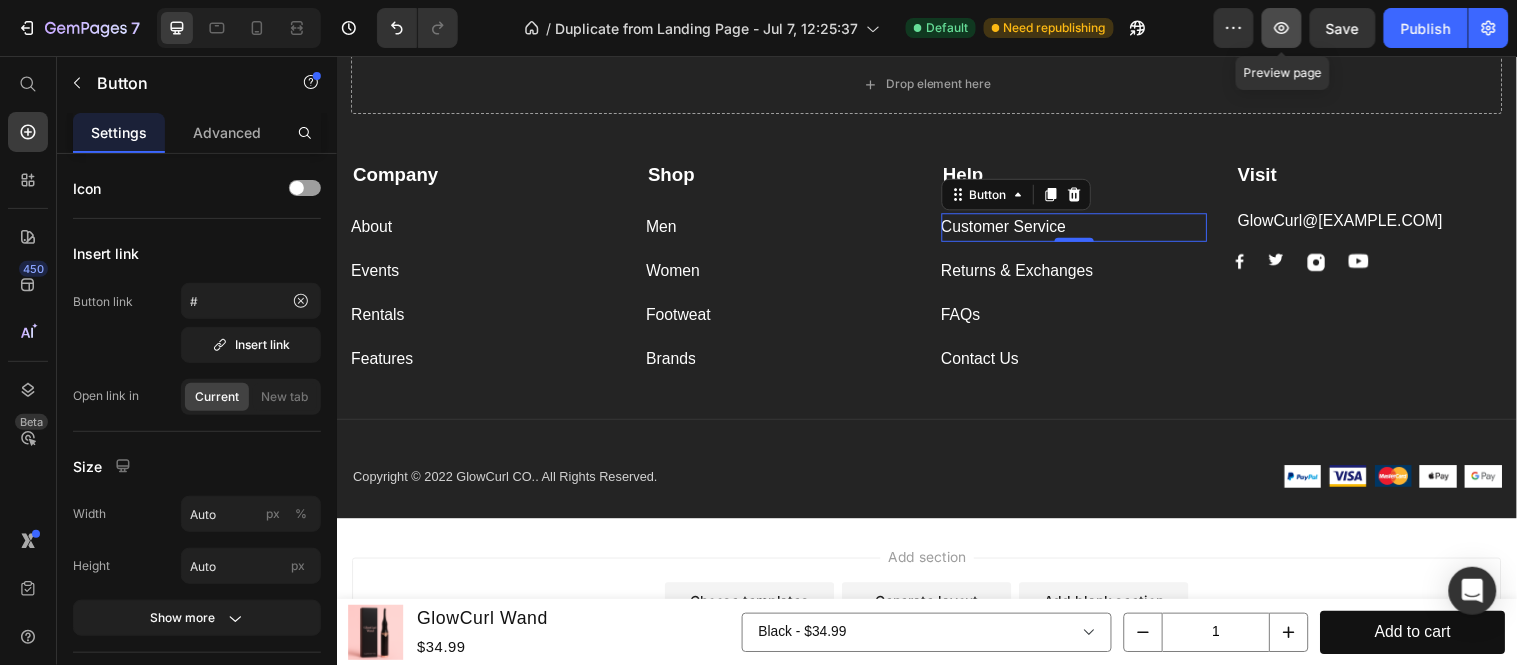 click 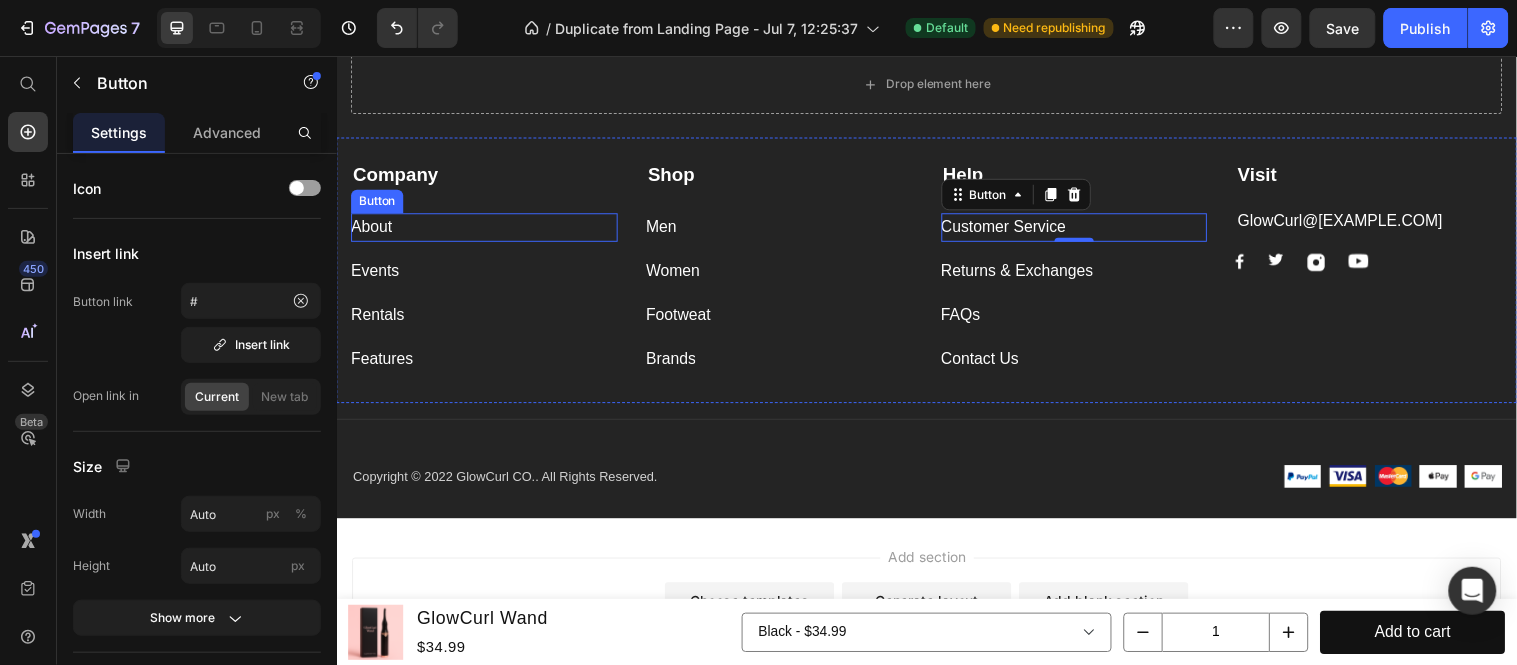 click on "About Button" at bounding box center [486, 229] 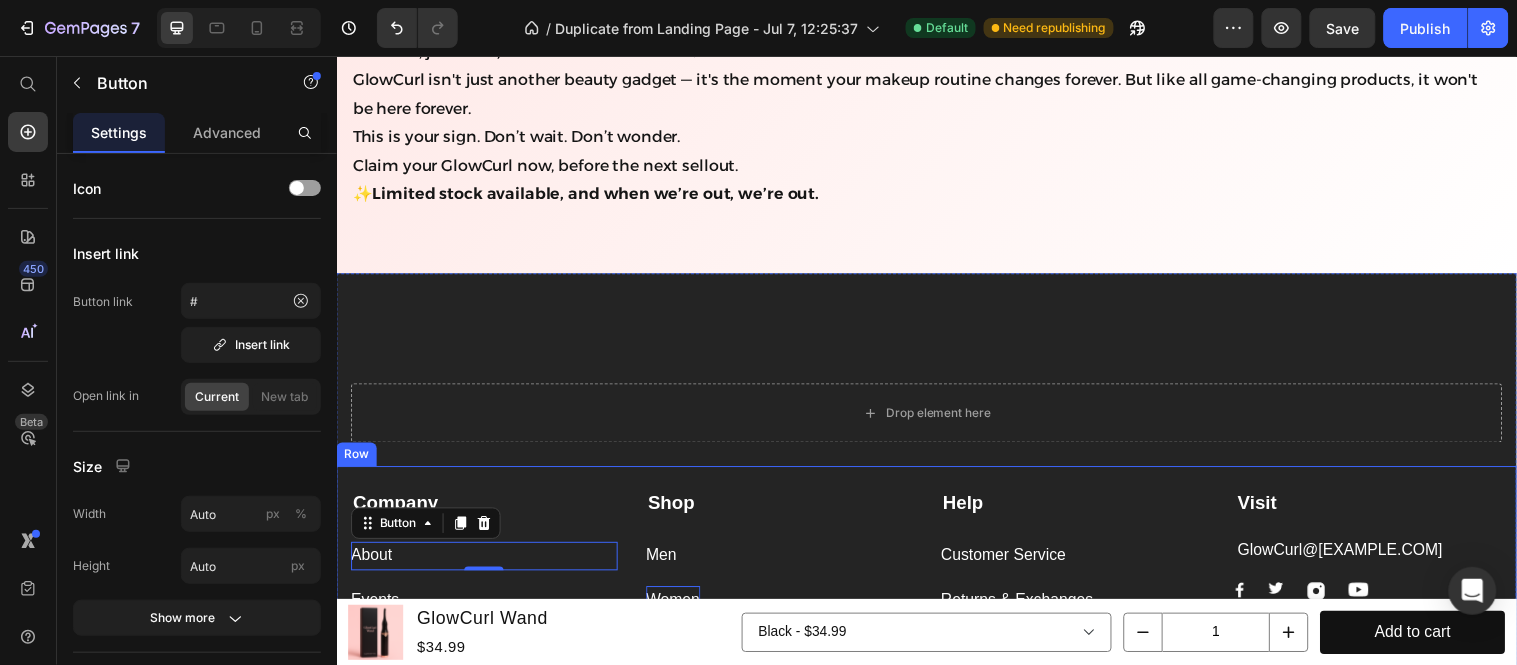 scroll, scrollTop: 5091, scrollLeft: 0, axis: vertical 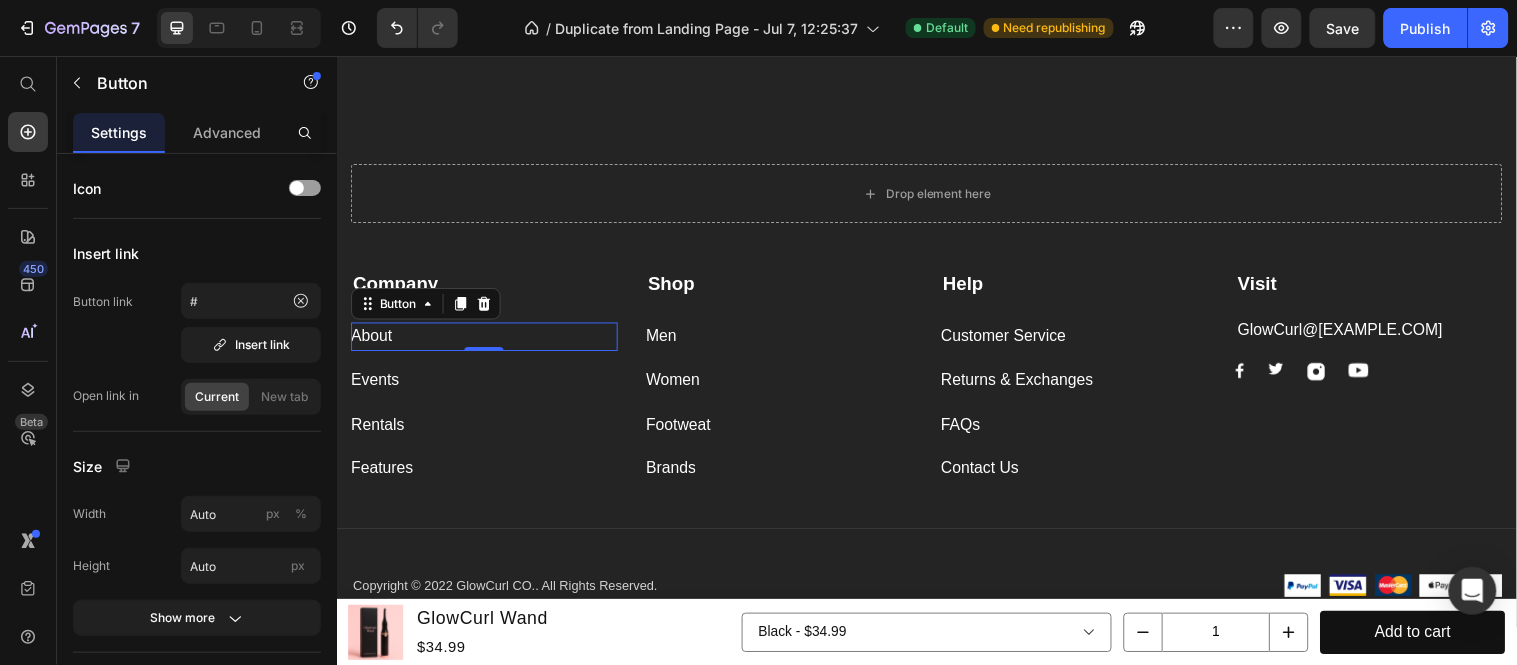 click on "Settings" at bounding box center (119, 132) 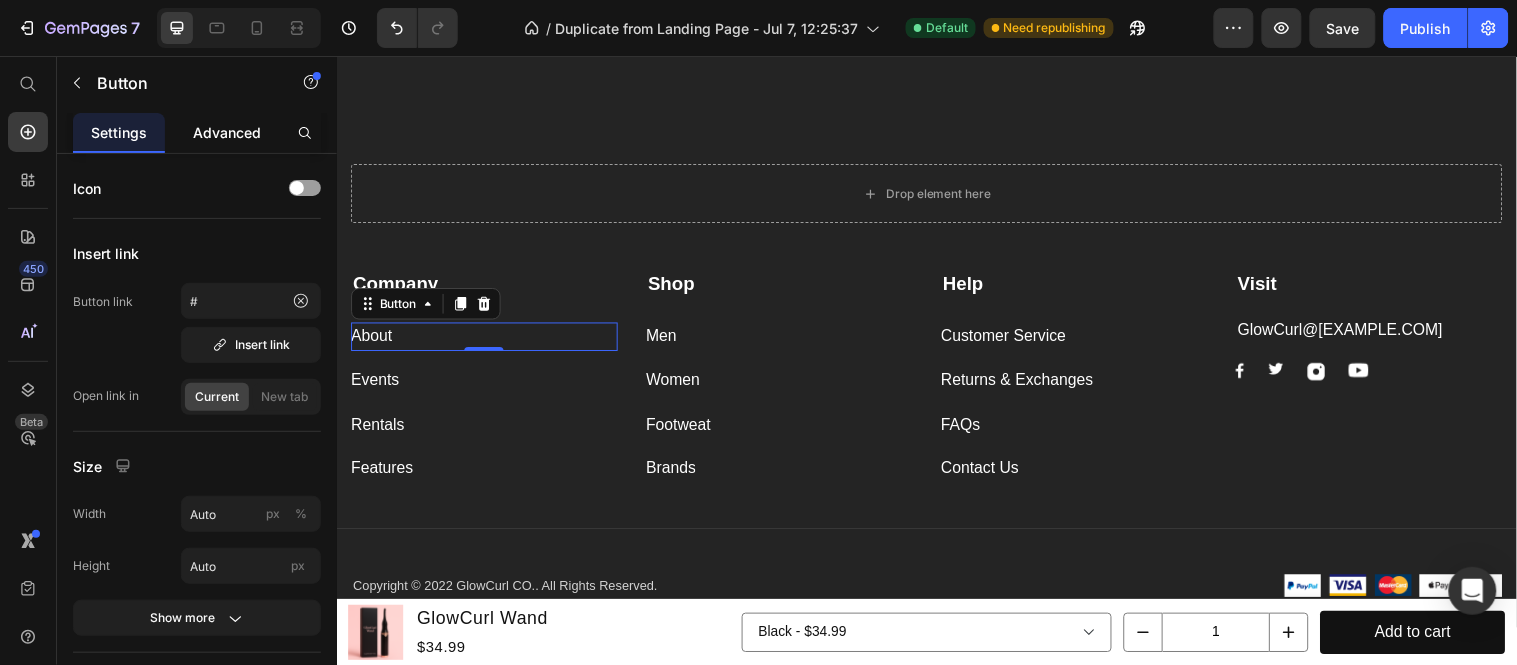 click on "Advanced" at bounding box center (227, 132) 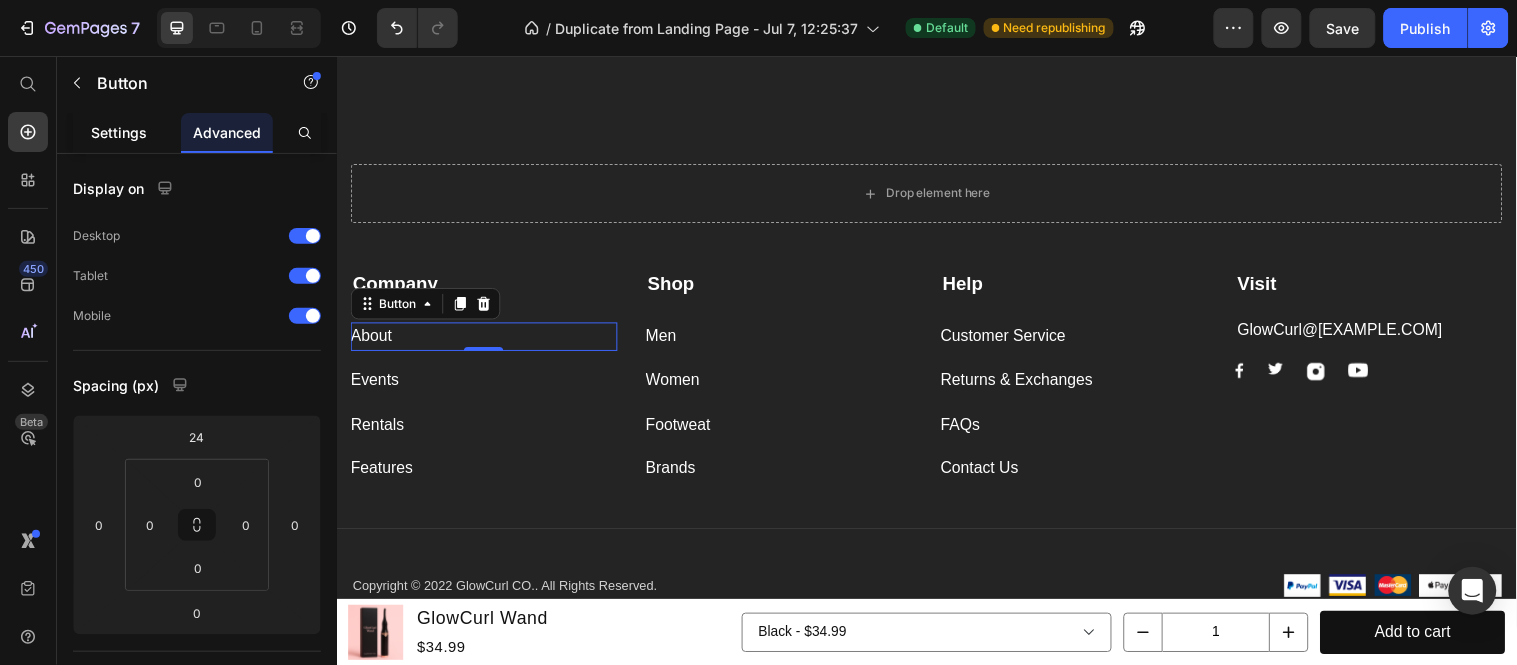 click on "Settings" 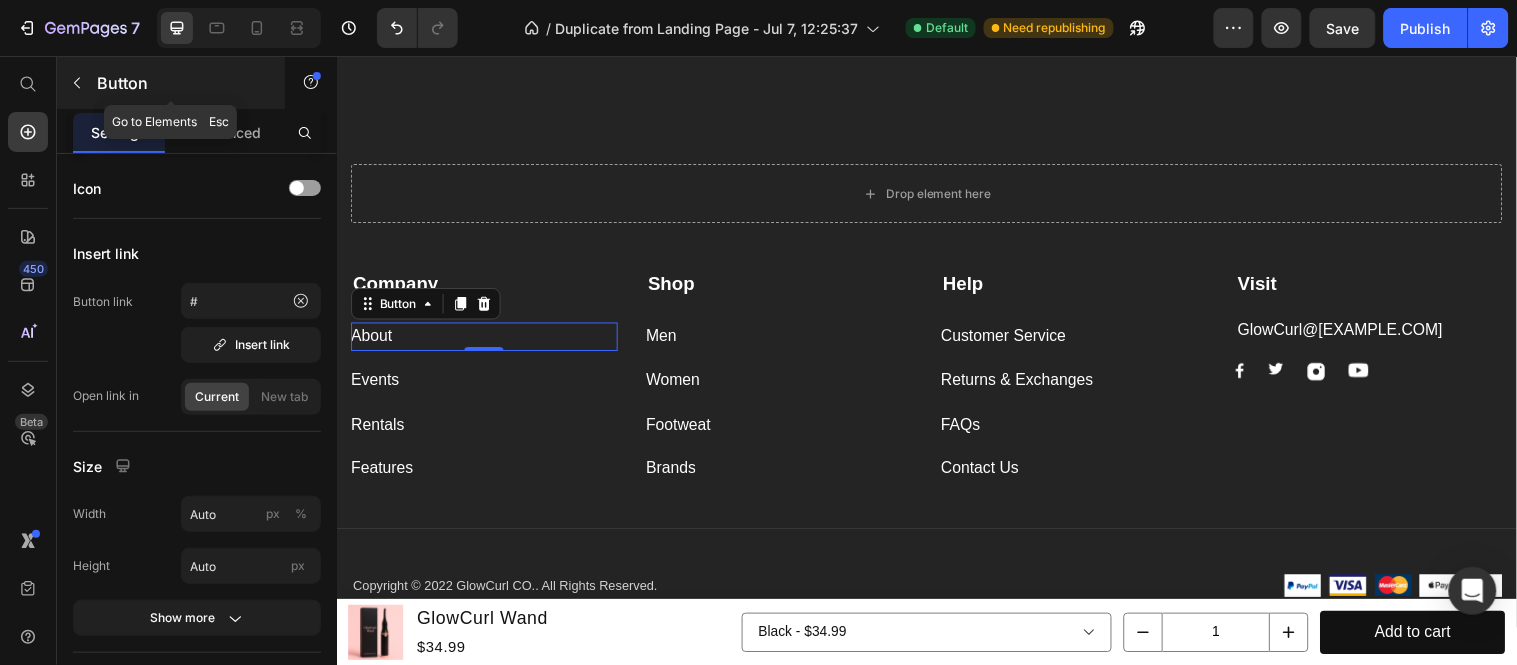 click 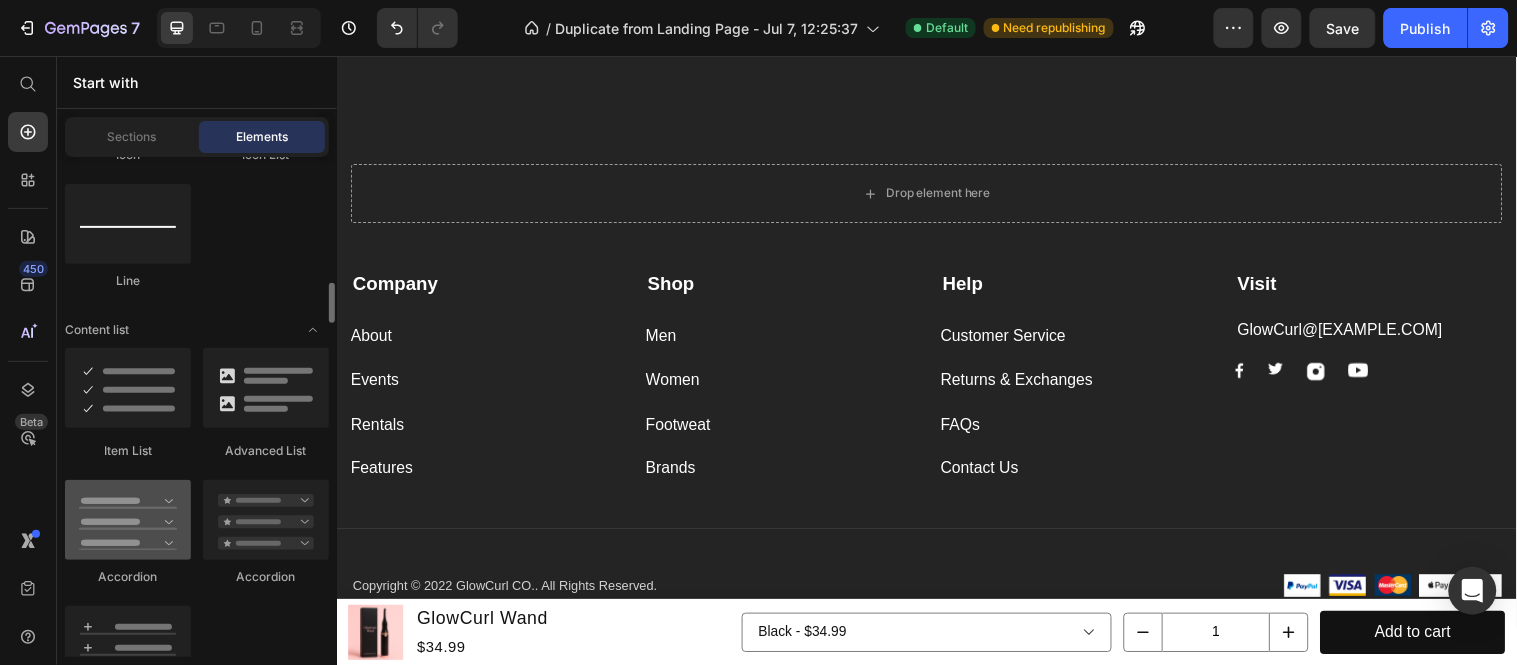 scroll, scrollTop: 1666, scrollLeft: 0, axis: vertical 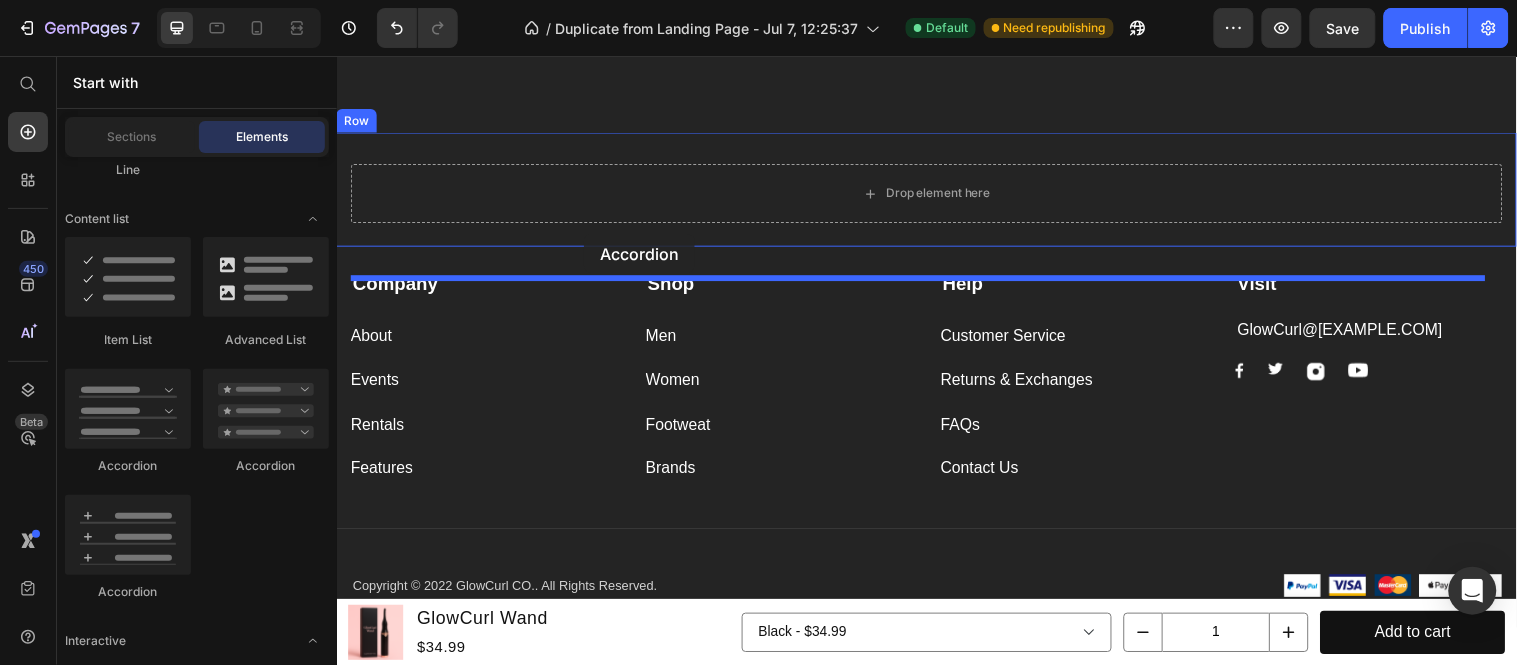 drag, startPoint x: 481, startPoint y: 473, endPoint x: 588, endPoint y: 232, distance: 263.68542 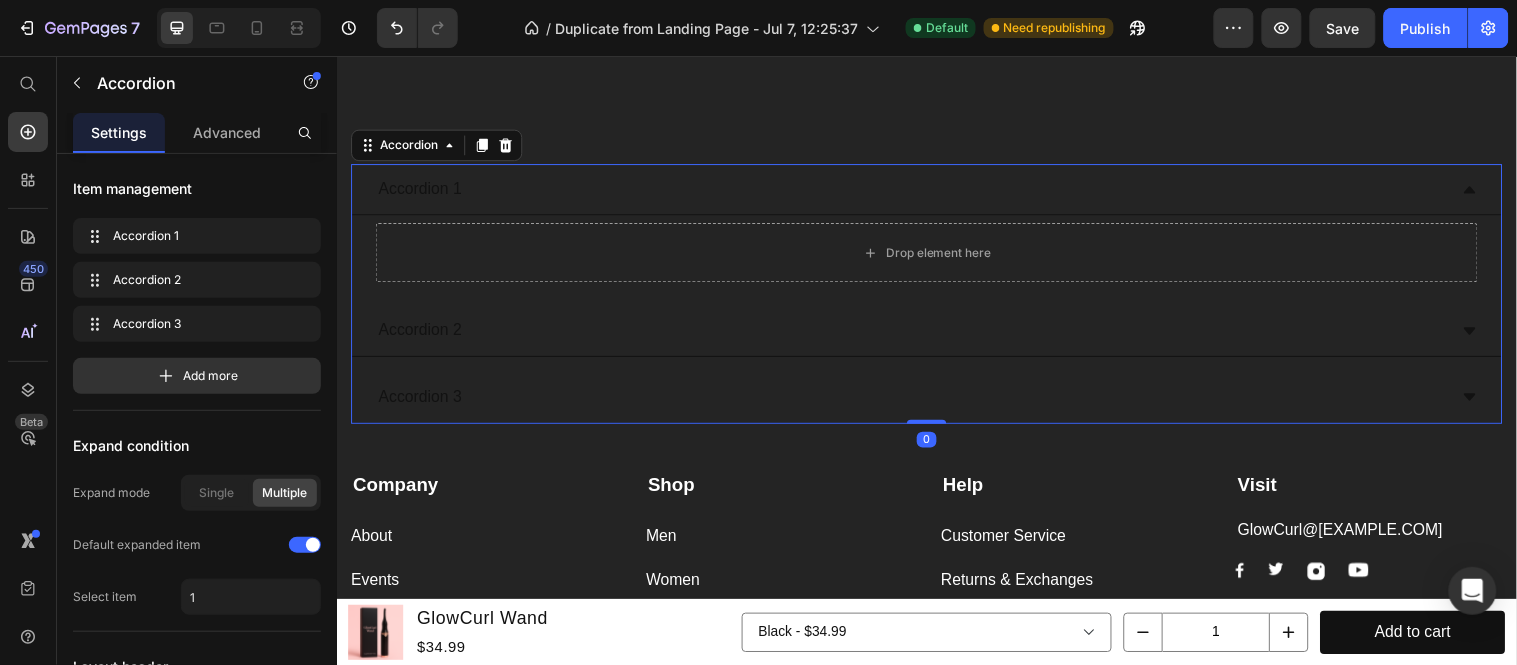 click on "Accordion 1" at bounding box center [421, 190] 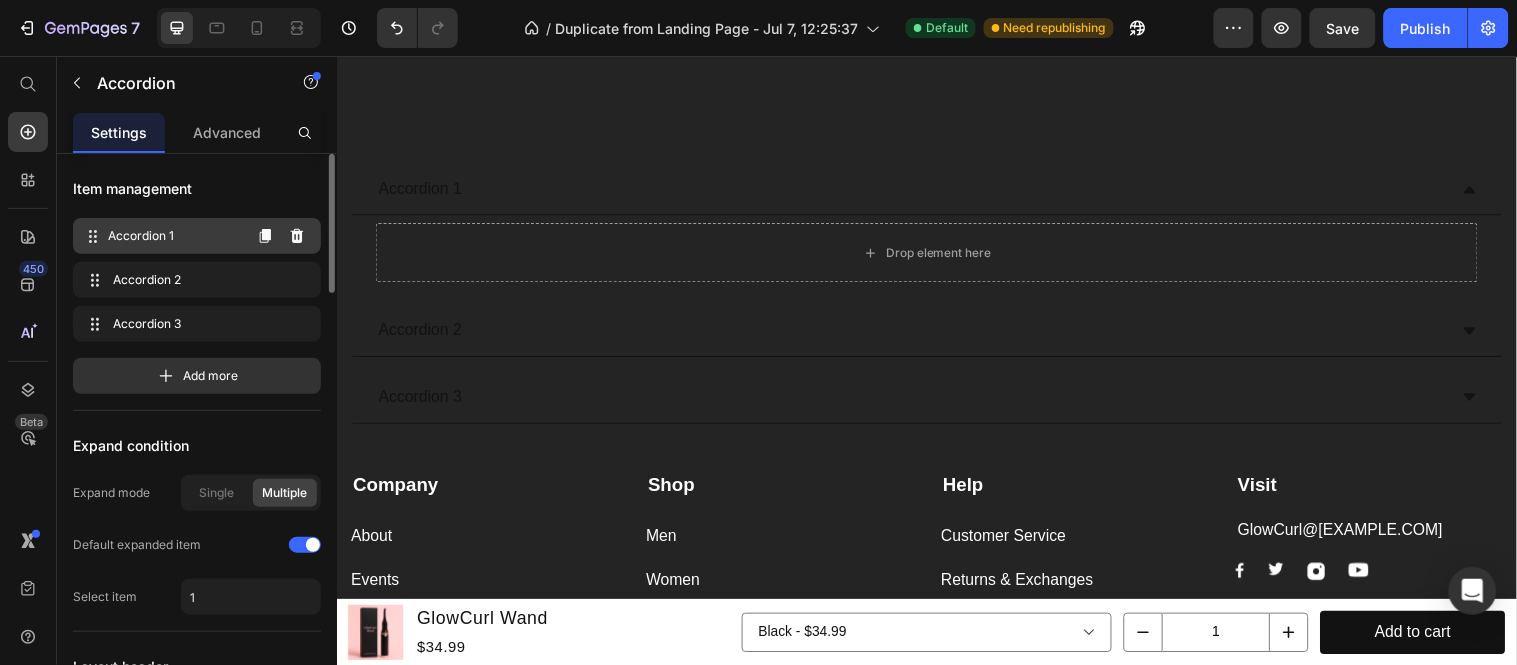 click on "Accordion 1" at bounding box center (174, 236) 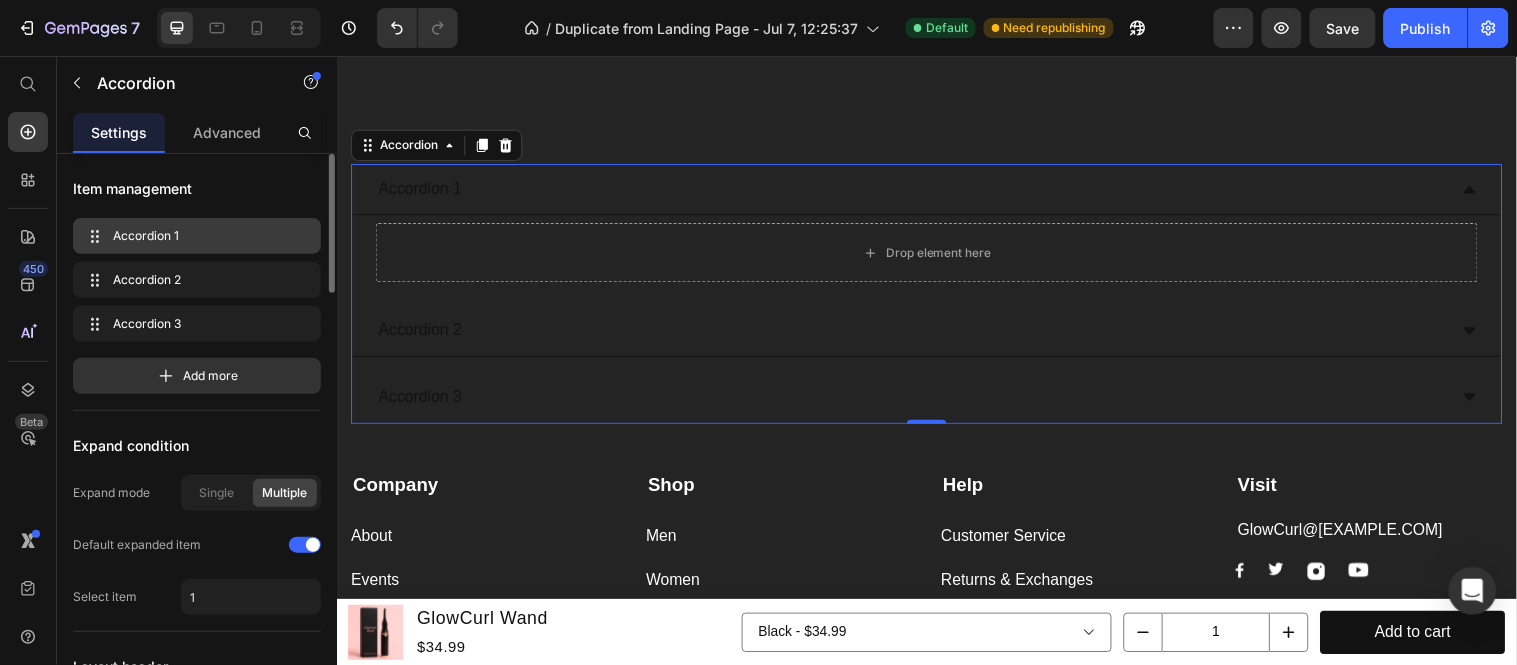 click on "Accordion 1" at bounding box center [193, 236] 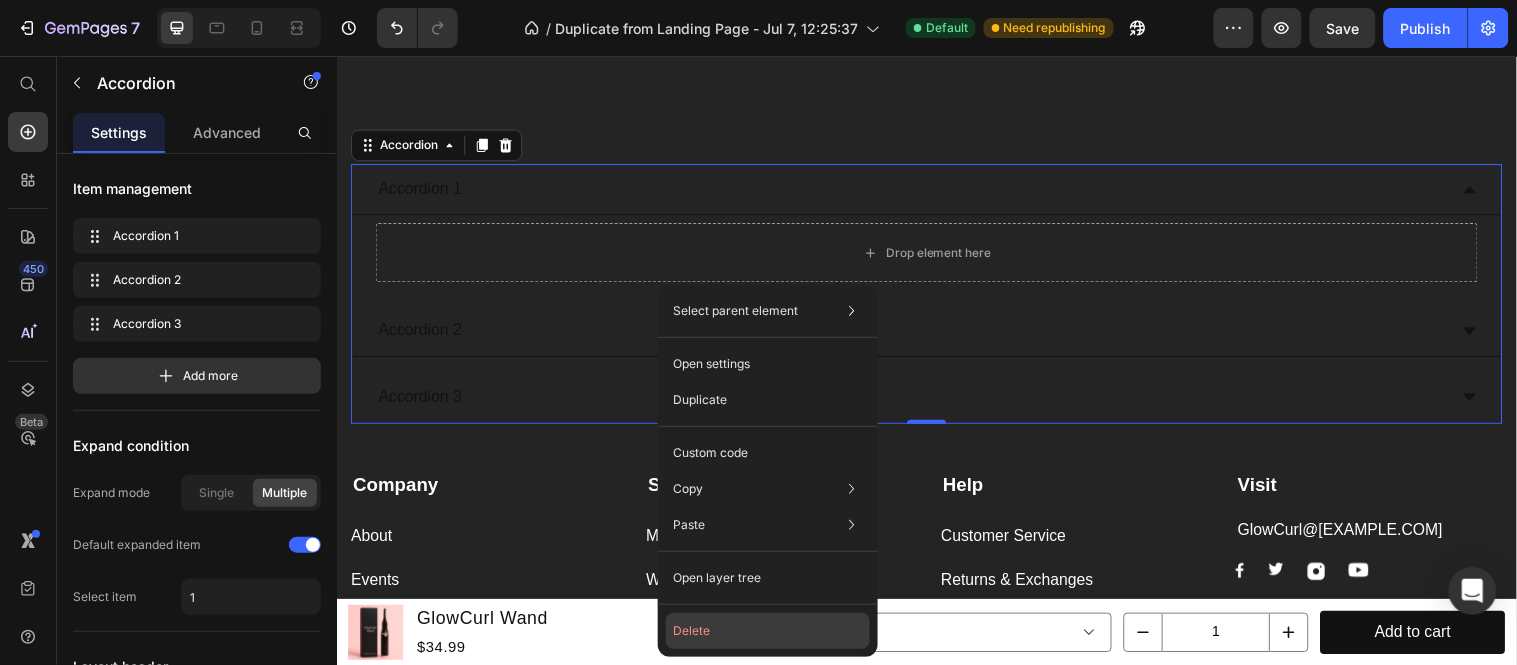 drag, startPoint x: 720, startPoint y: 642, endPoint x: 375, endPoint y: 579, distance: 350.70502 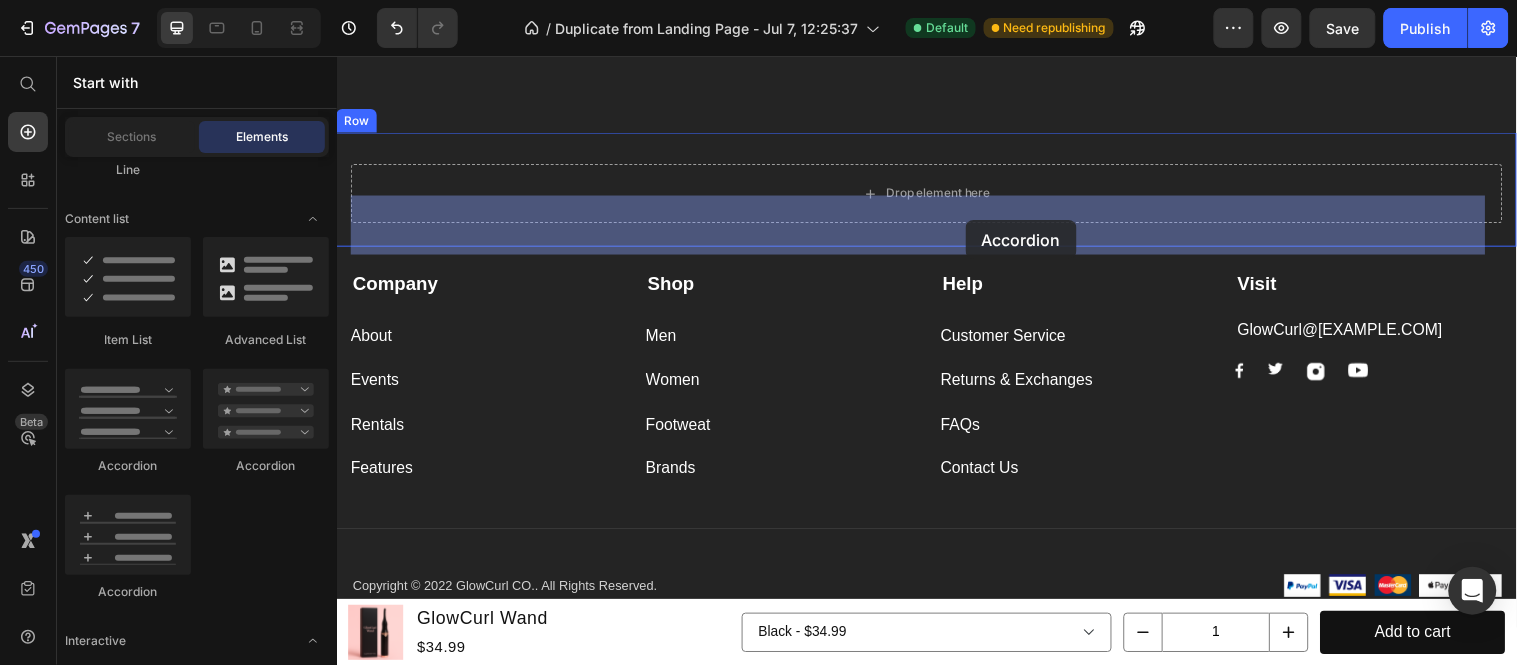 drag, startPoint x: 728, startPoint y: 235, endPoint x: 936, endPoint y: 231, distance: 208.03845 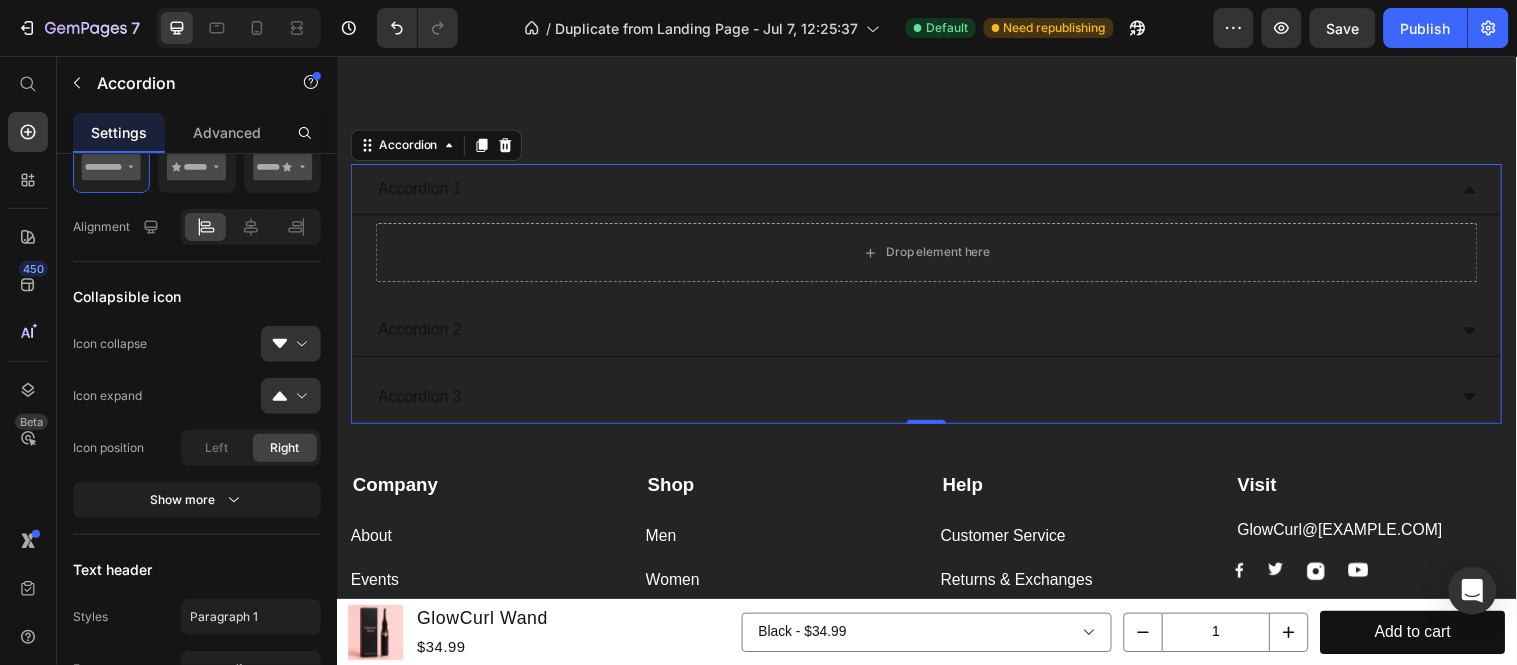 scroll, scrollTop: 1111, scrollLeft: 0, axis: vertical 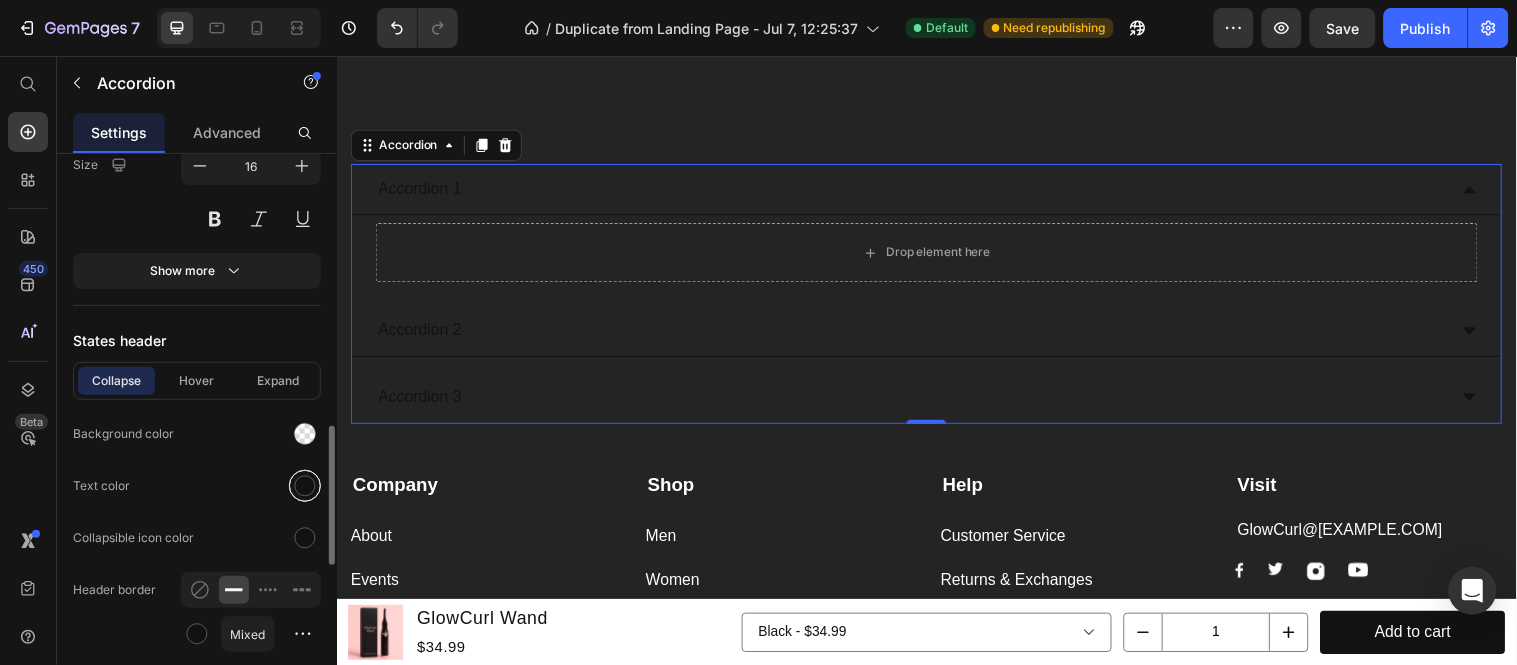 click at bounding box center (305, 486) 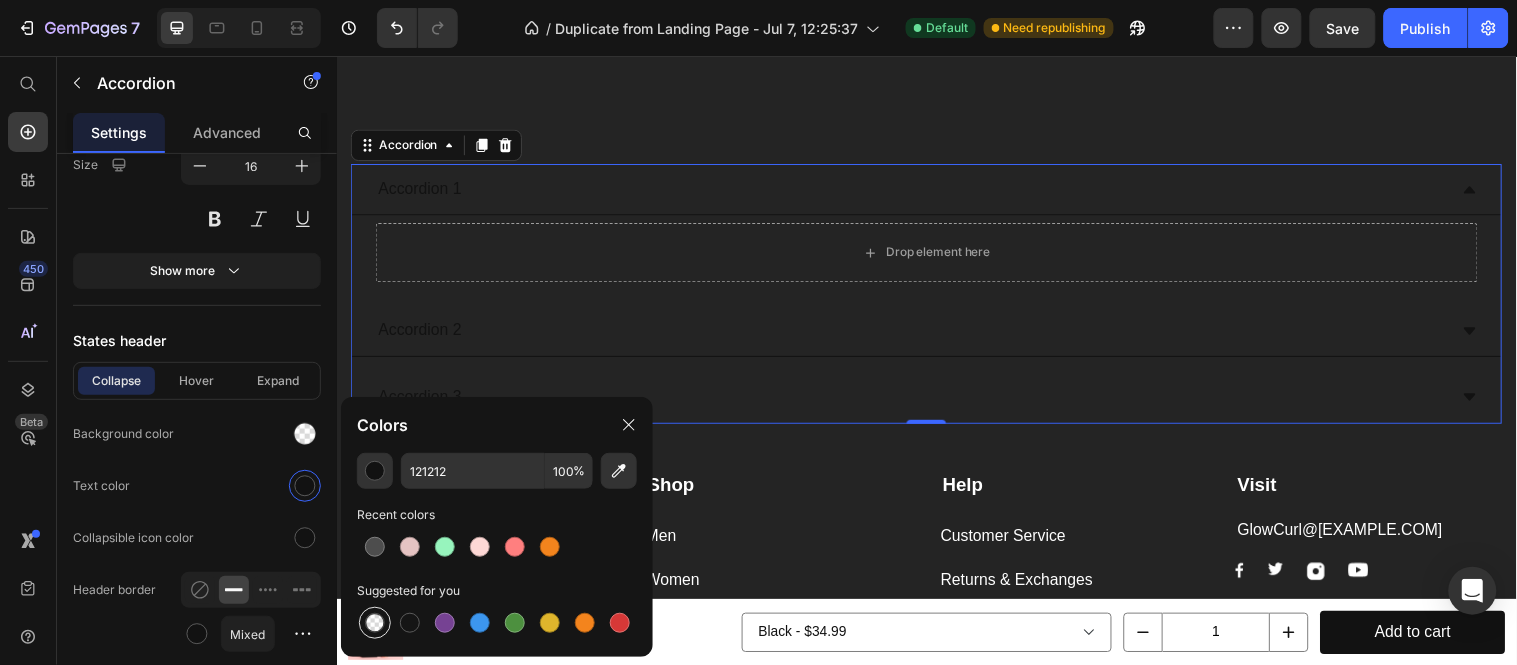 click at bounding box center [375, 623] 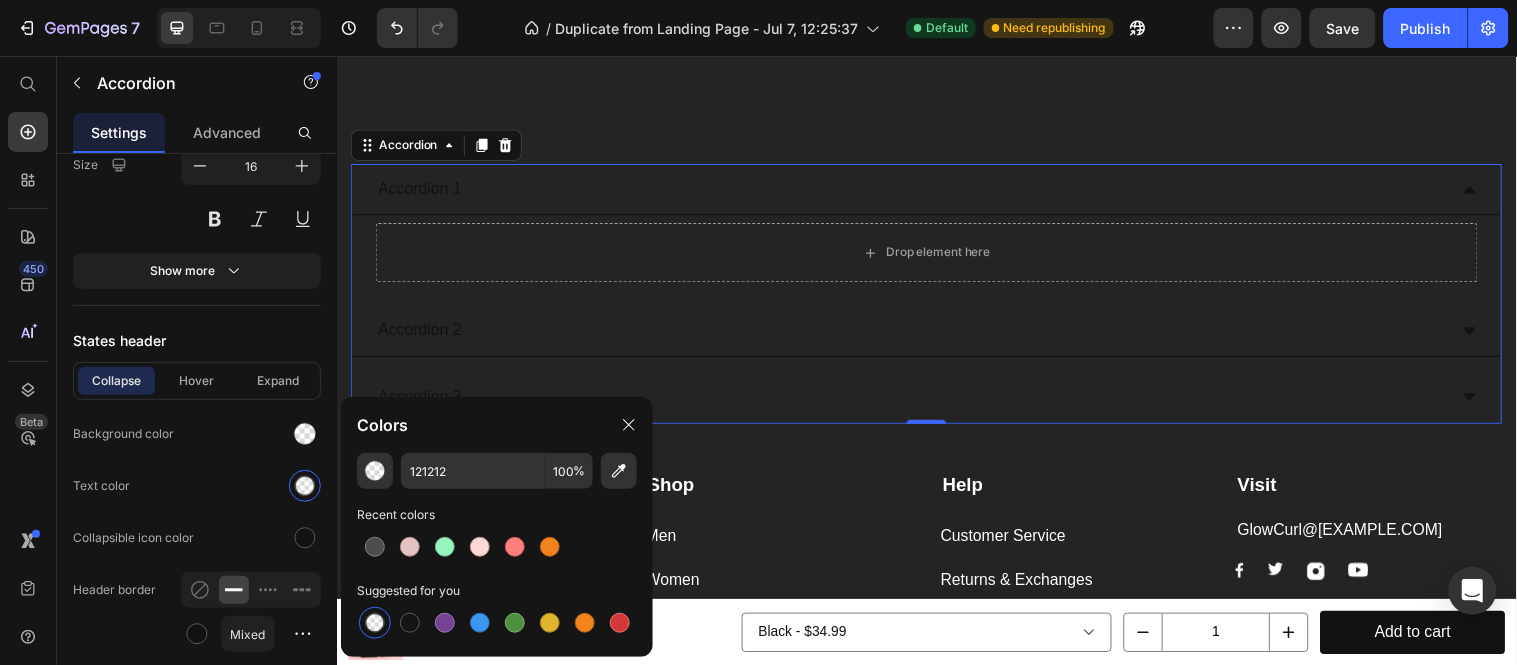 type on "000000" 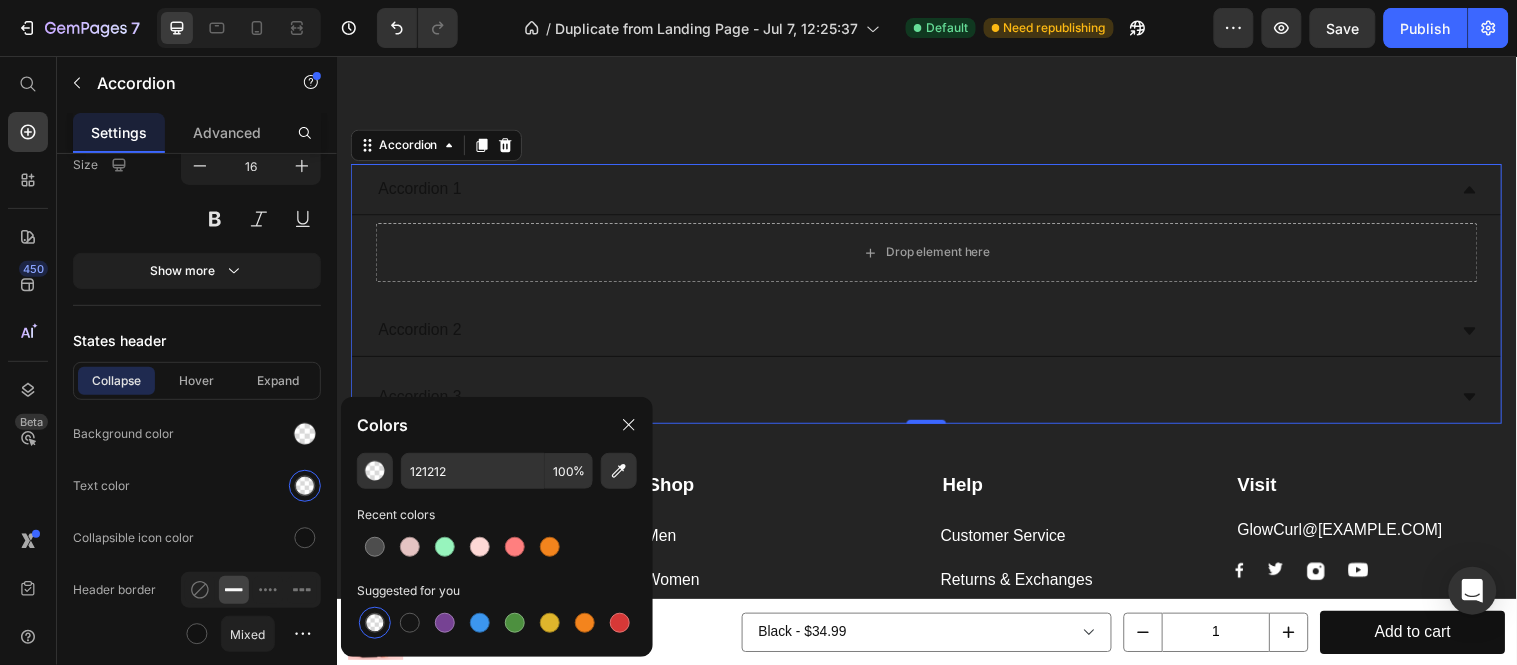 type on "0" 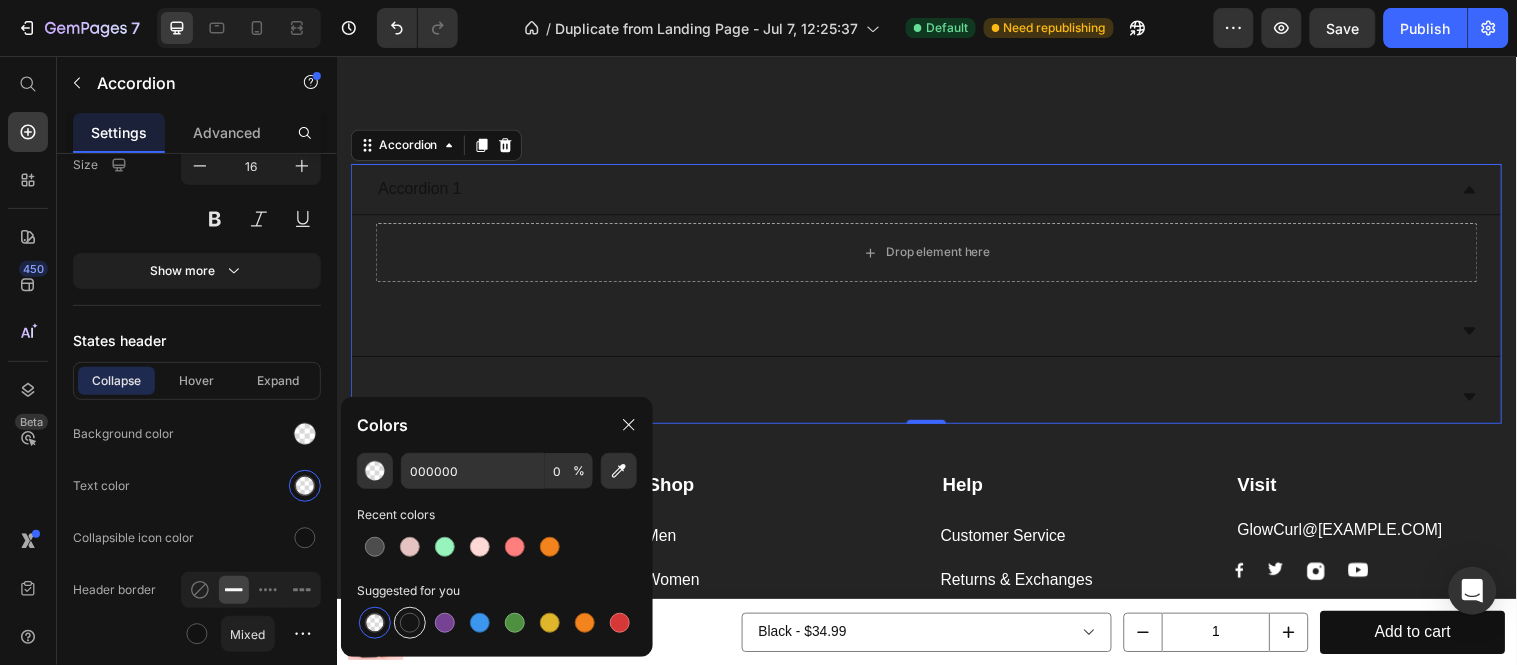 click at bounding box center (410, 623) 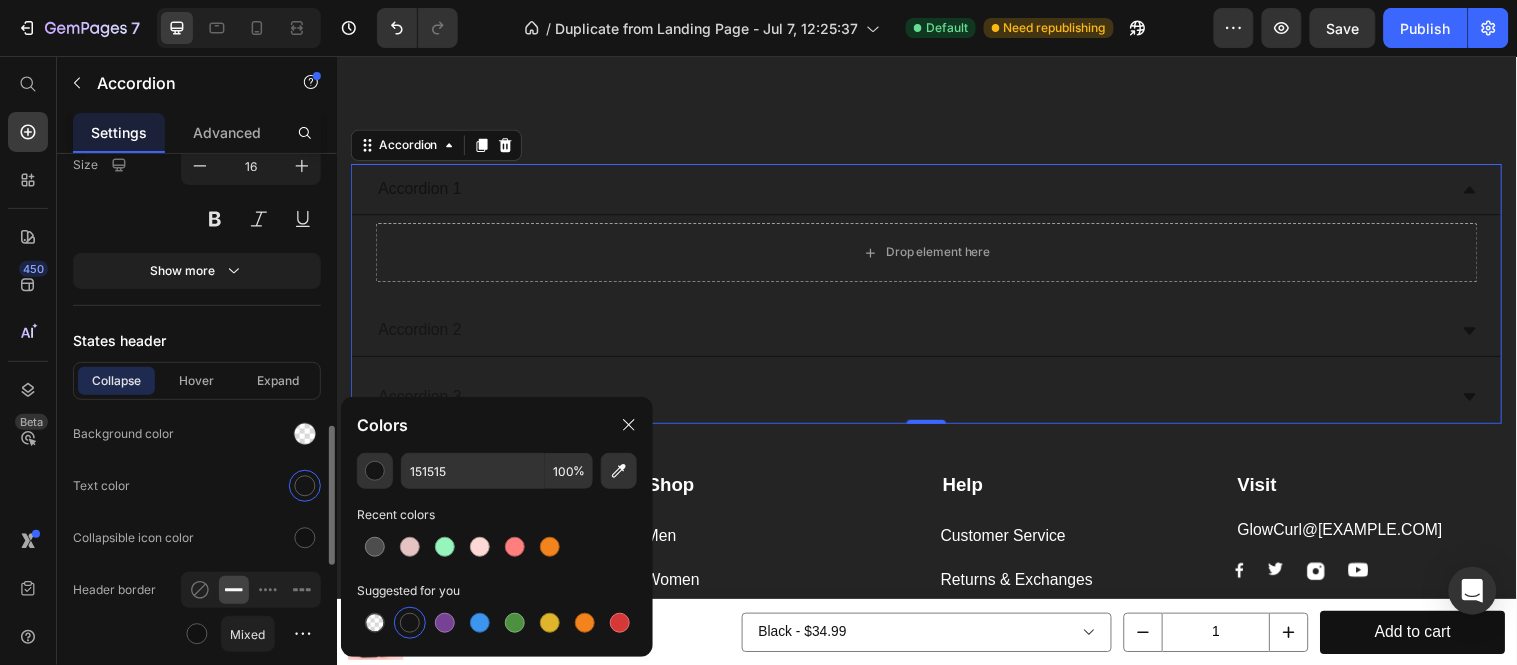 scroll, scrollTop: 777, scrollLeft: 0, axis: vertical 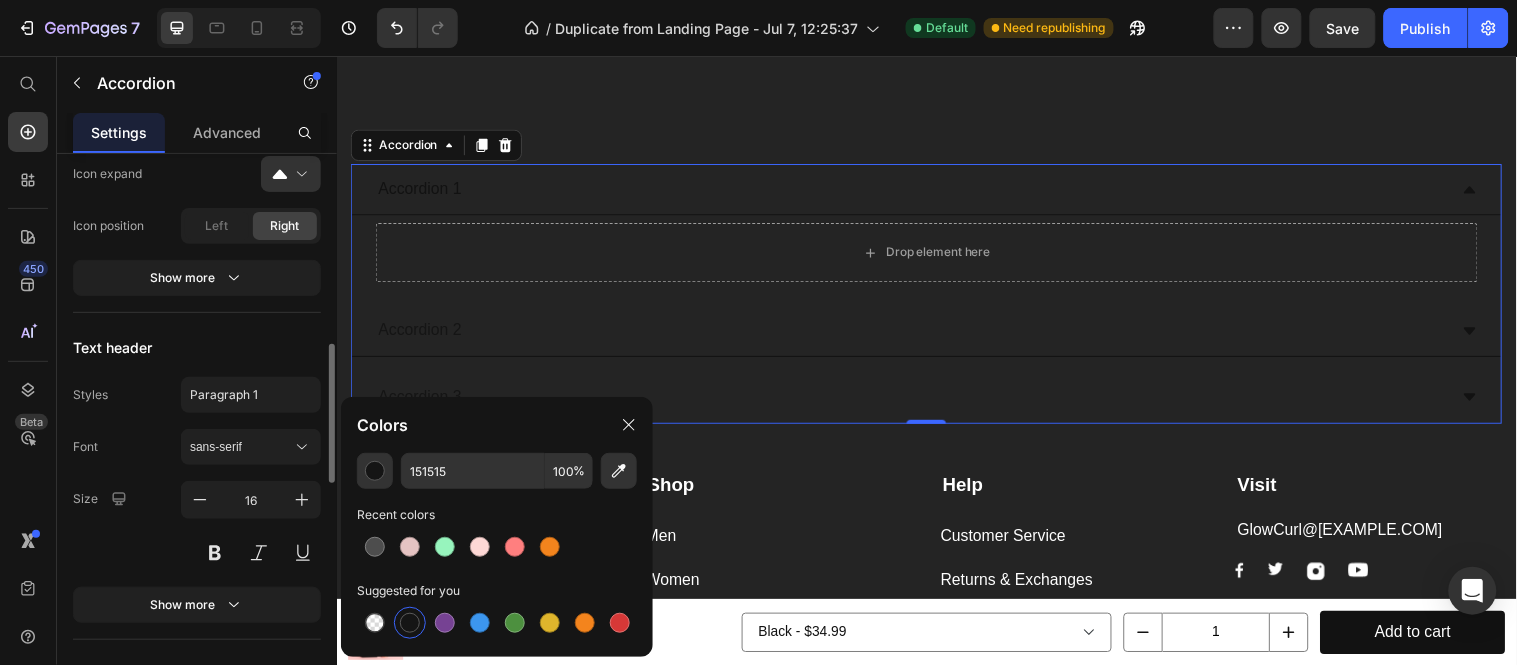 click on "Text header" at bounding box center [197, 347] 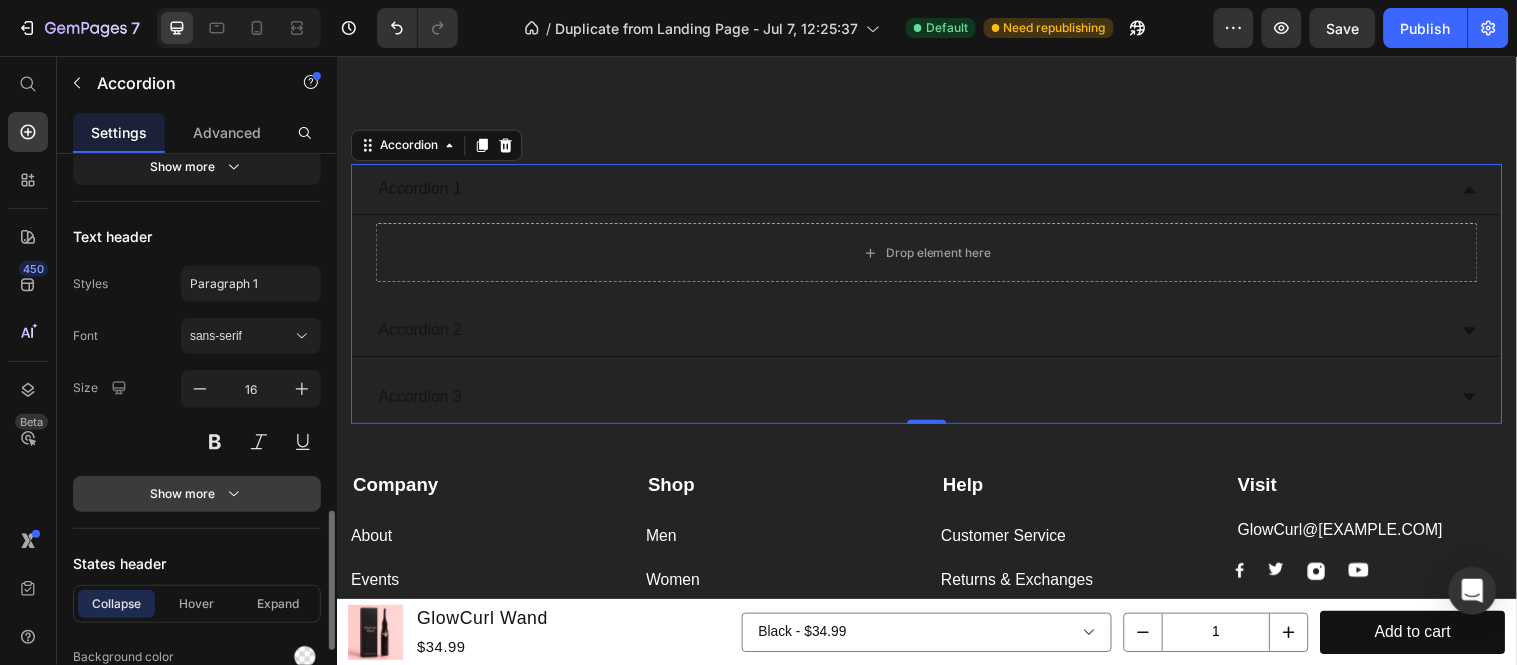 scroll, scrollTop: 1000, scrollLeft: 0, axis: vertical 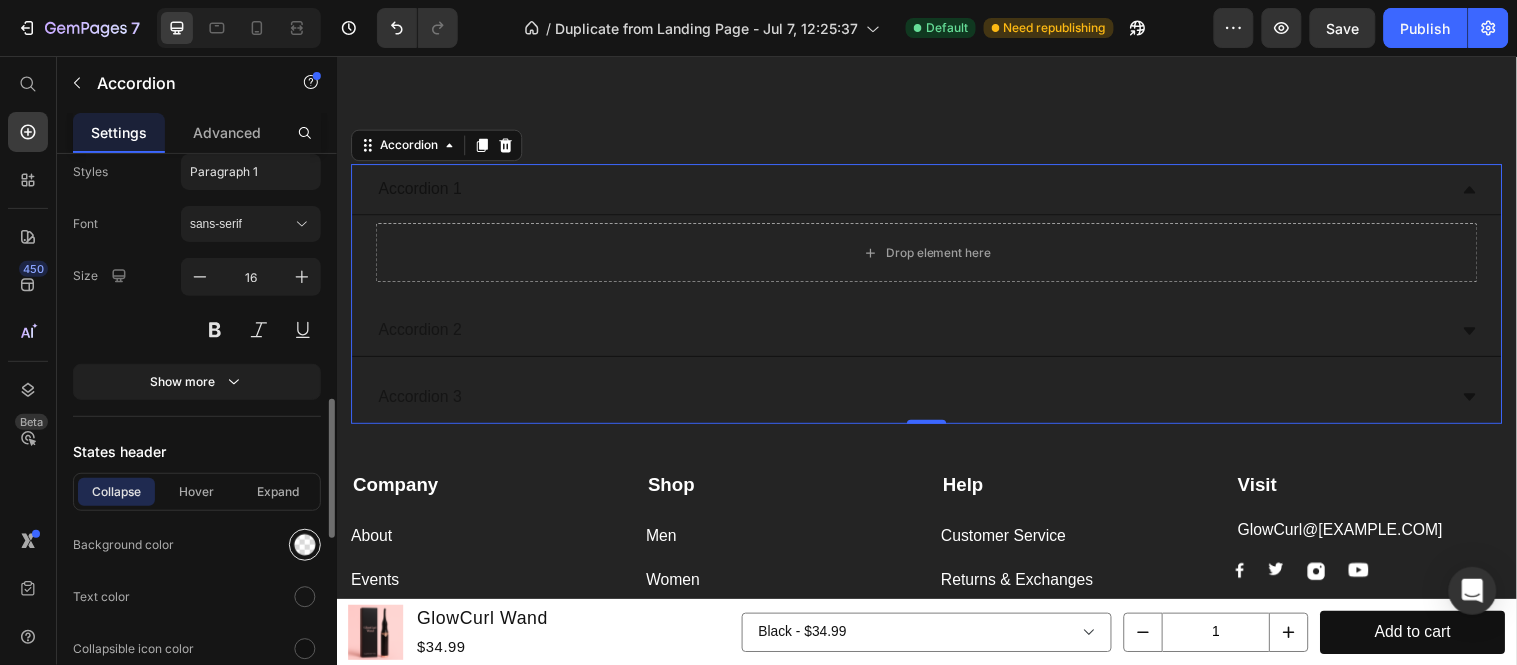 click at bounding box center (305, 545) 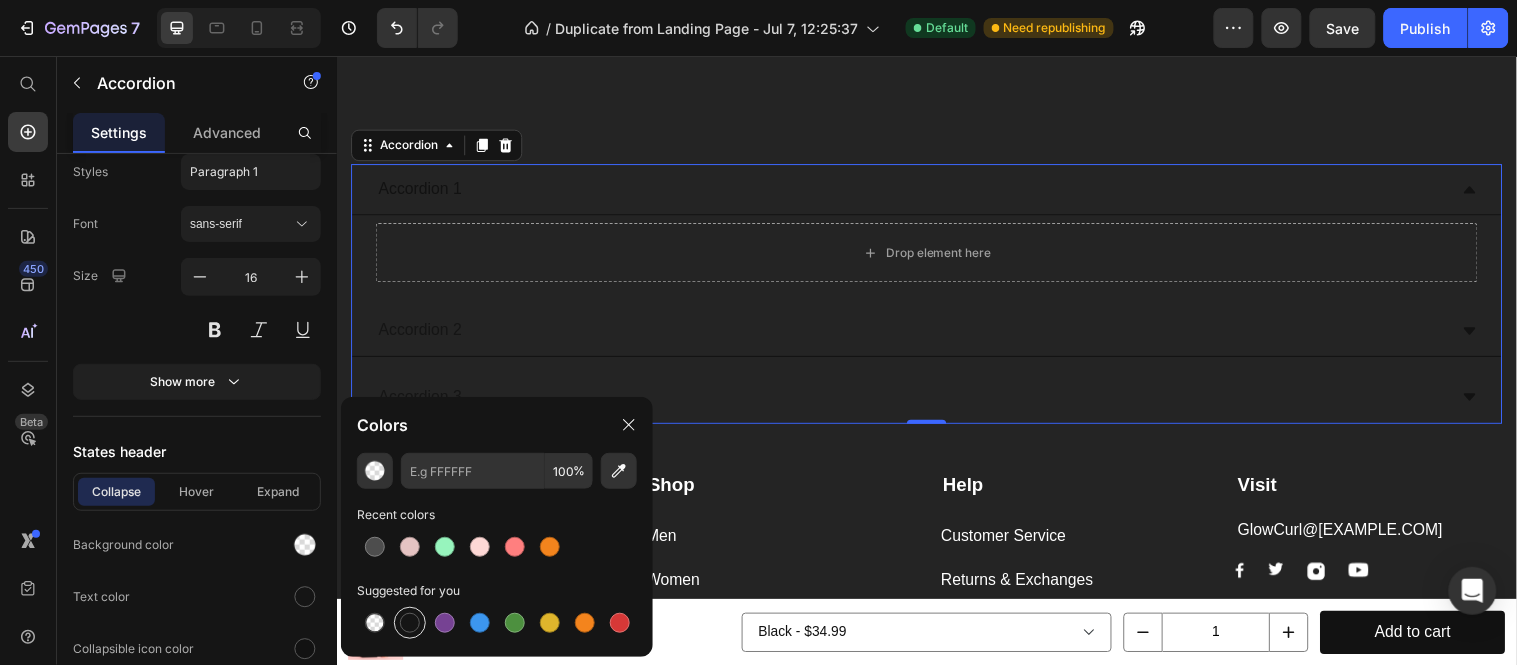 click at bounding box center (410, 623) 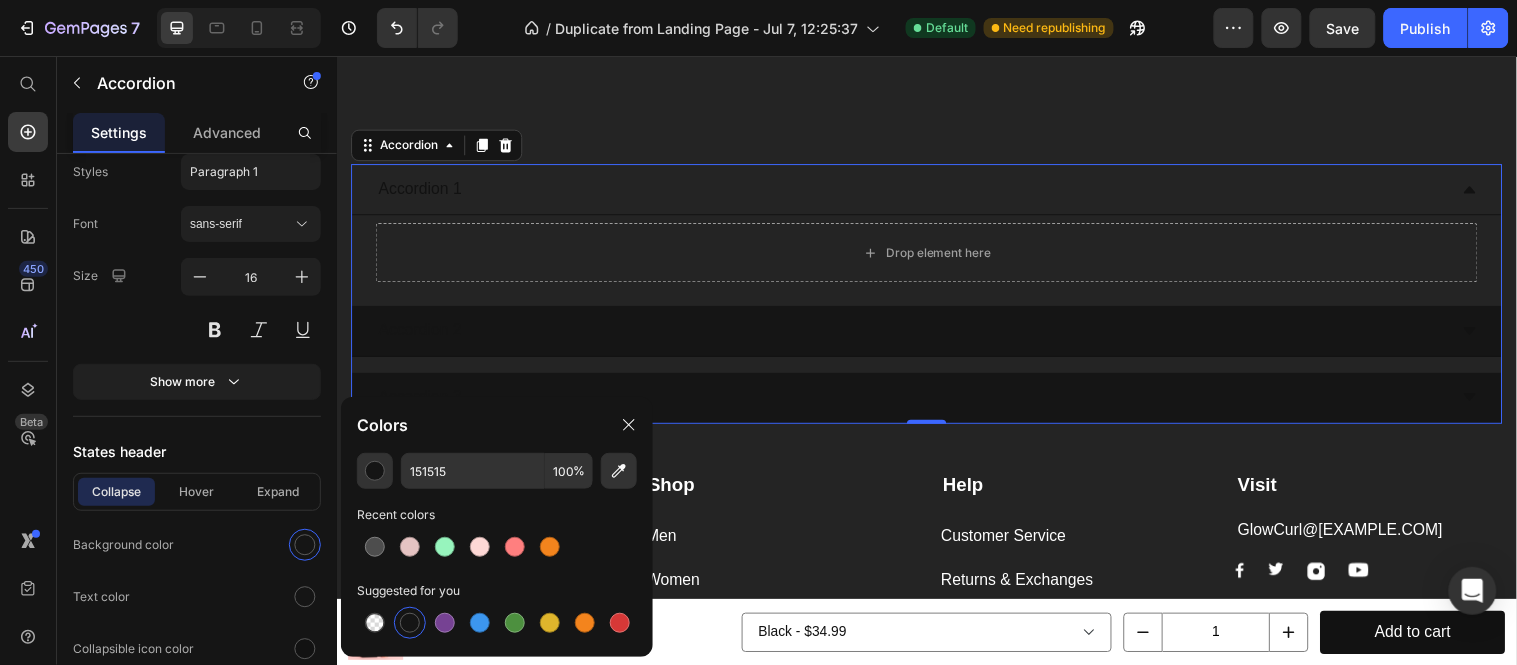 click at bounding box center [410, 623] 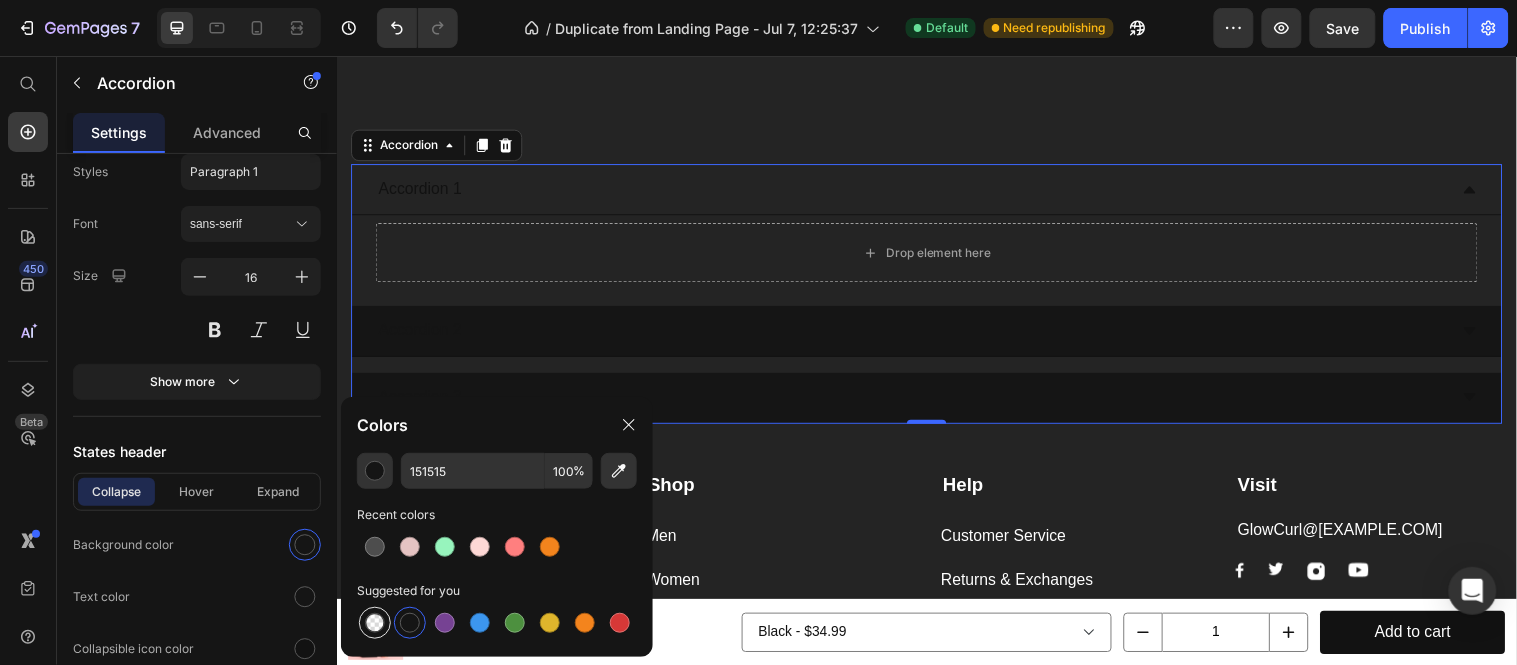 click at bounding box center [375, 623] 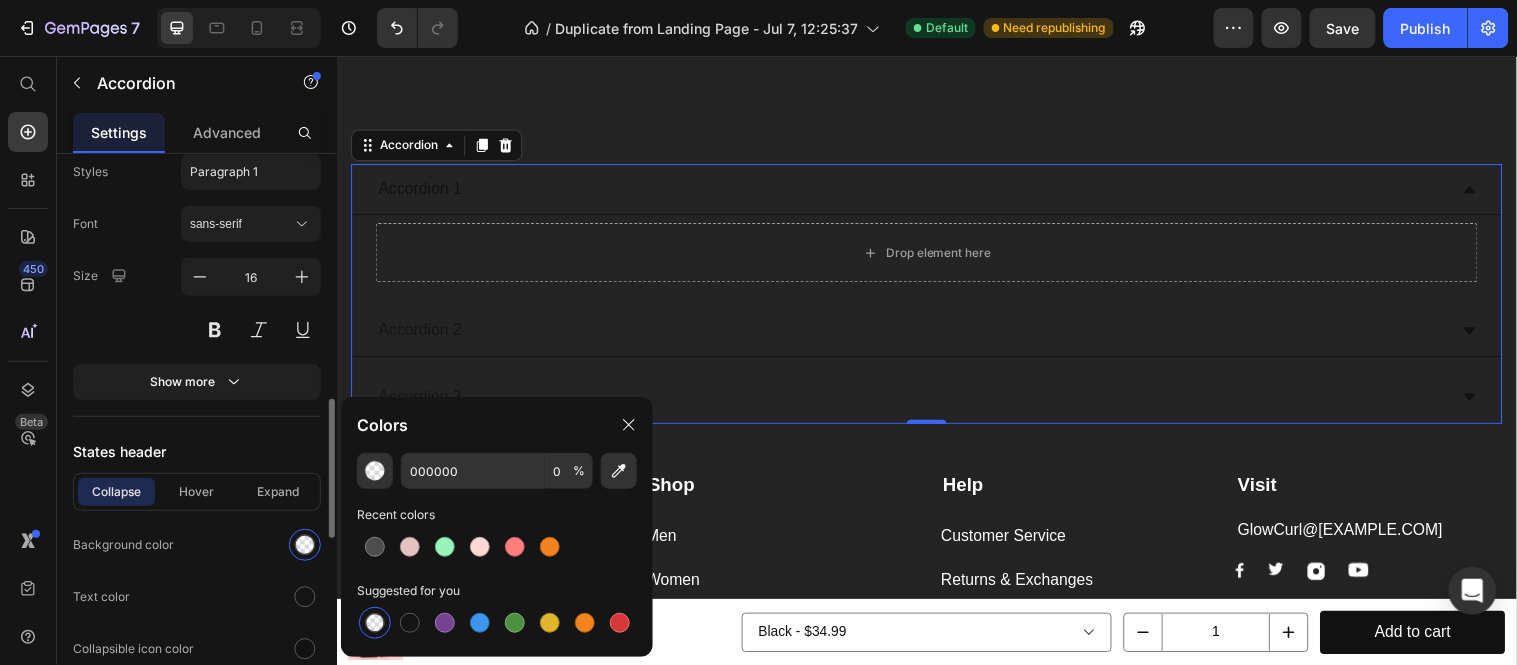 scroll, scrollTop: 1111, scrollLeft: 0, axis: vertical 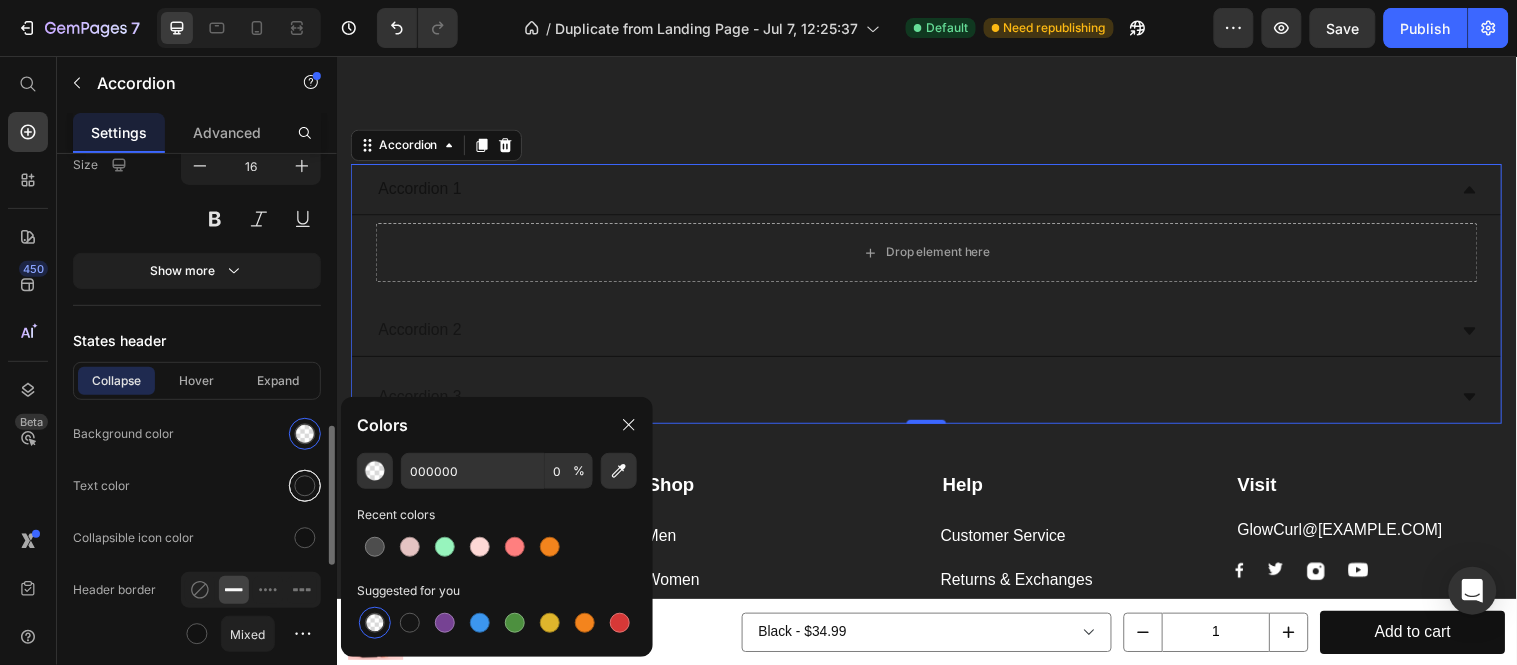click at bounding box center [305, 486] 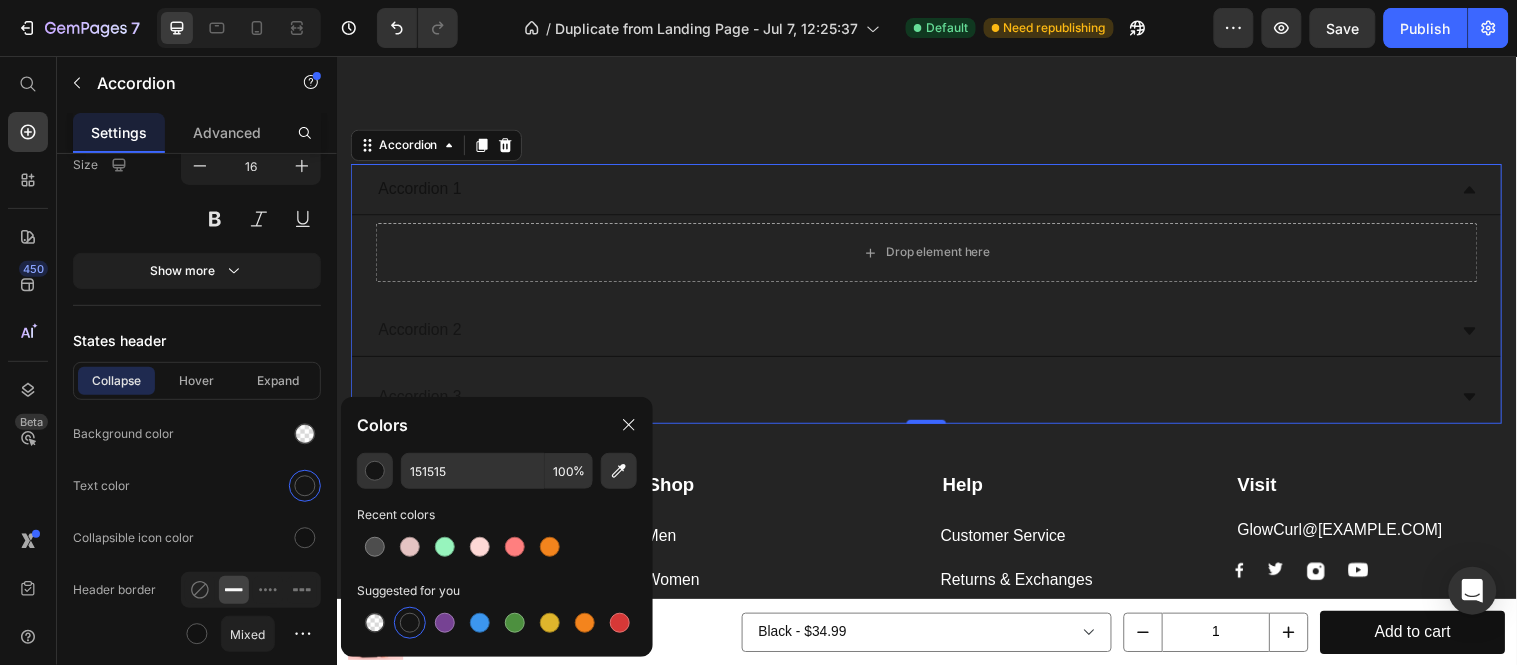 click at bounding box center (410, 623) 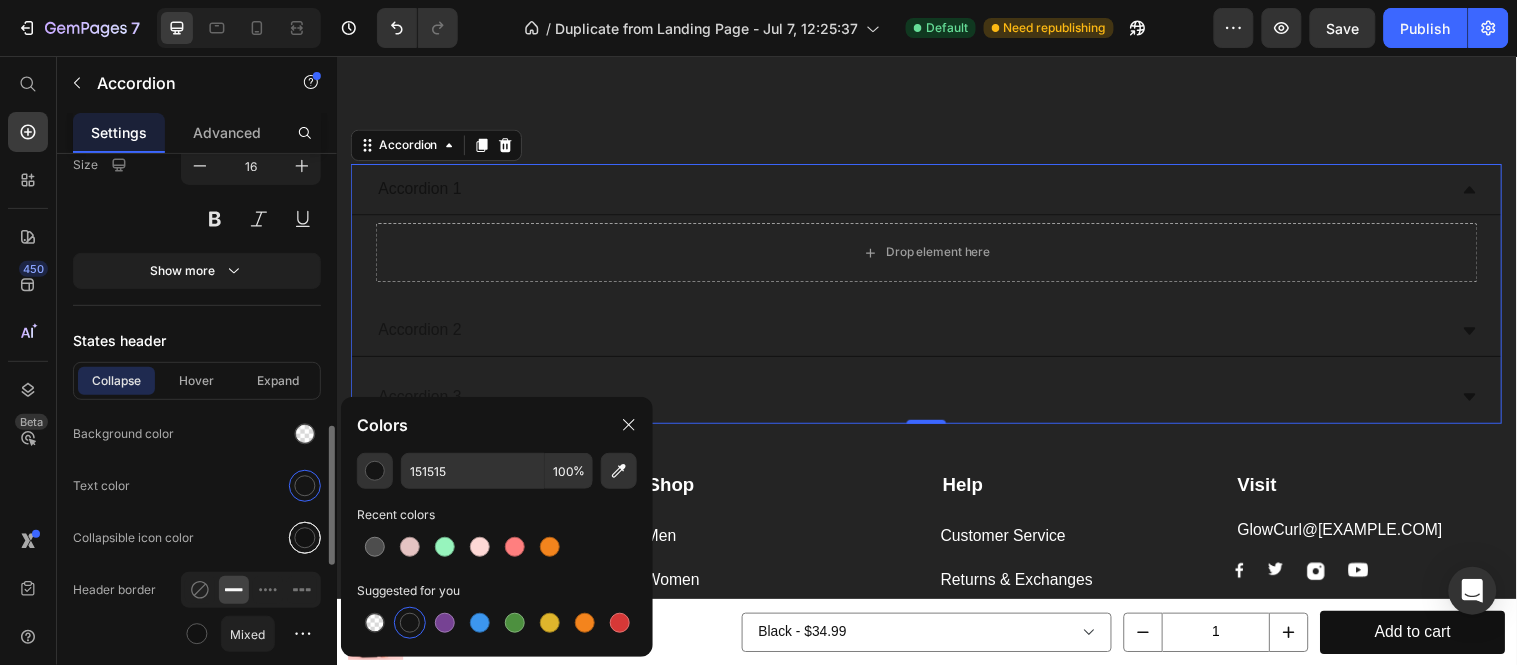 click at bounding box center [305, 538] 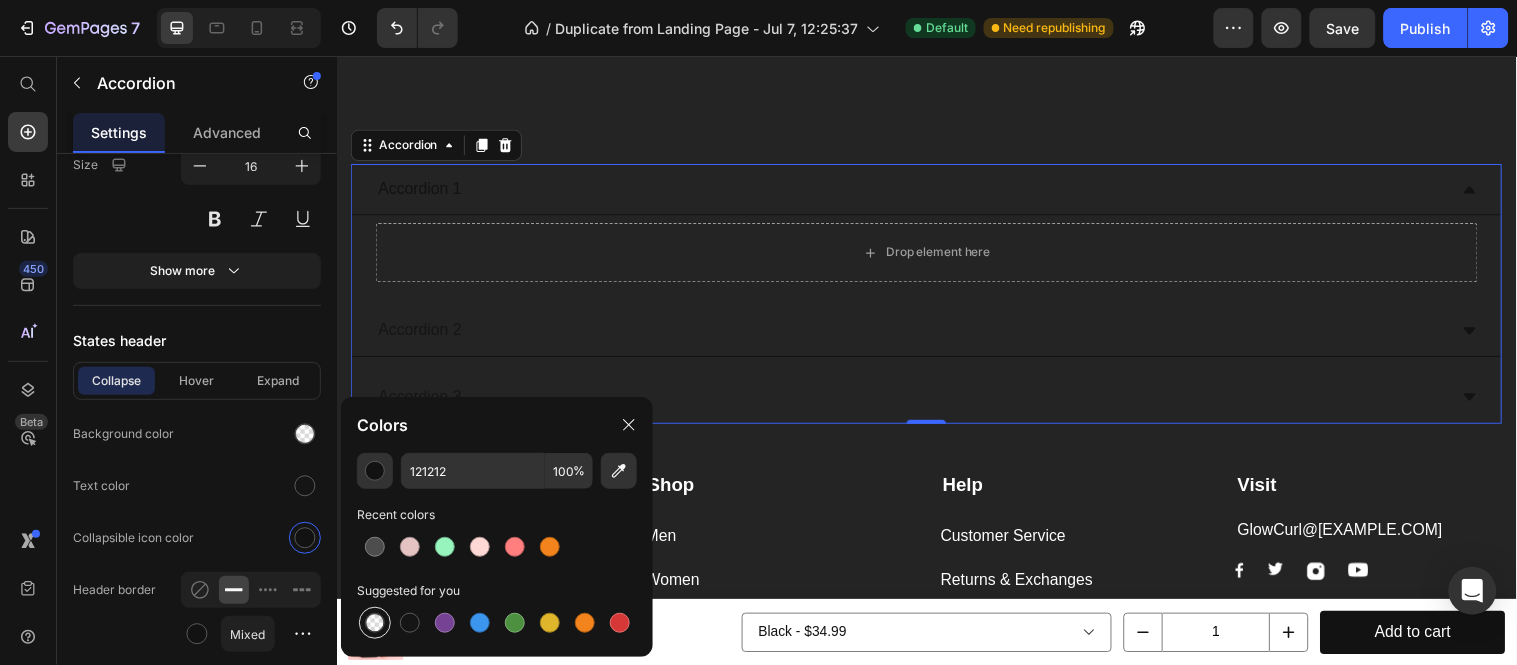 click at bounding box center [375, 623] 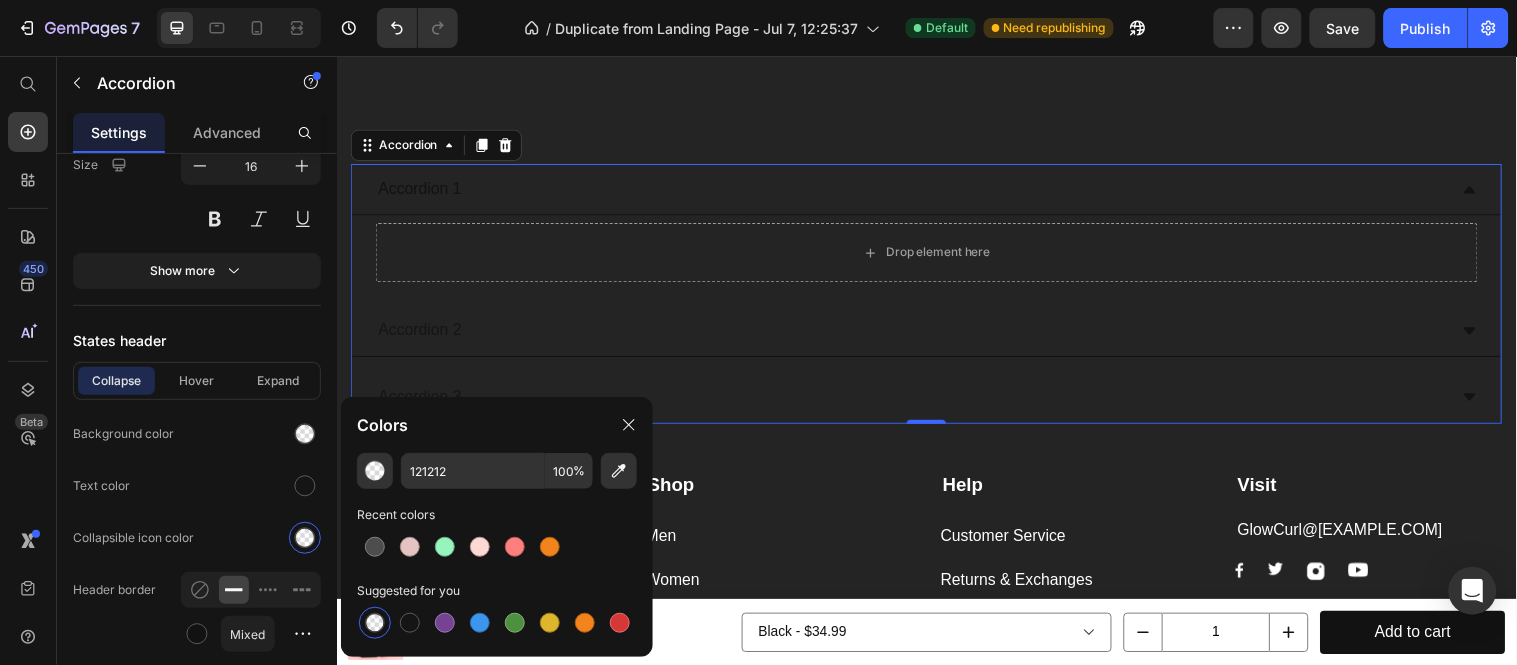 type on "000000" 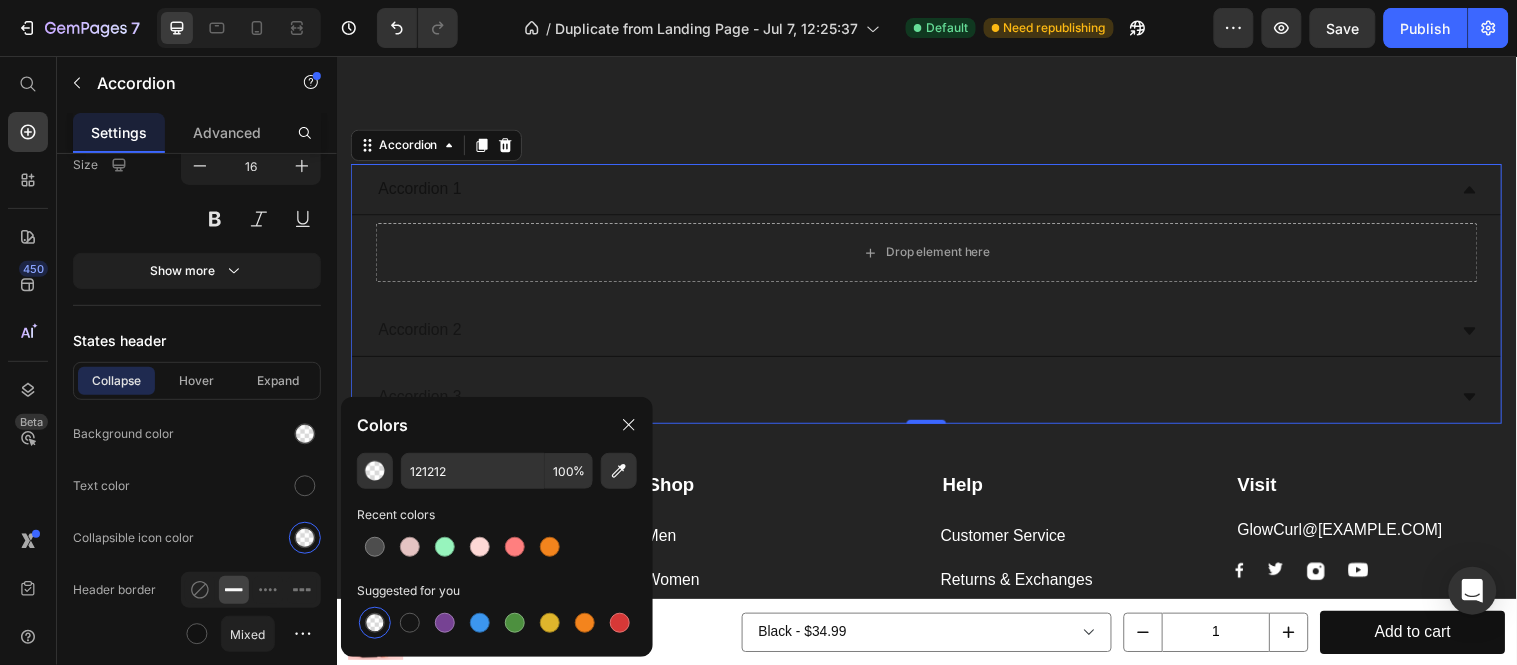 type on "0" 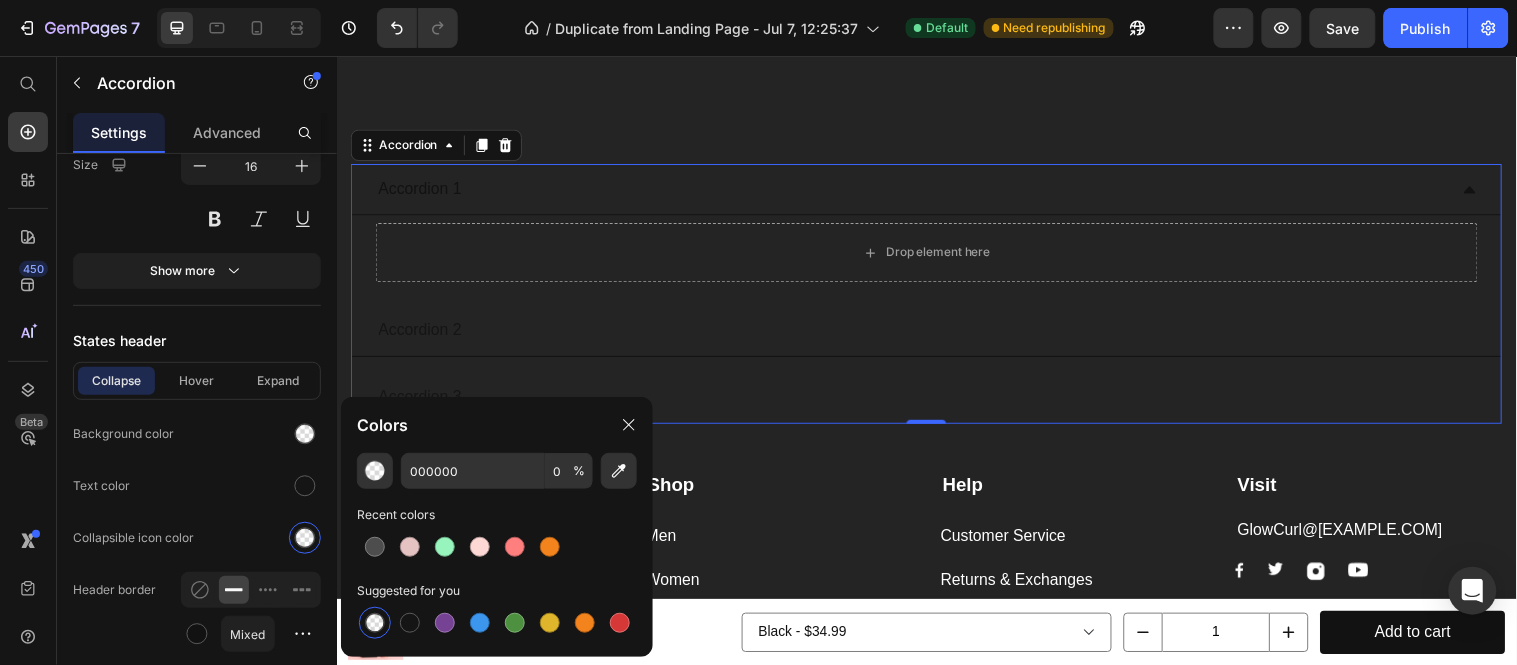click on "Accordion 1" at bounding box center (421, 190) 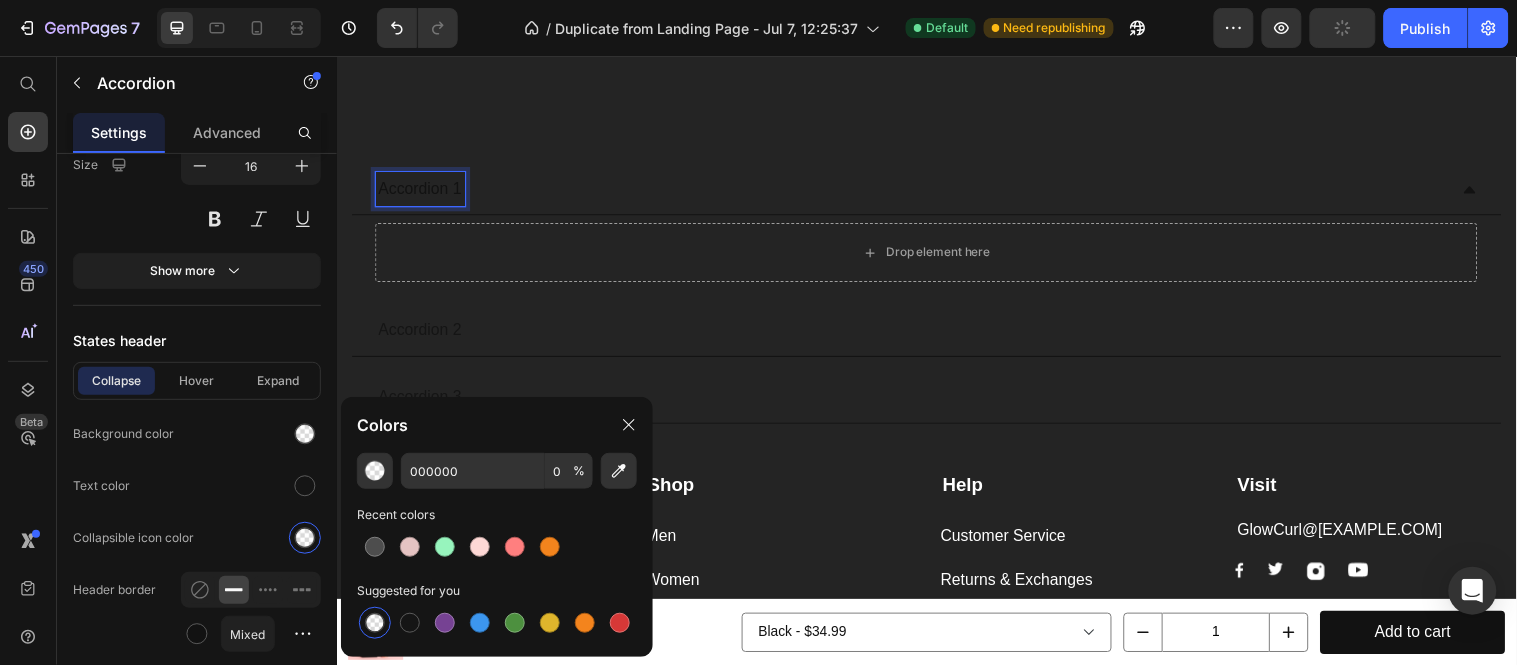 click on "Accordion 1" at bounding box center [920, 190] 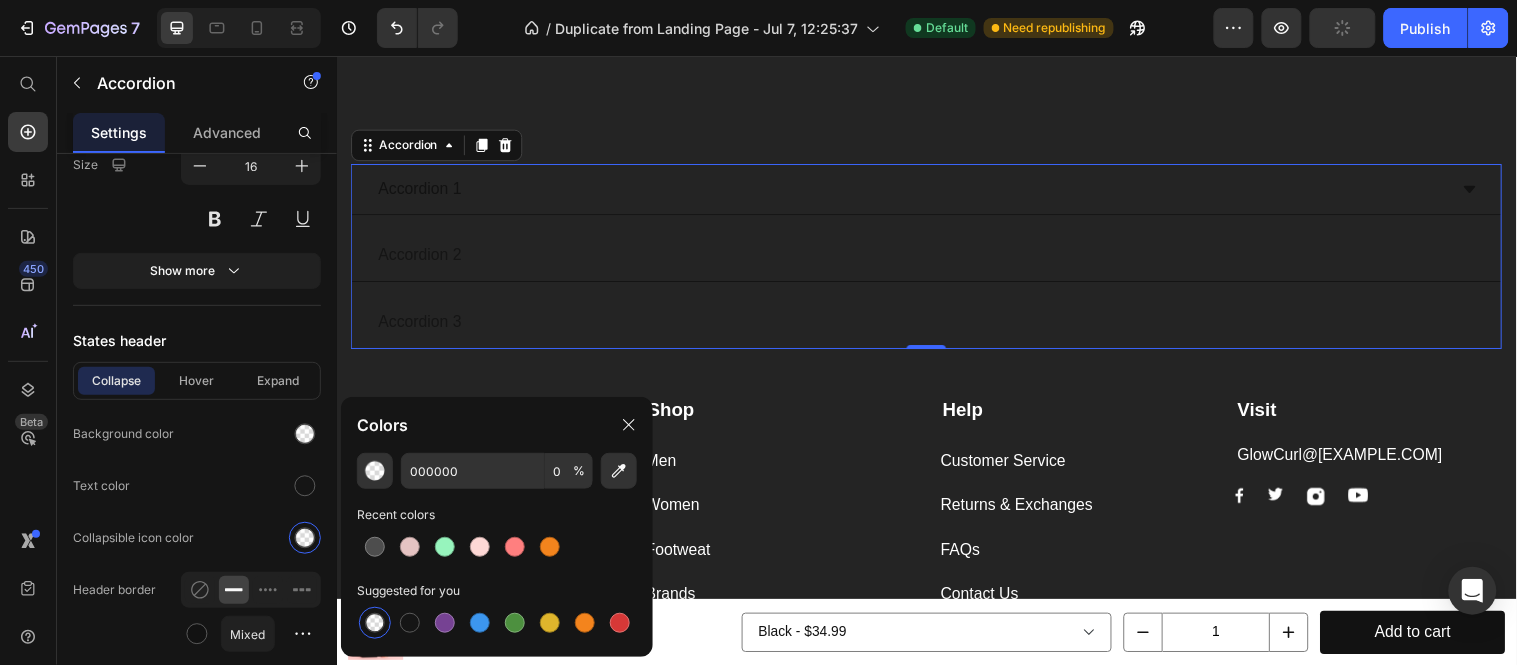 click on "Accordion 1" at bounding box center (936, 191) 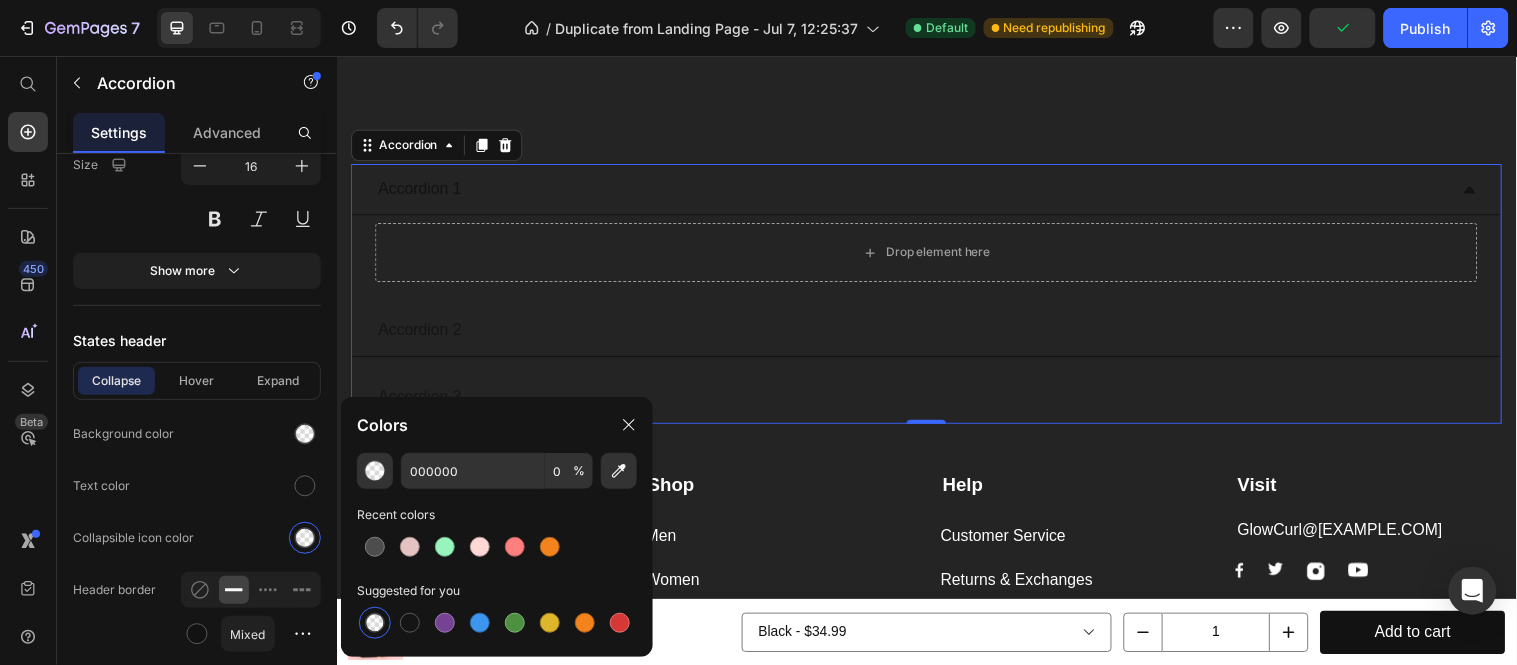 click on "Accordion 1" at bounding box center (920, 190) 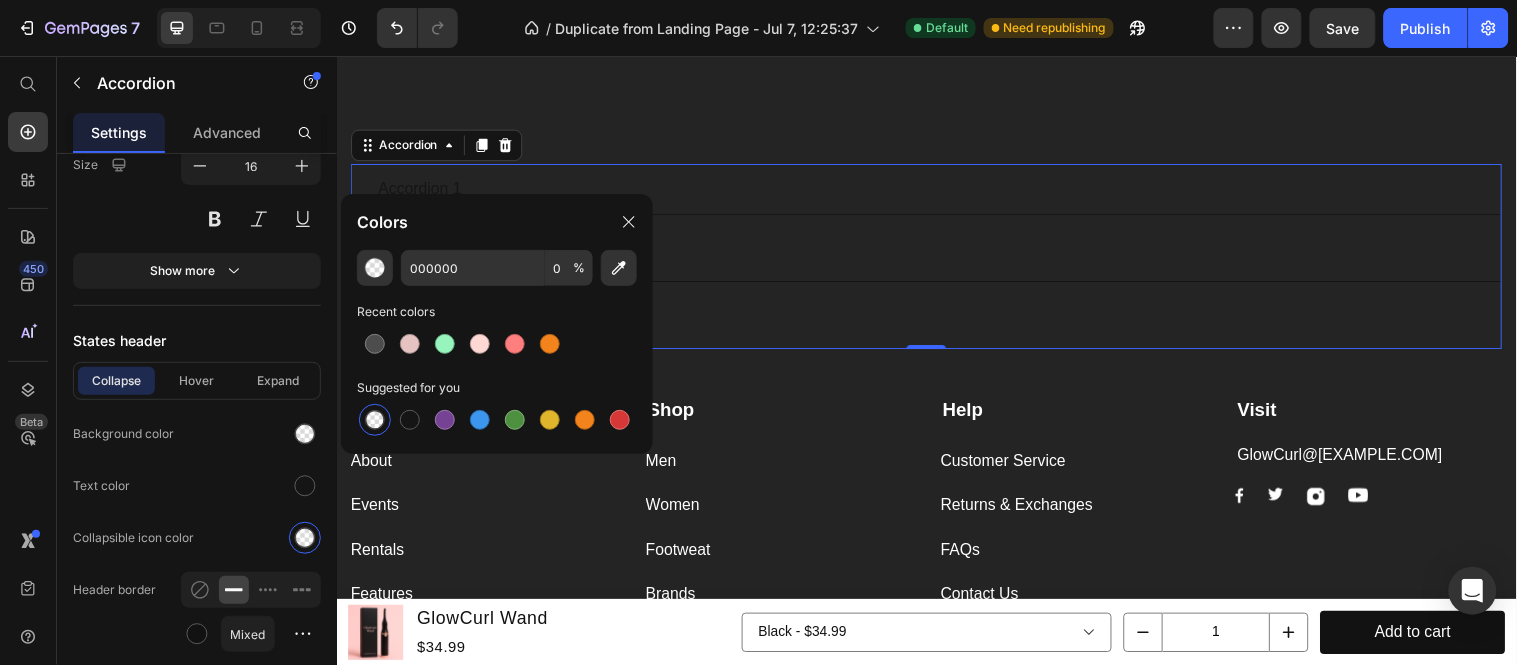 scroll, scrollTop: 1444, scrollLeft: 0, axis: vertical 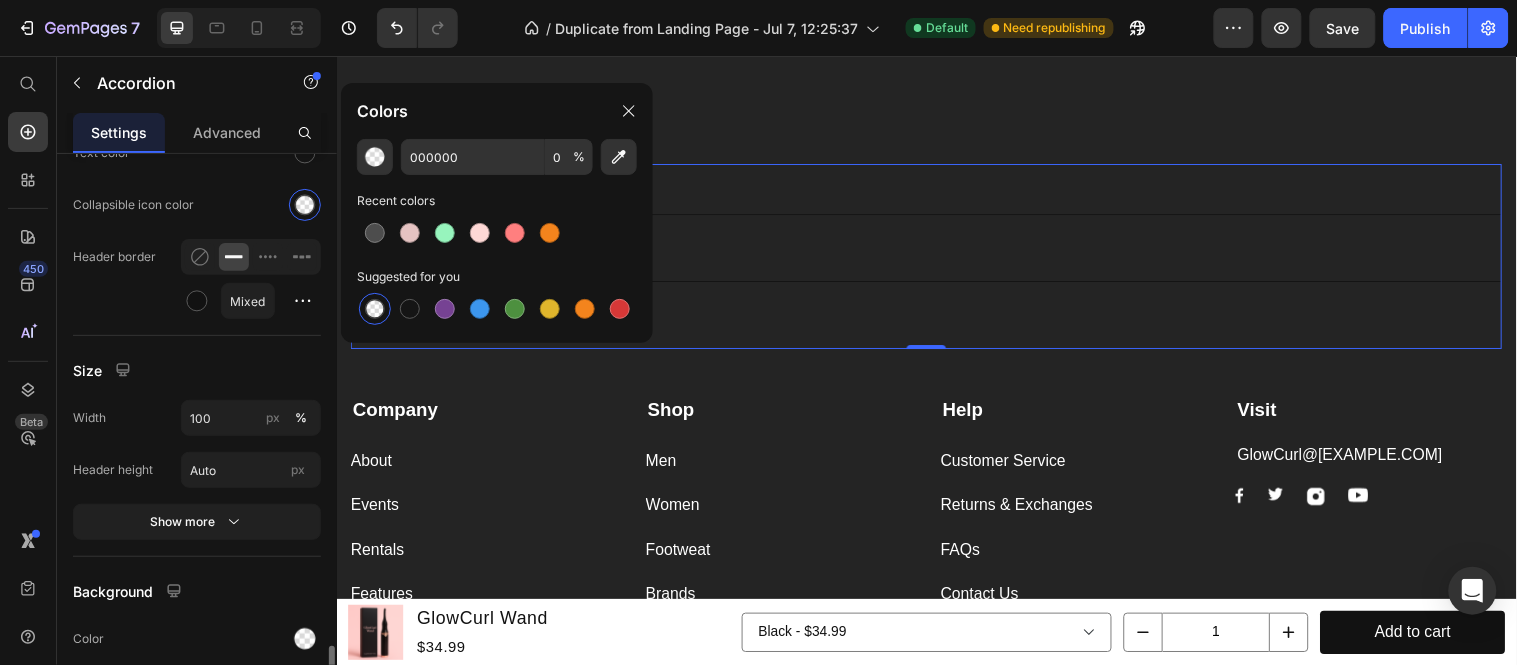 click on "000000 0 % Recent colors Suggested for you" 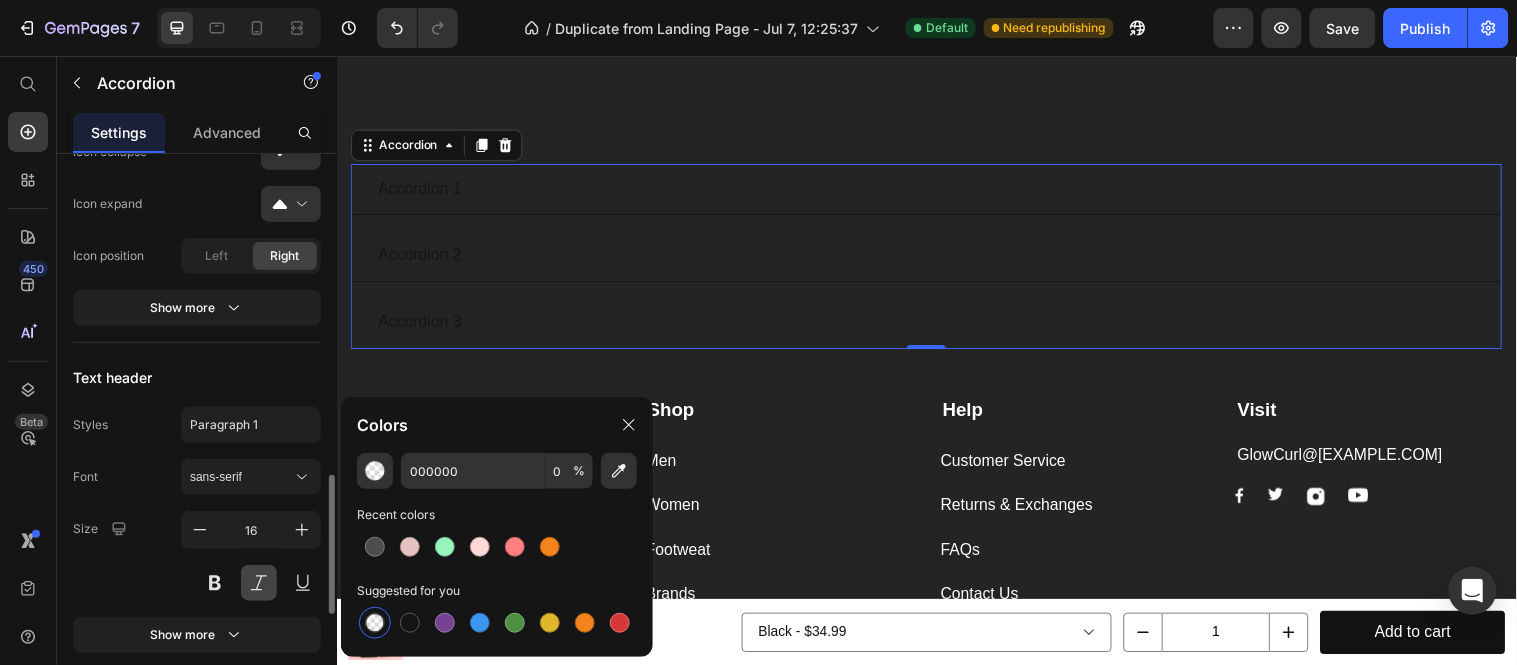 scroll, scrollTop: 858, scrollLeft: 0, axis: vertical 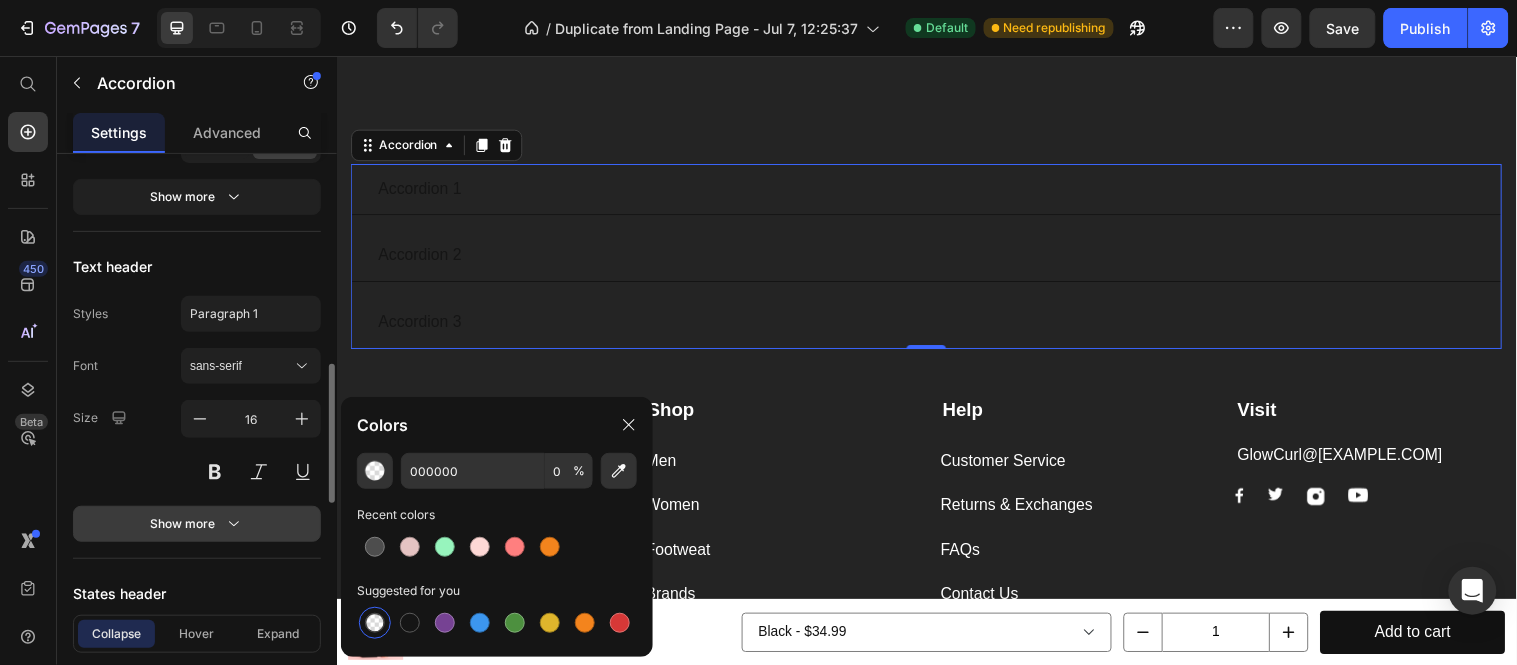 click on "Show more" at bounding box center [197, 524] 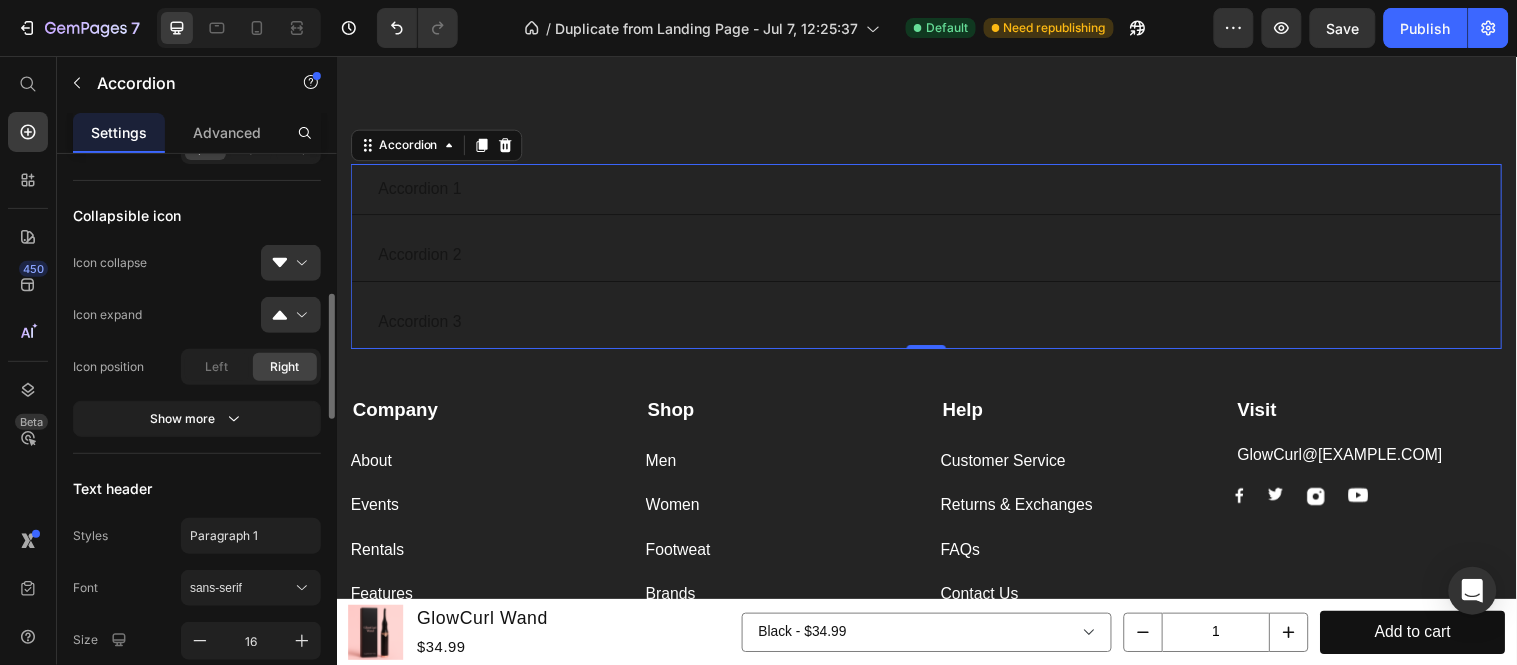 scroll, scrollTop: 747, scrollLeft: 0, axis: vertical 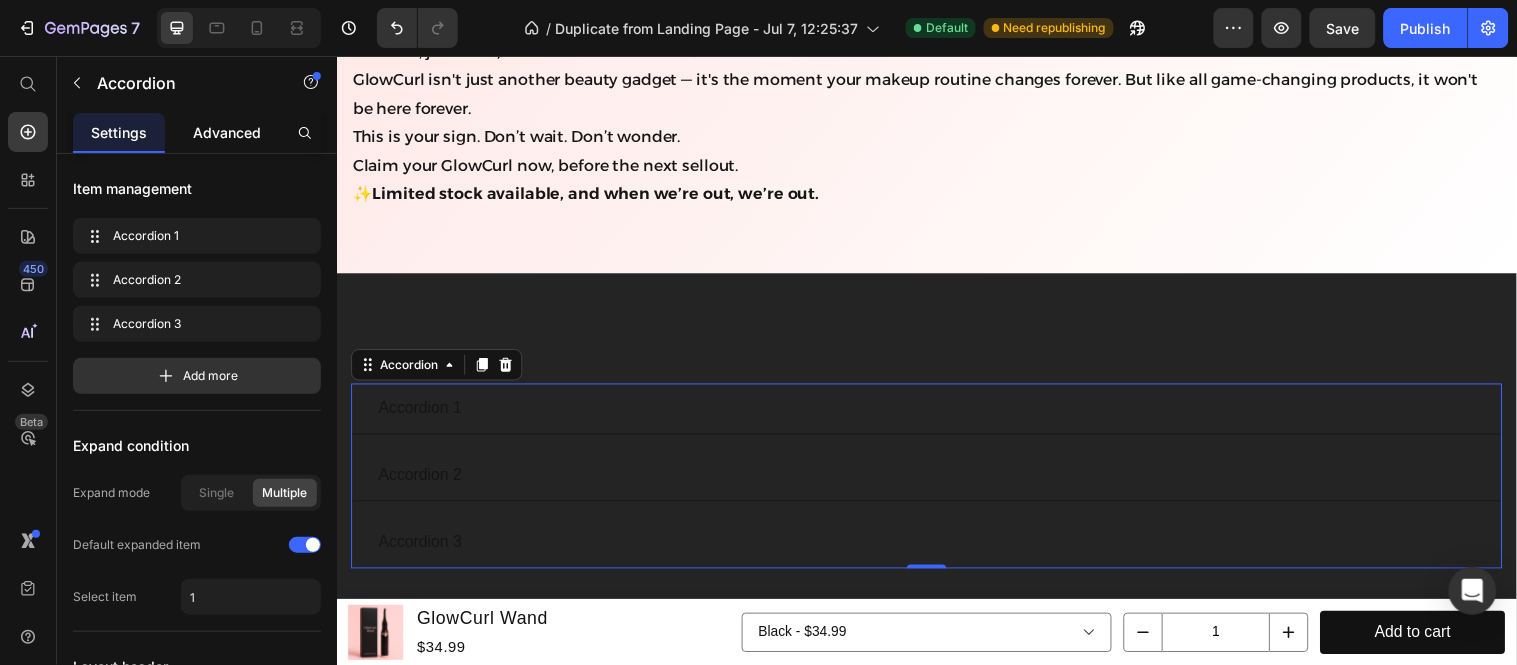 click on "Advanced" at bounding box center (227, 132) 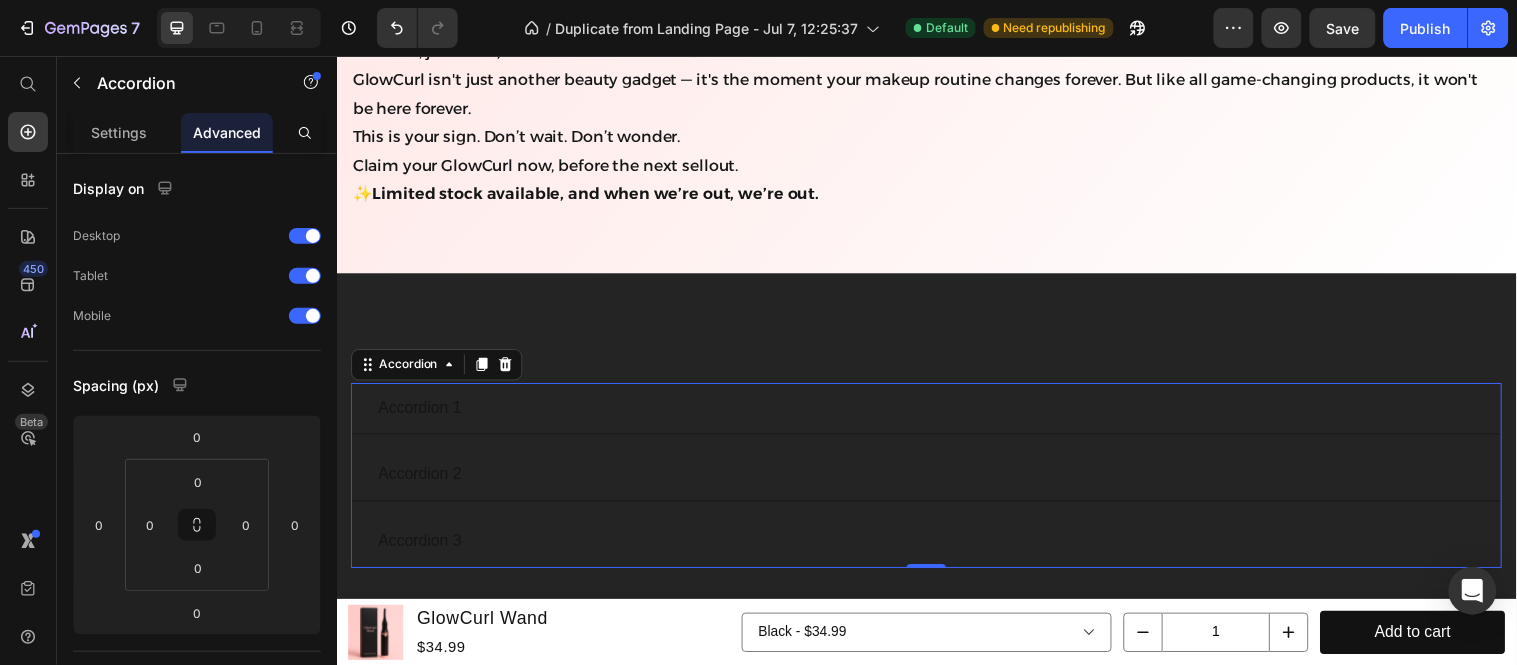 scroll, scrollTop: 736, scrollLeft: 0, axis: vertical 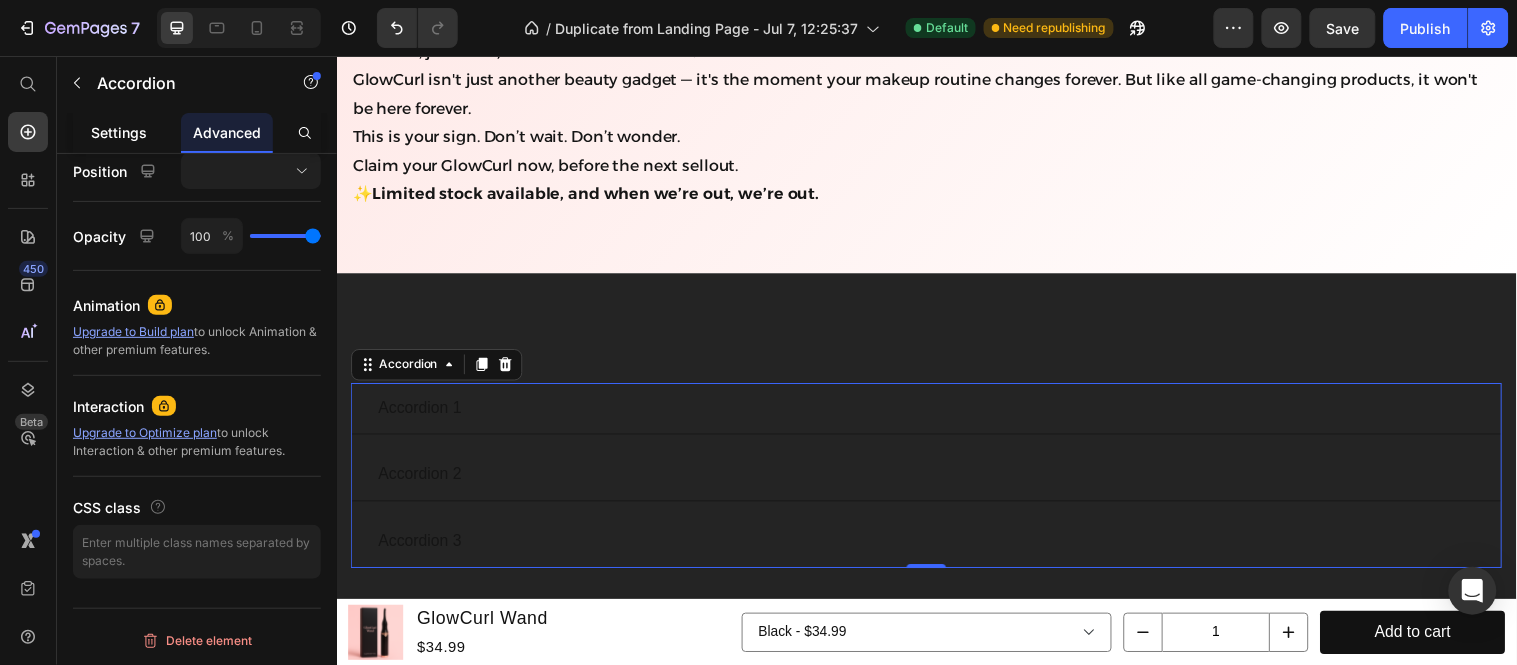 click on "Settings" at bounding box center [119, 132] 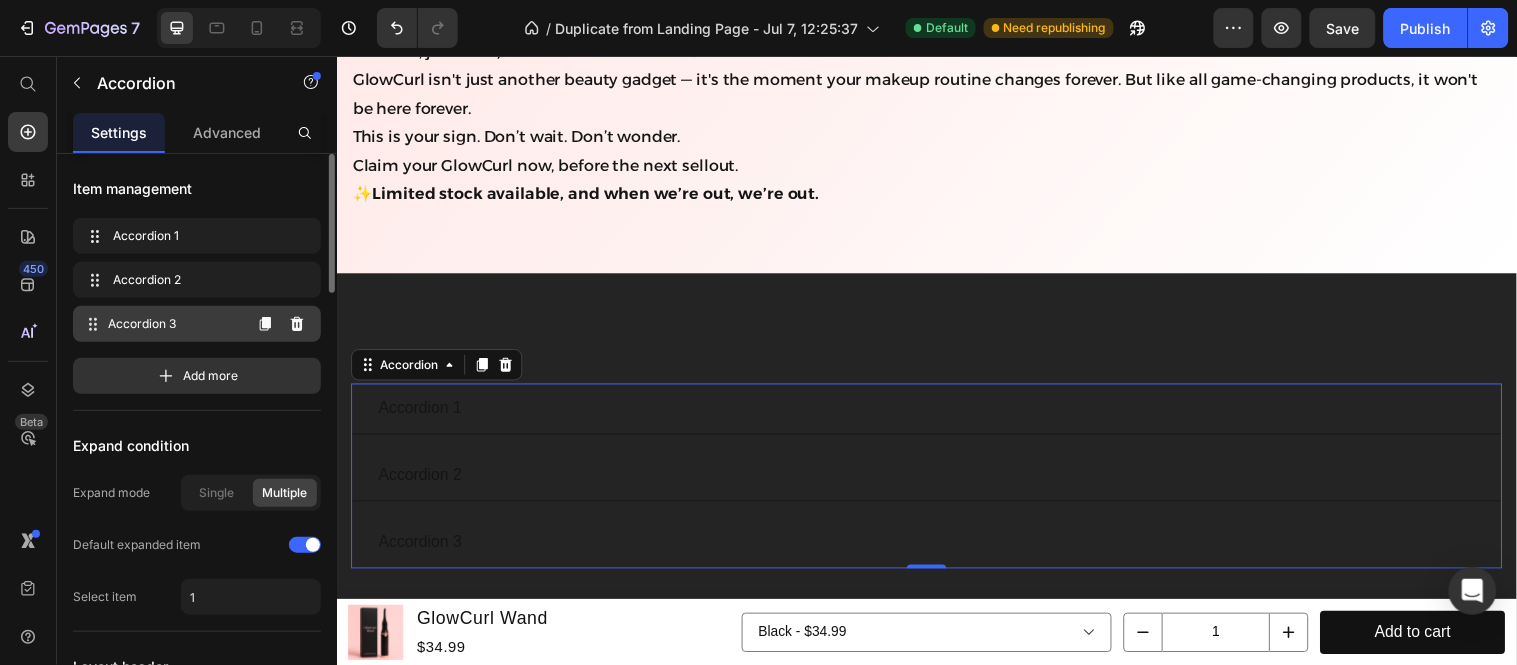 scroll, scrollTop: 111, scrollLeft: 0, axis: vertical 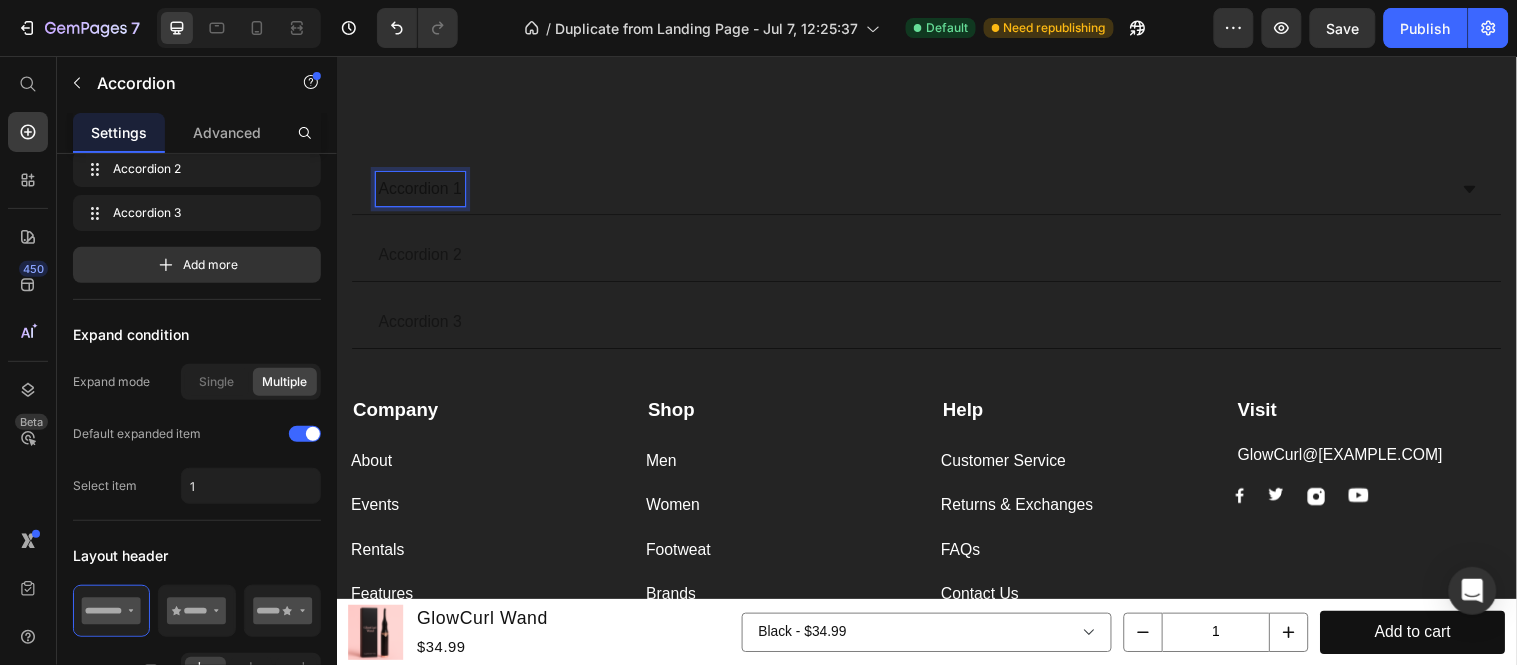 click on "Accordion 1" at bounding box center (421, 190) 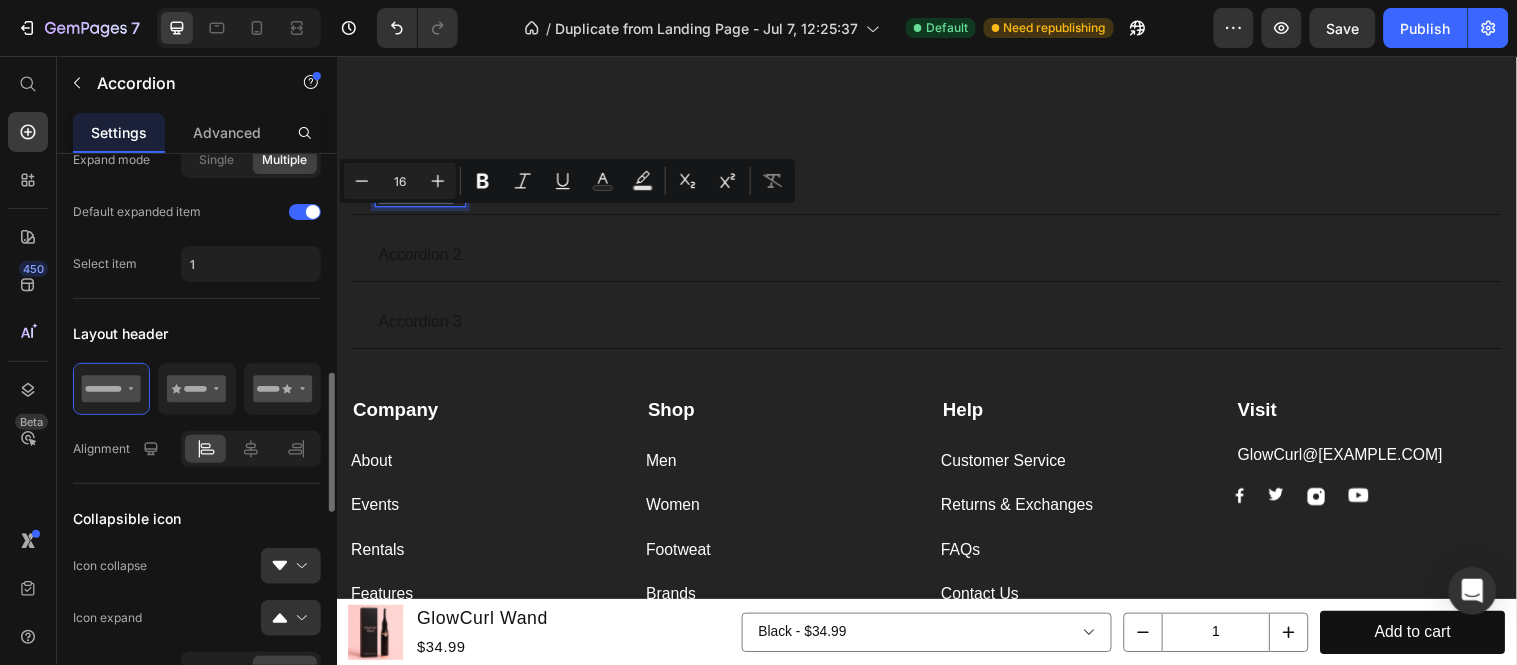 scroll, scrollTop: 444, scrollLeft: 0, axis: vertical 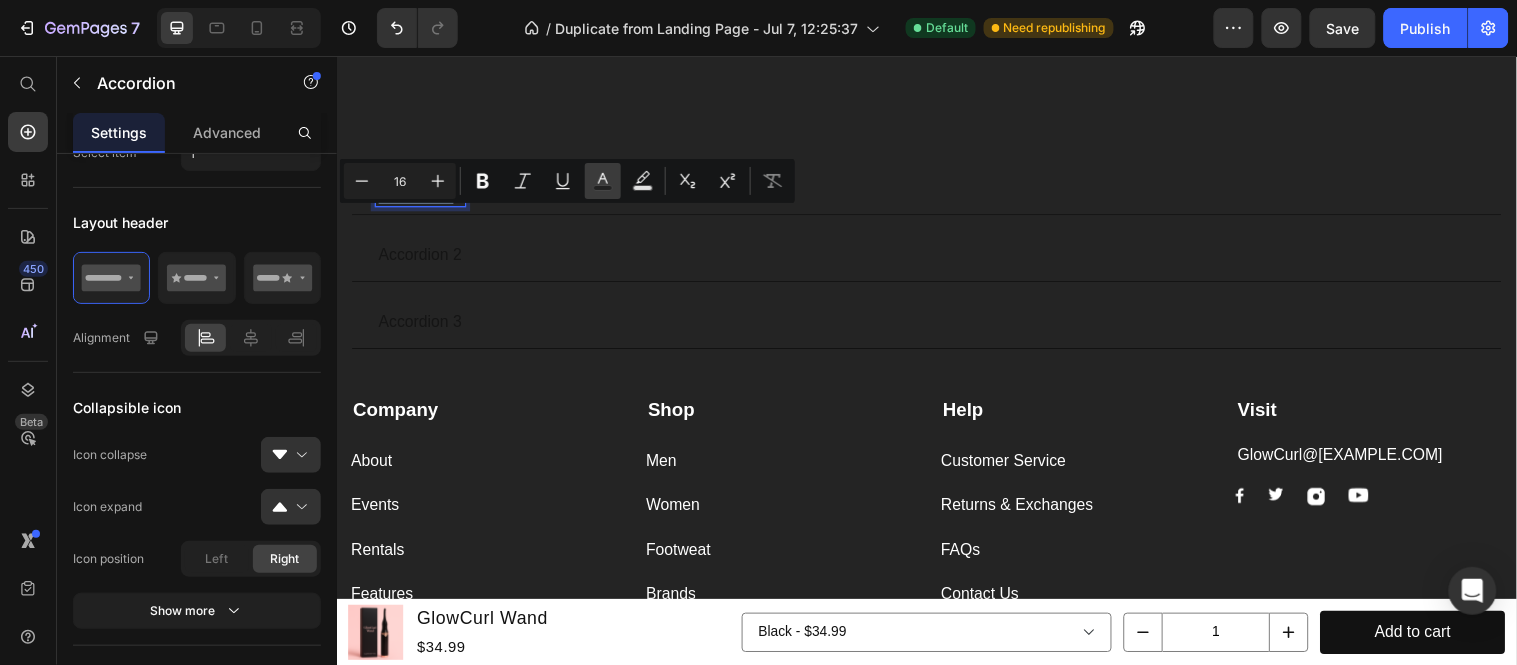 click 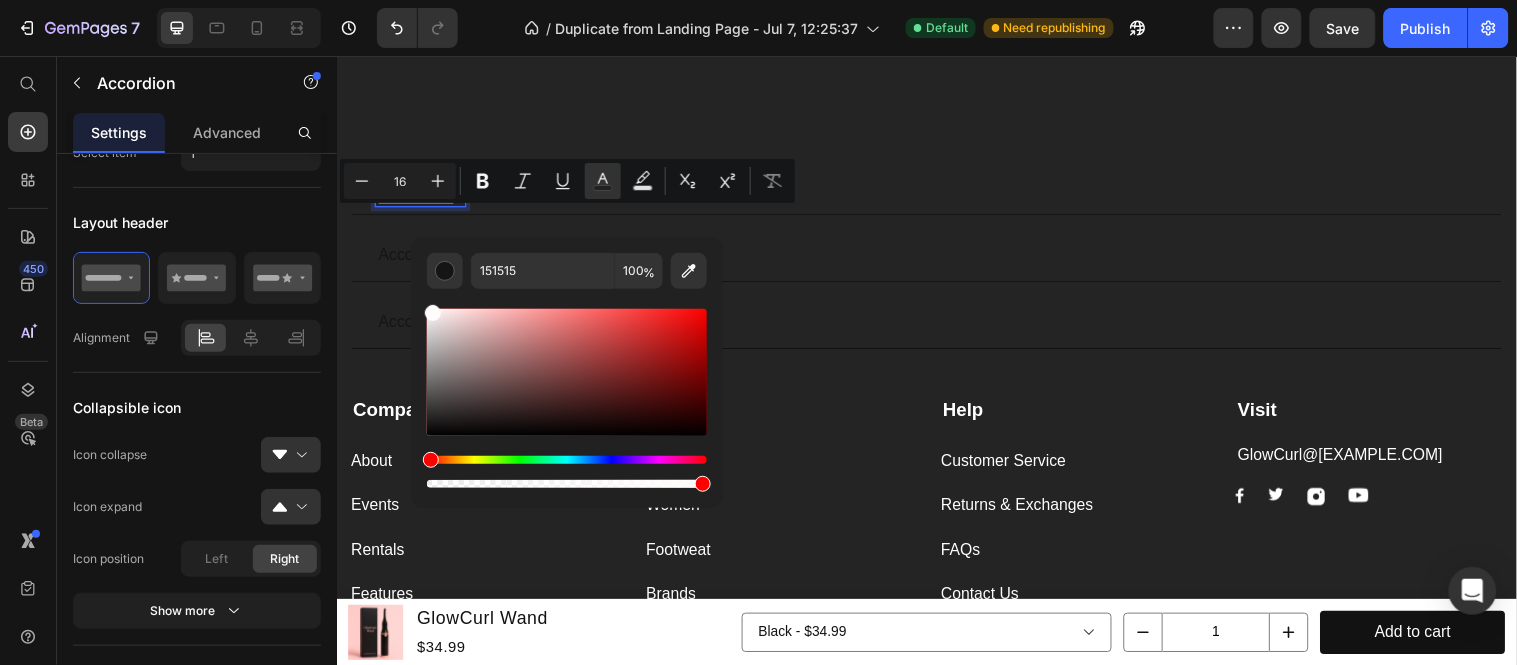 drag, startPoint x: 434, startPoint y: 318, endPoint x: 431, endPoint y: 295, distance: 23.194826 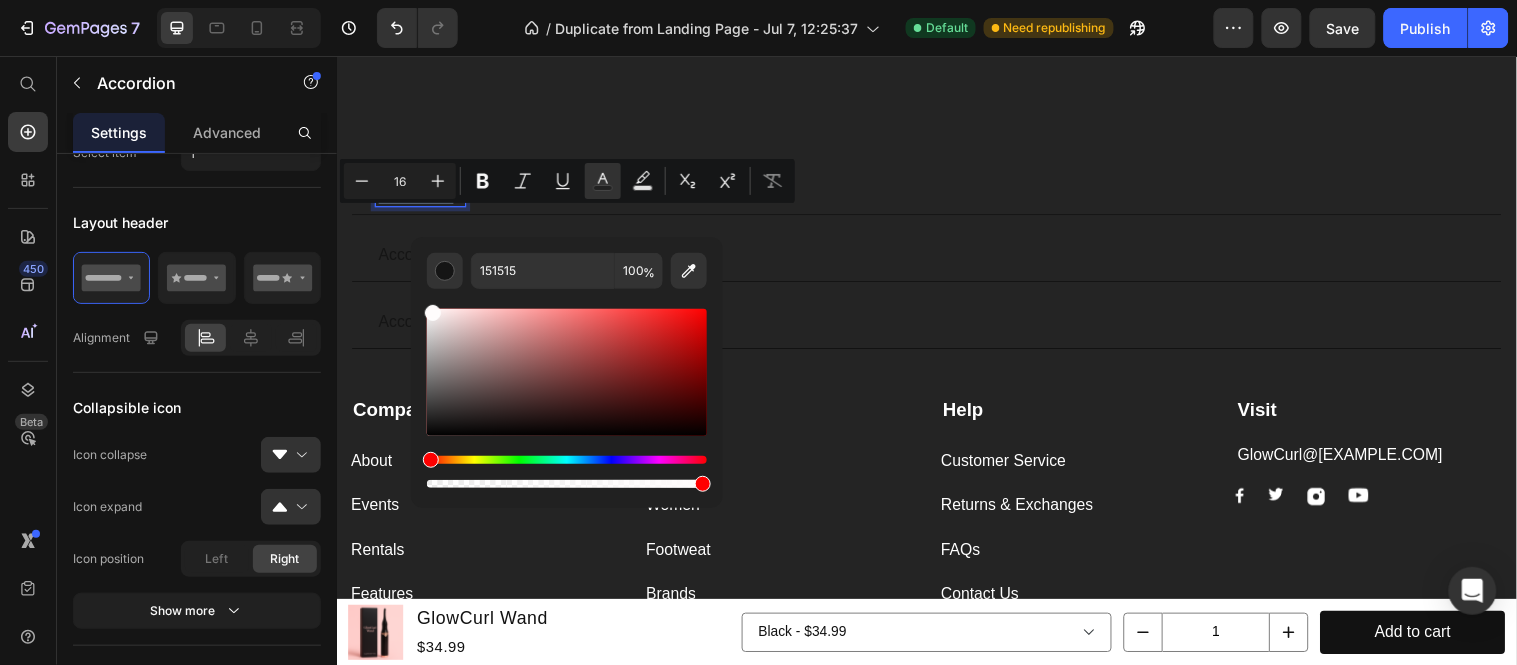 type on "FFFCFC" 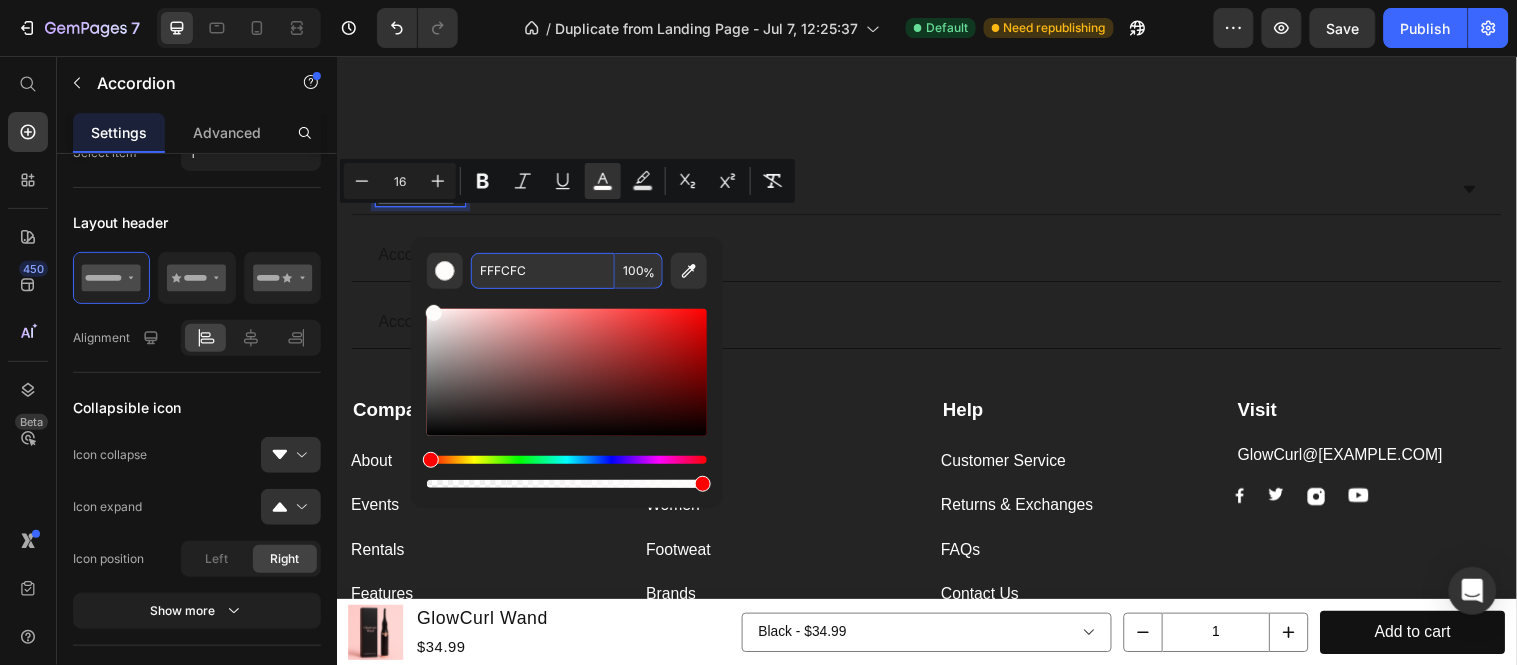 click on "Accordion 1" at bounding box center (920, 190) 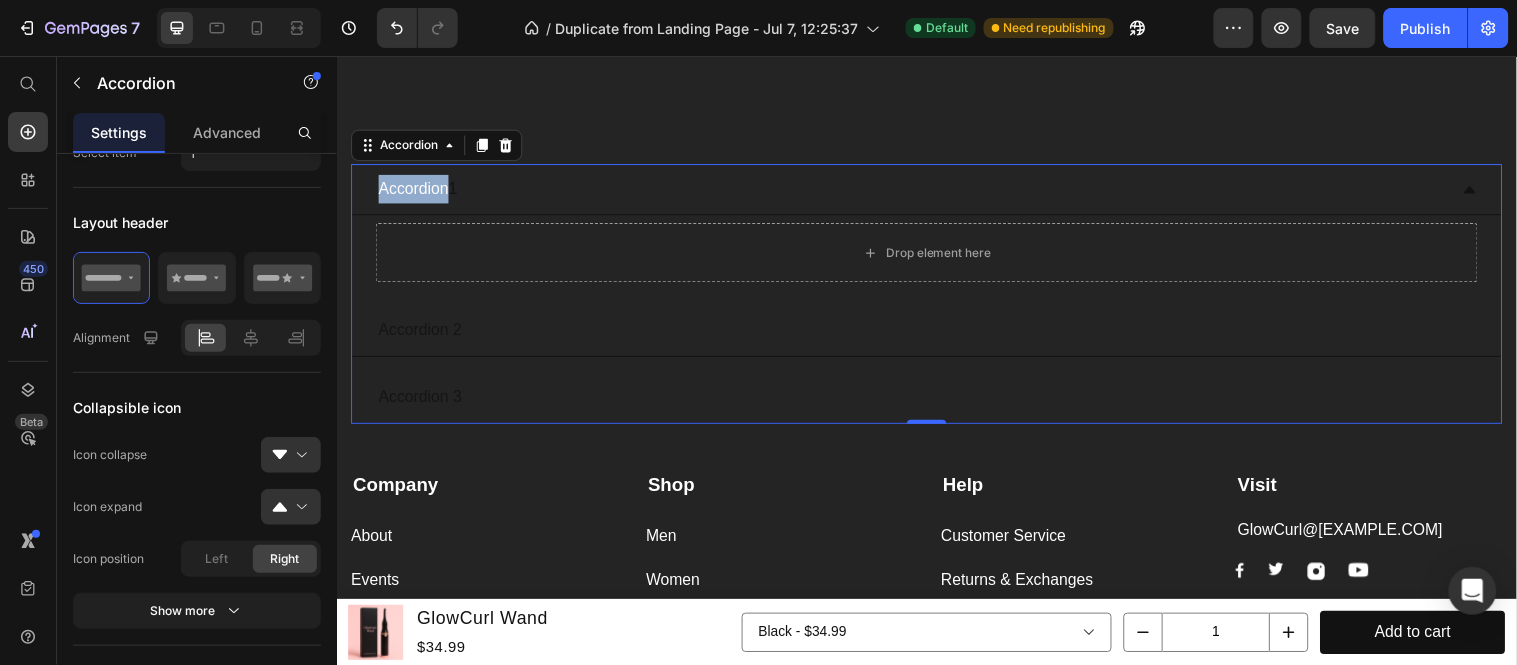 click on "Accordion  1" at bounding box center [920, 190] 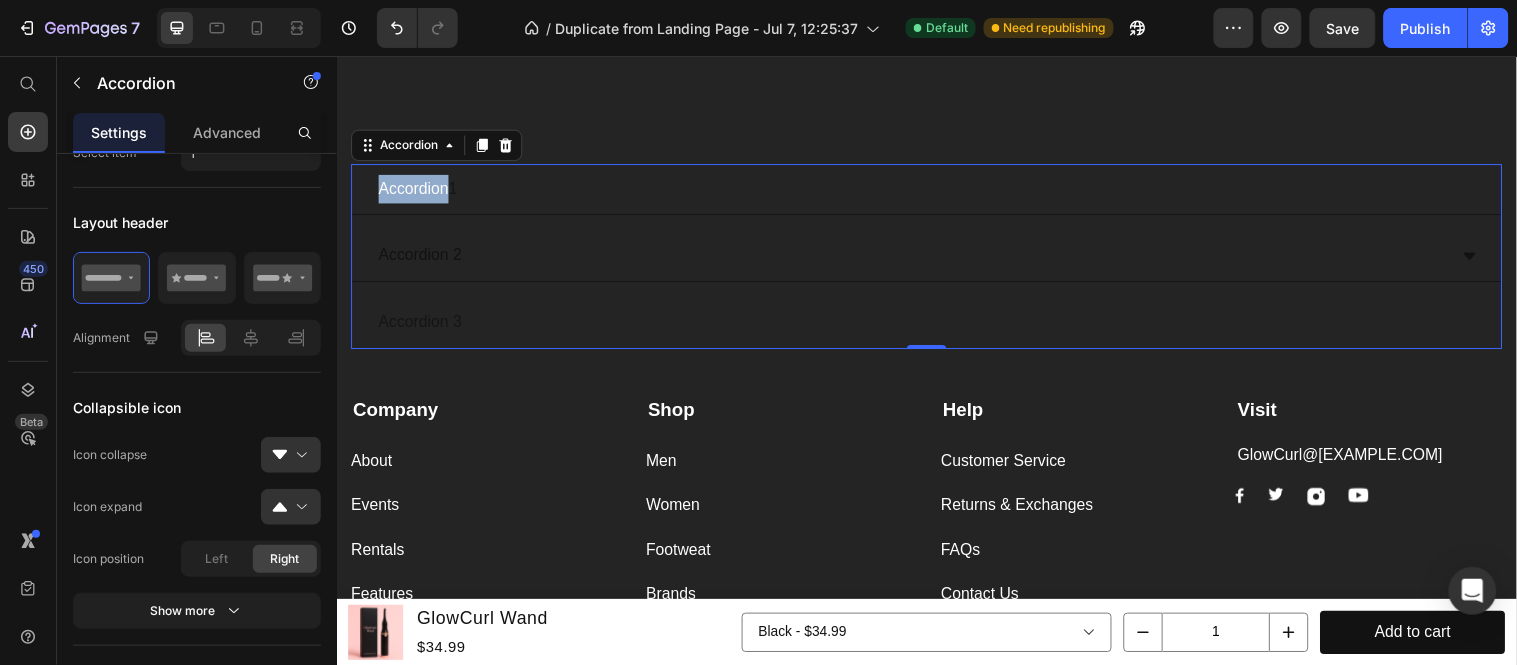 click on "Accordion 2" at bounding box center [421, 258] 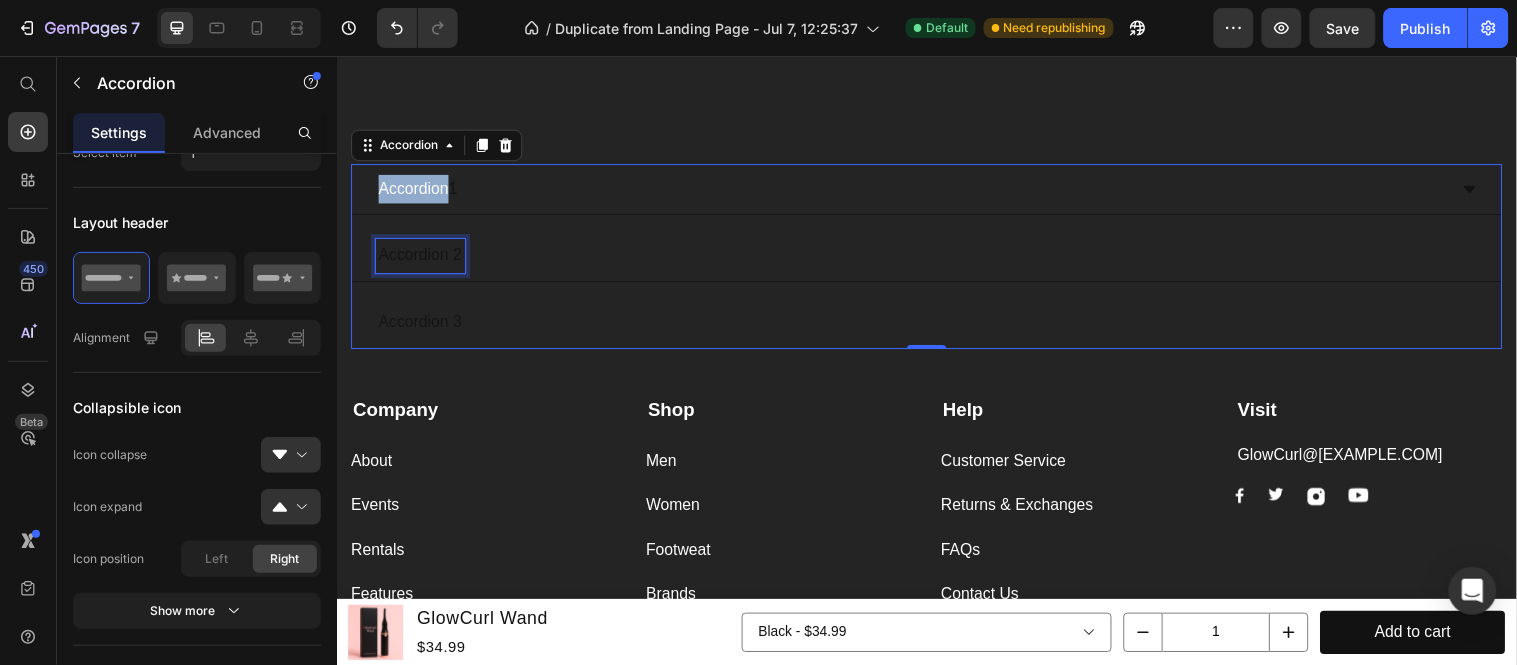 click on "Accordion" at bounding box center (414, 189) 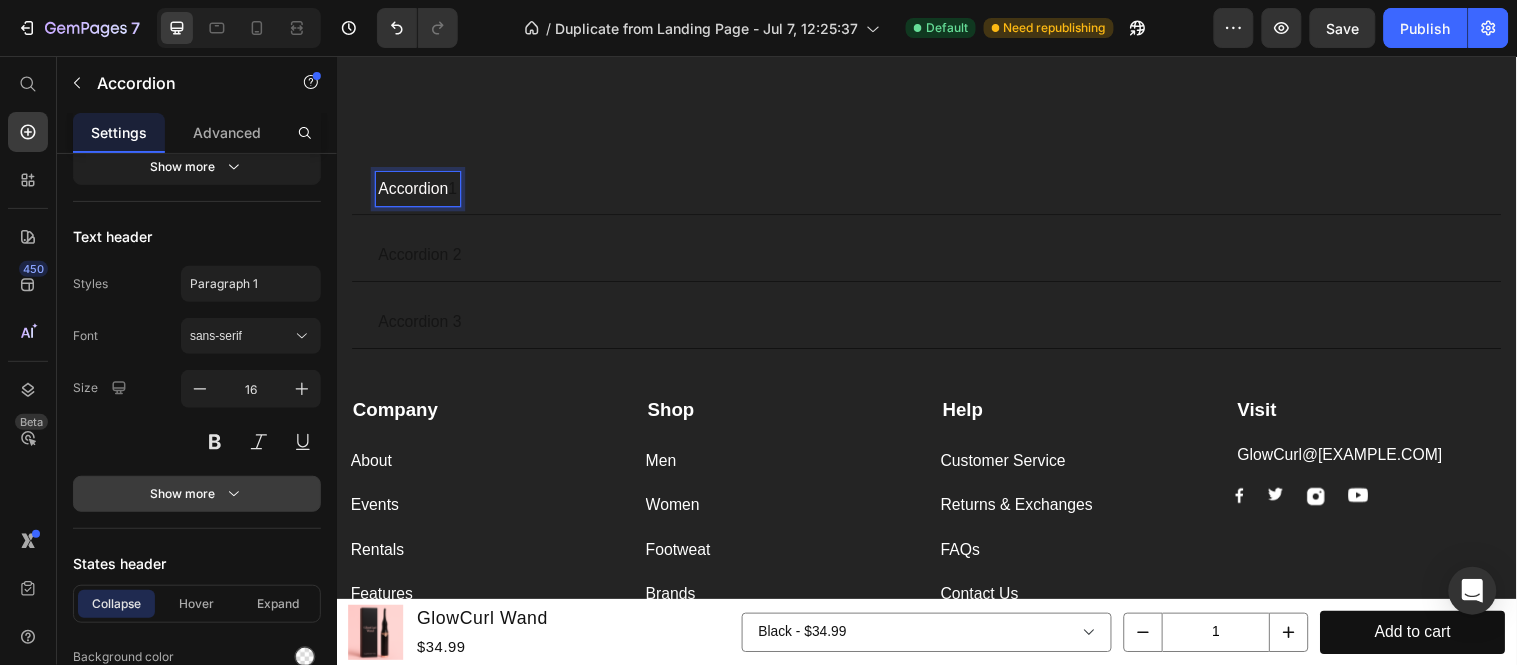 scroll, scrollTop: 1222, scrollLeft: 0, axis: vertical 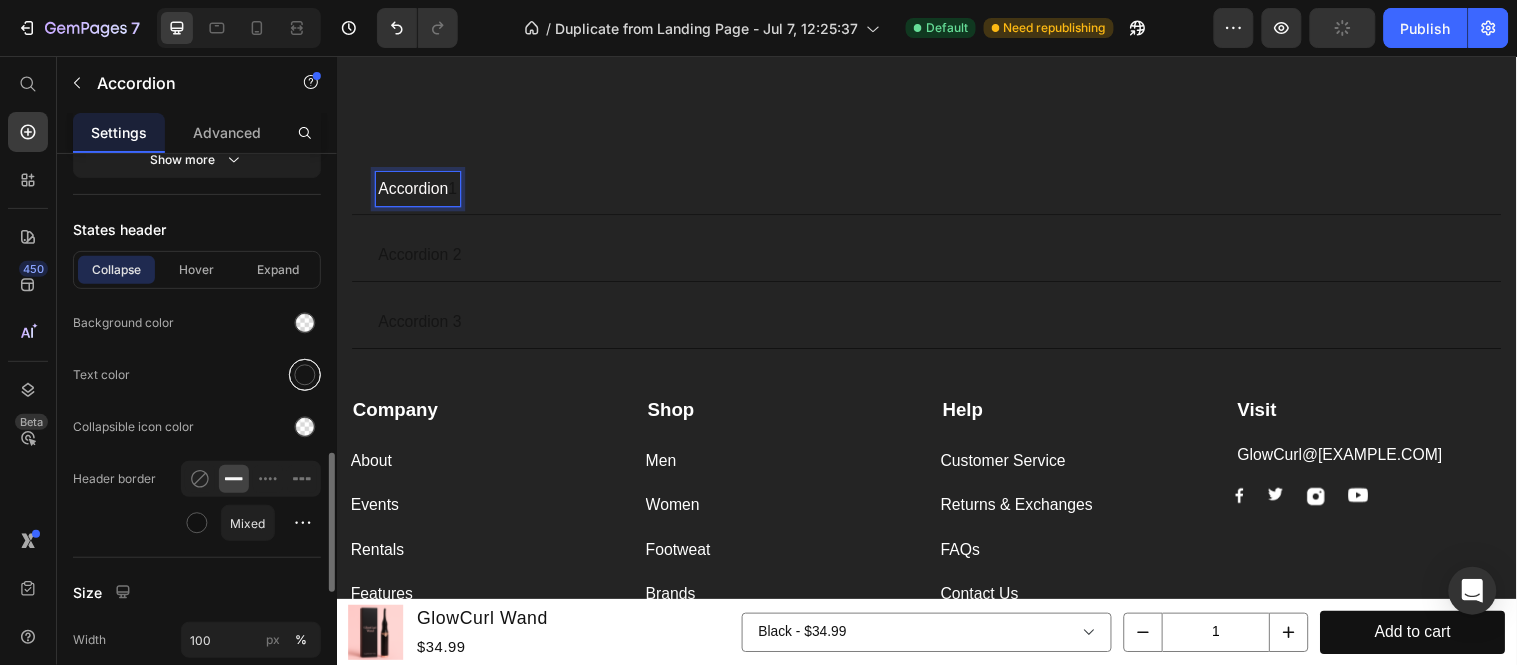 click at bounding box center (305, 375) 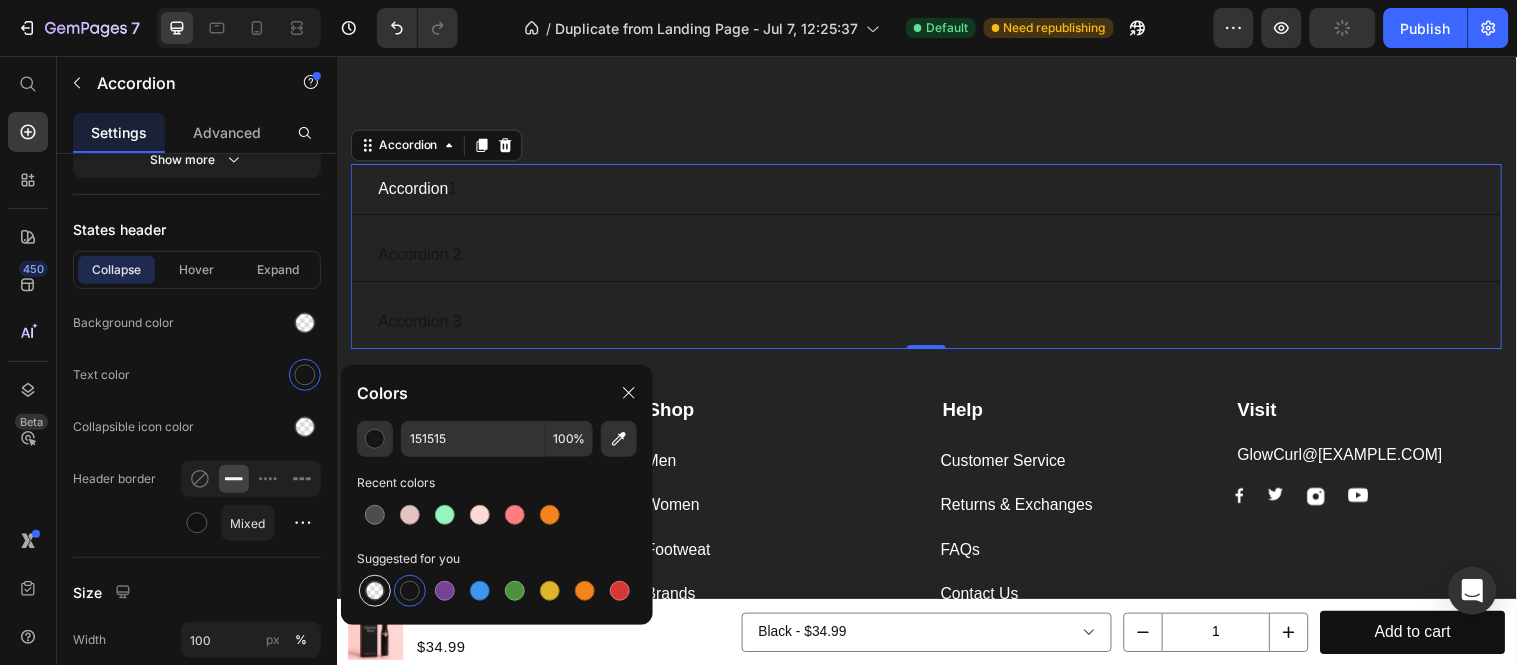click at bounding box center (375, 591) 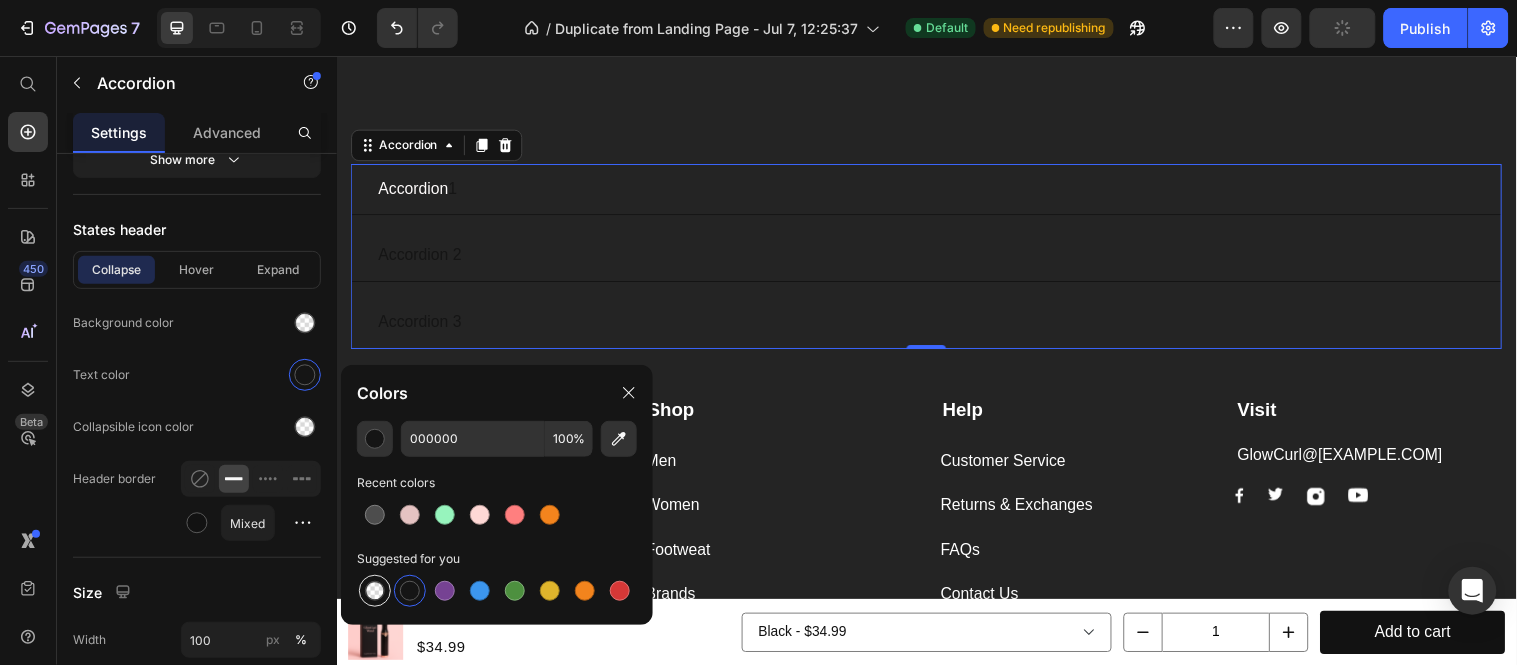 type on "0" 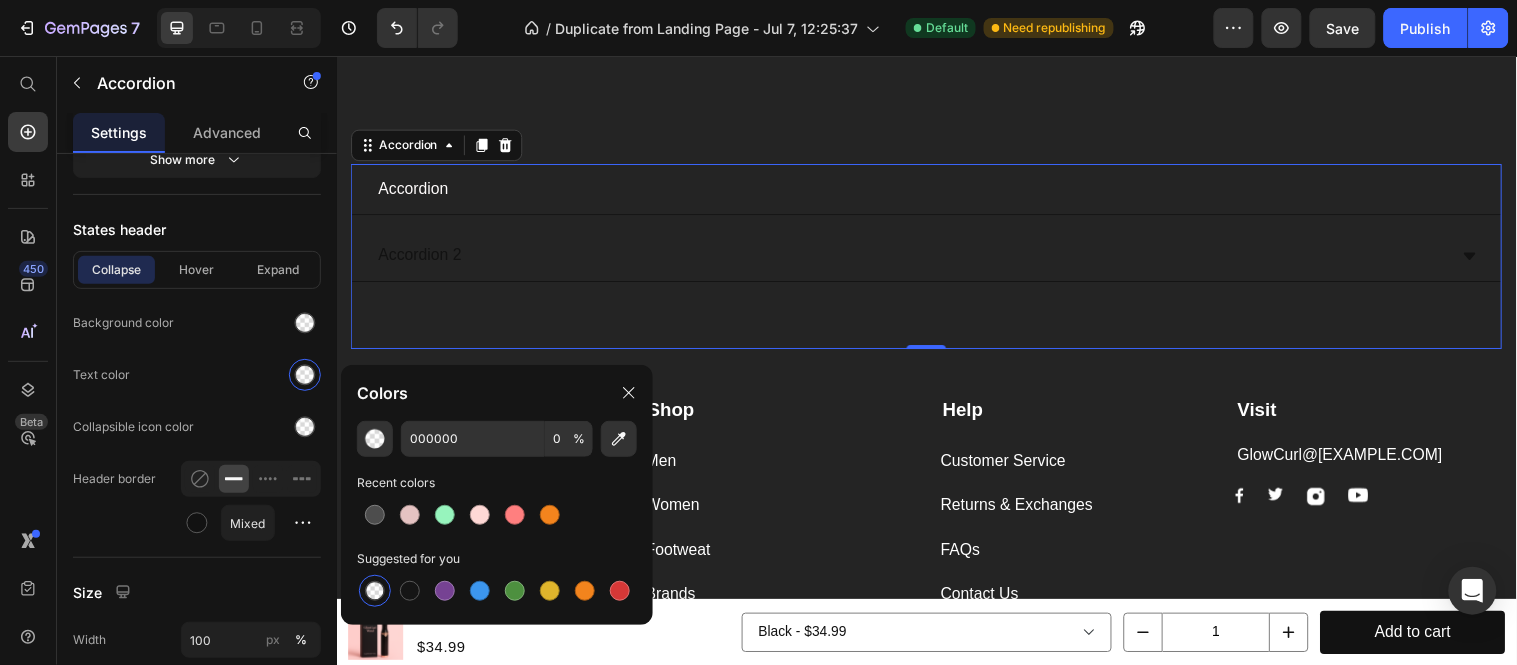click on "Accordion 2" at bounding box center [936, 259] 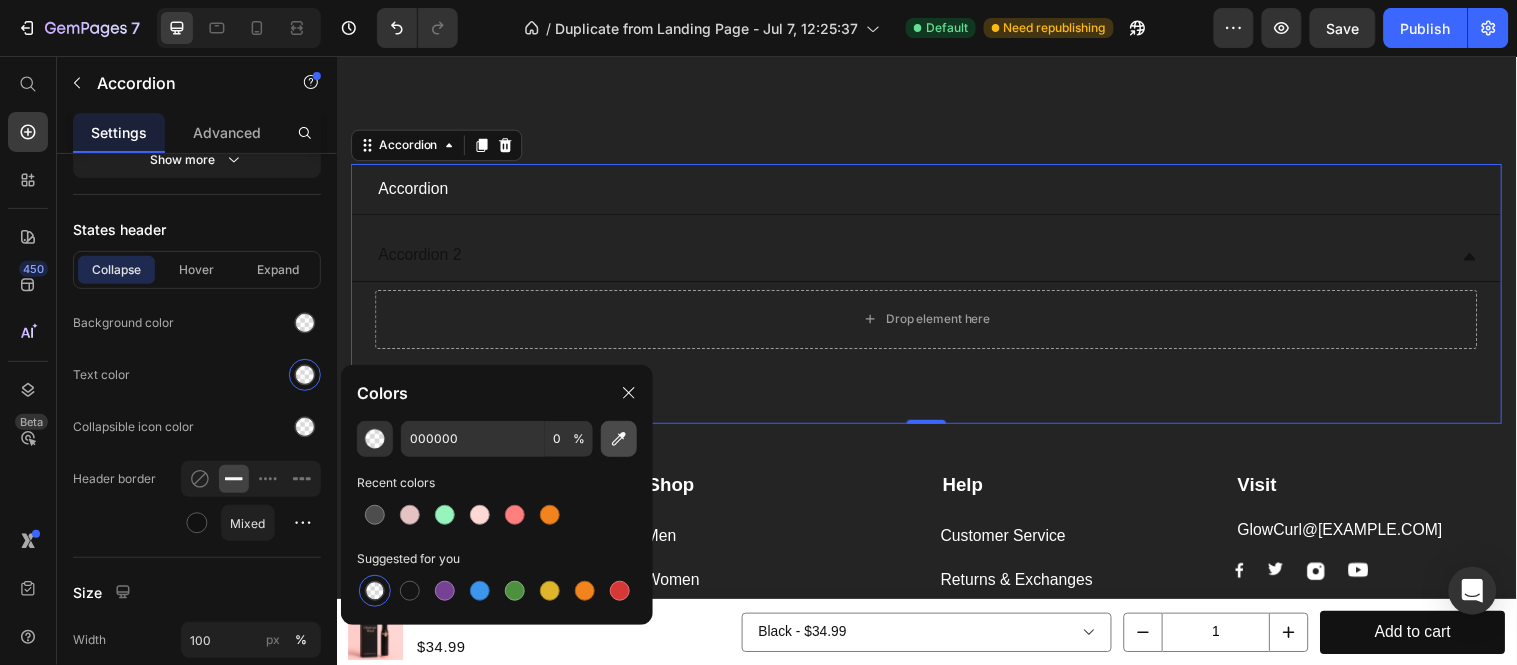 click 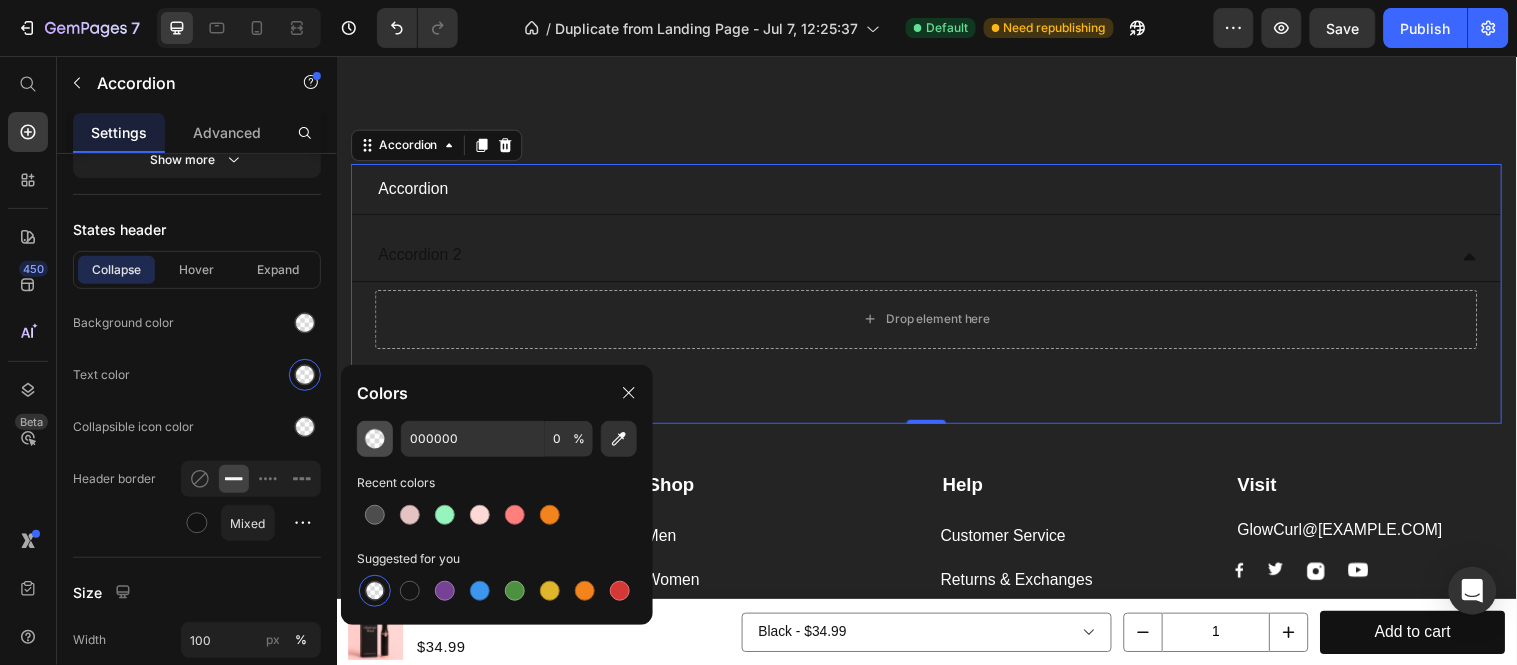 click at bounding box center (375, 439) 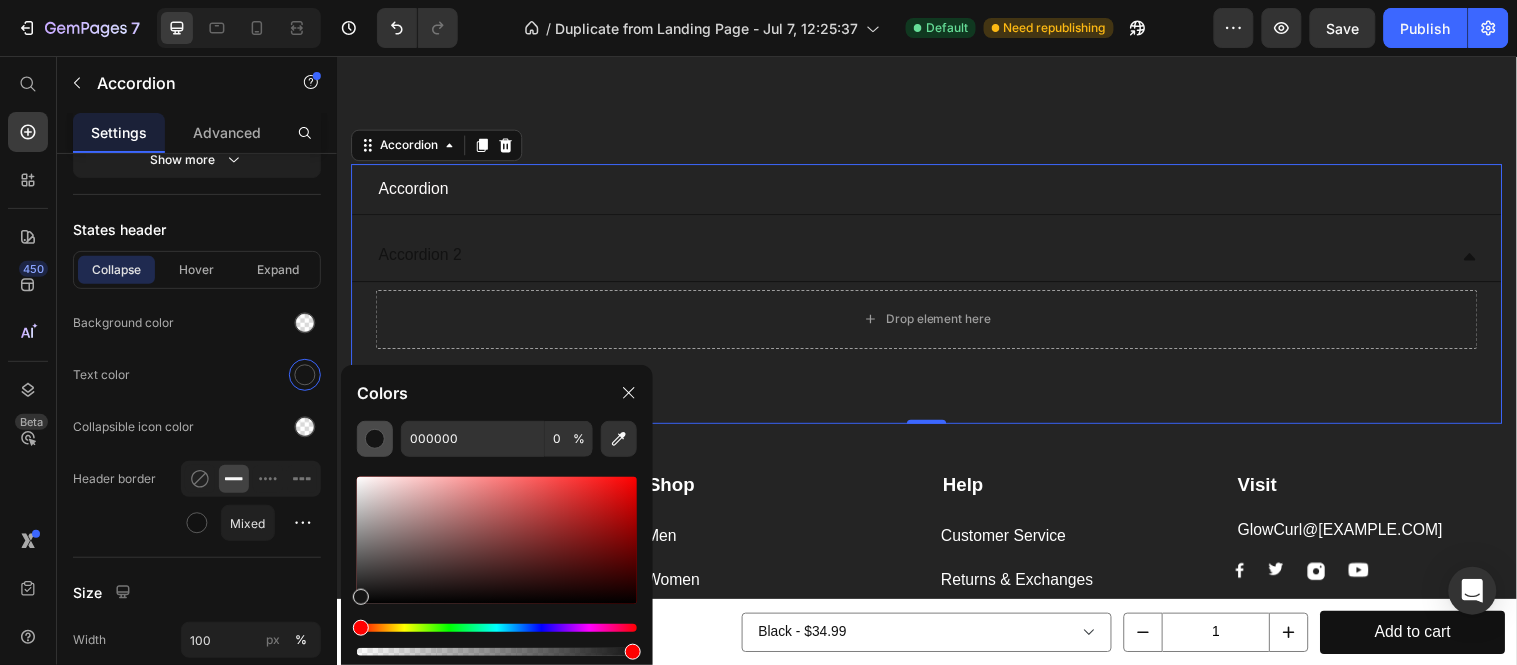 type on "151515" 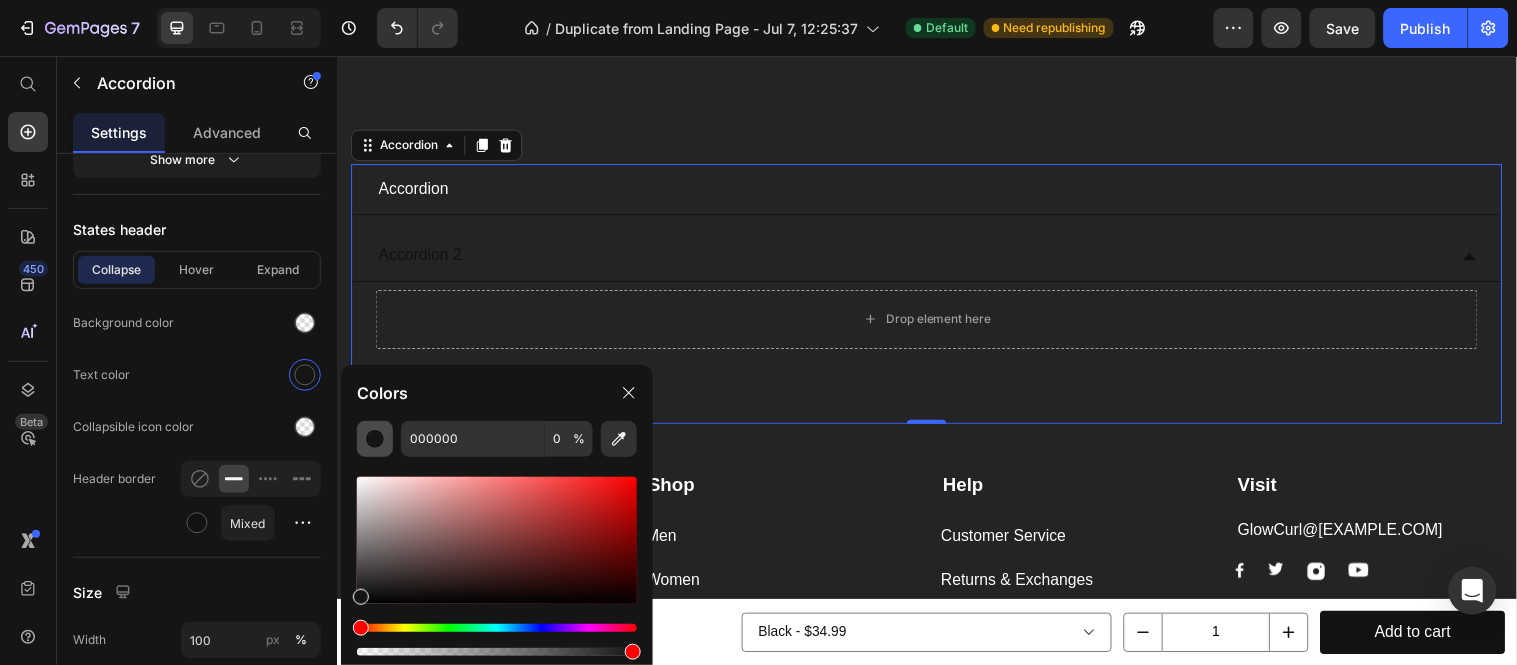 type on "100" 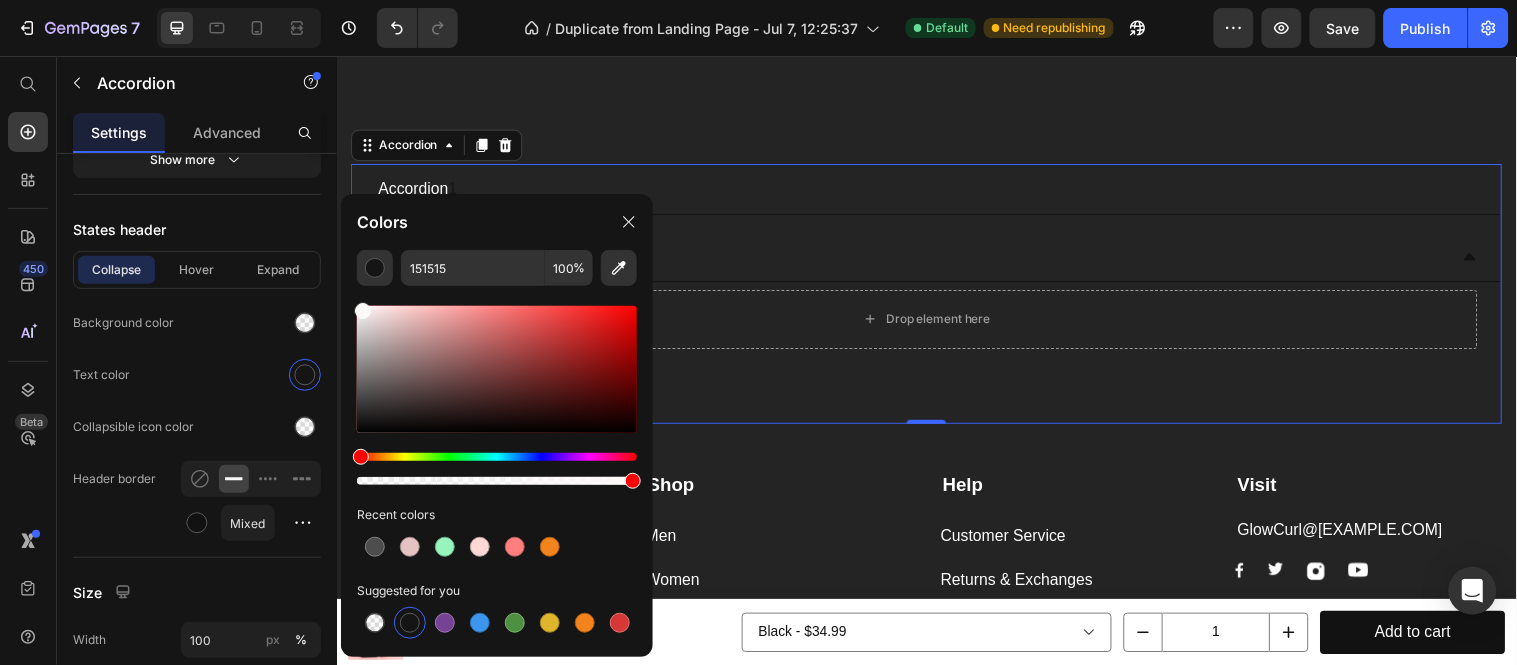 click at bounding box center (497, 369) 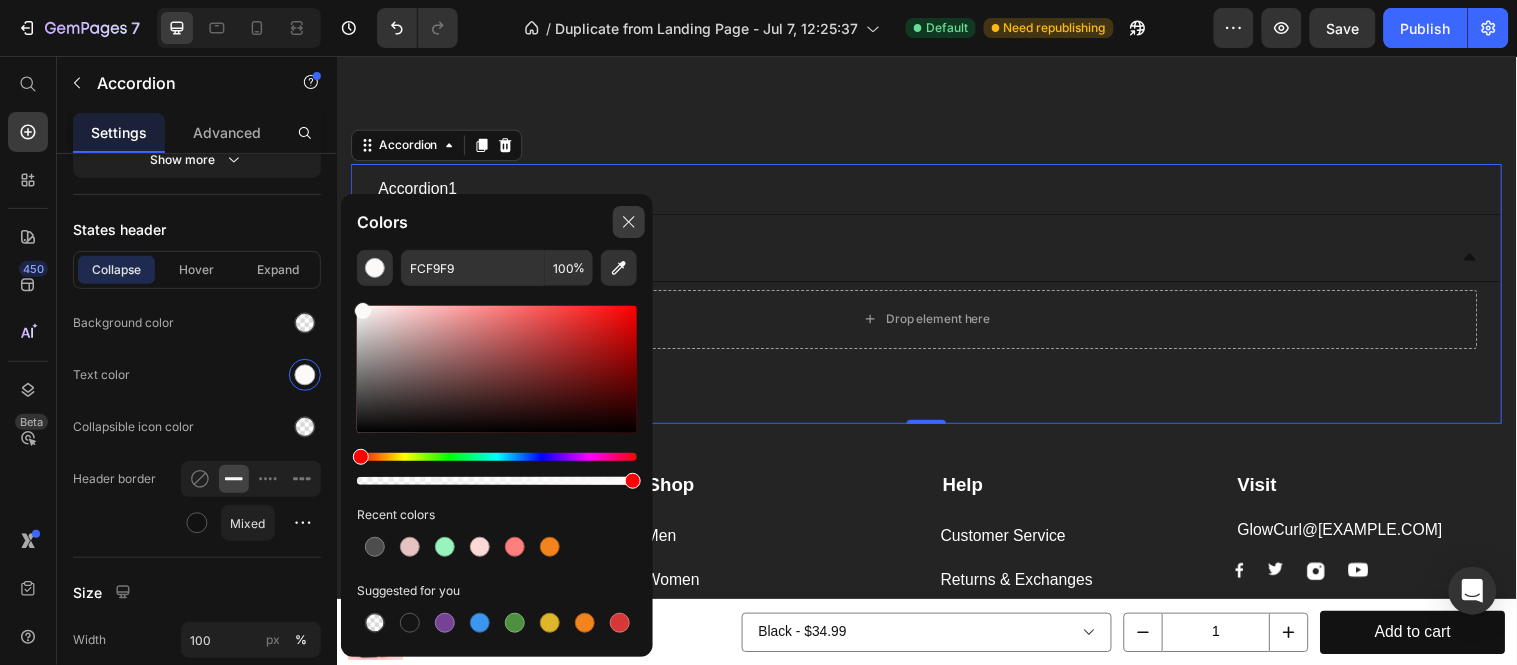 click 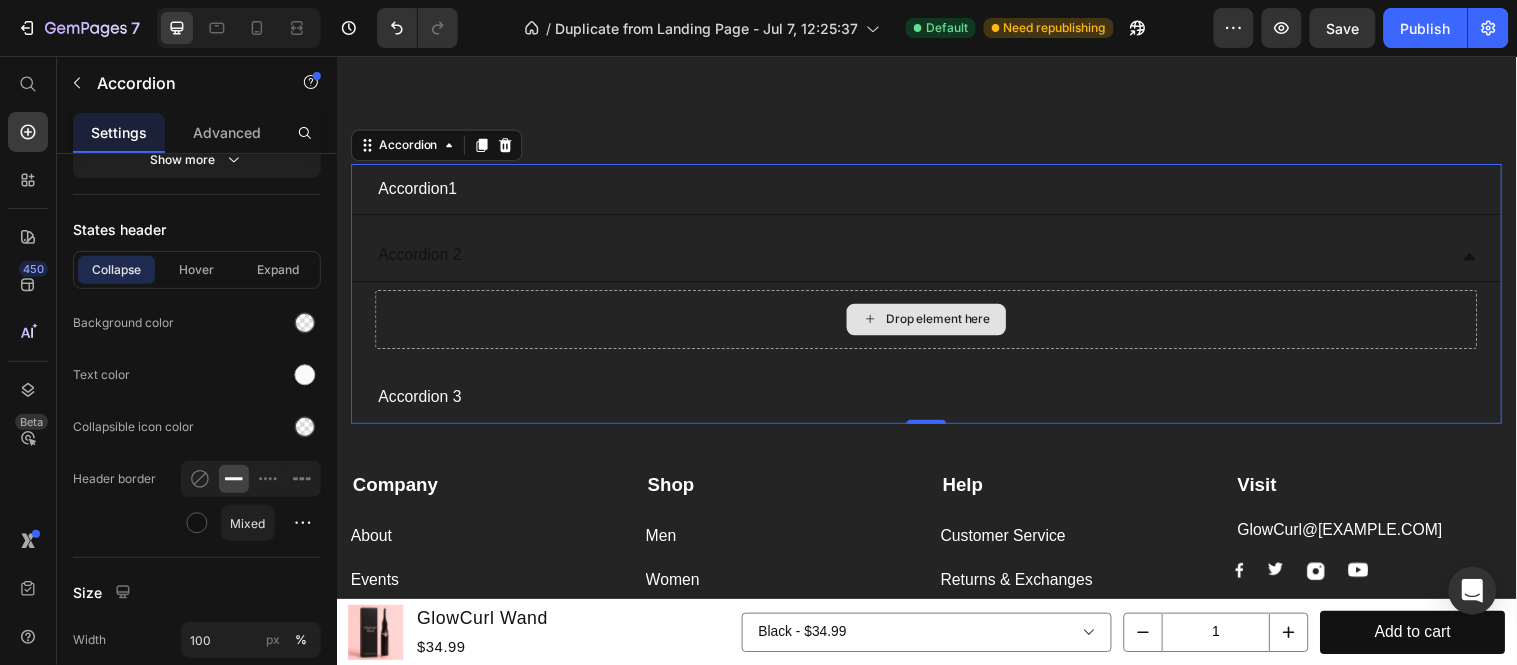 click on "Drop element here" at bounding box center [936, 323] 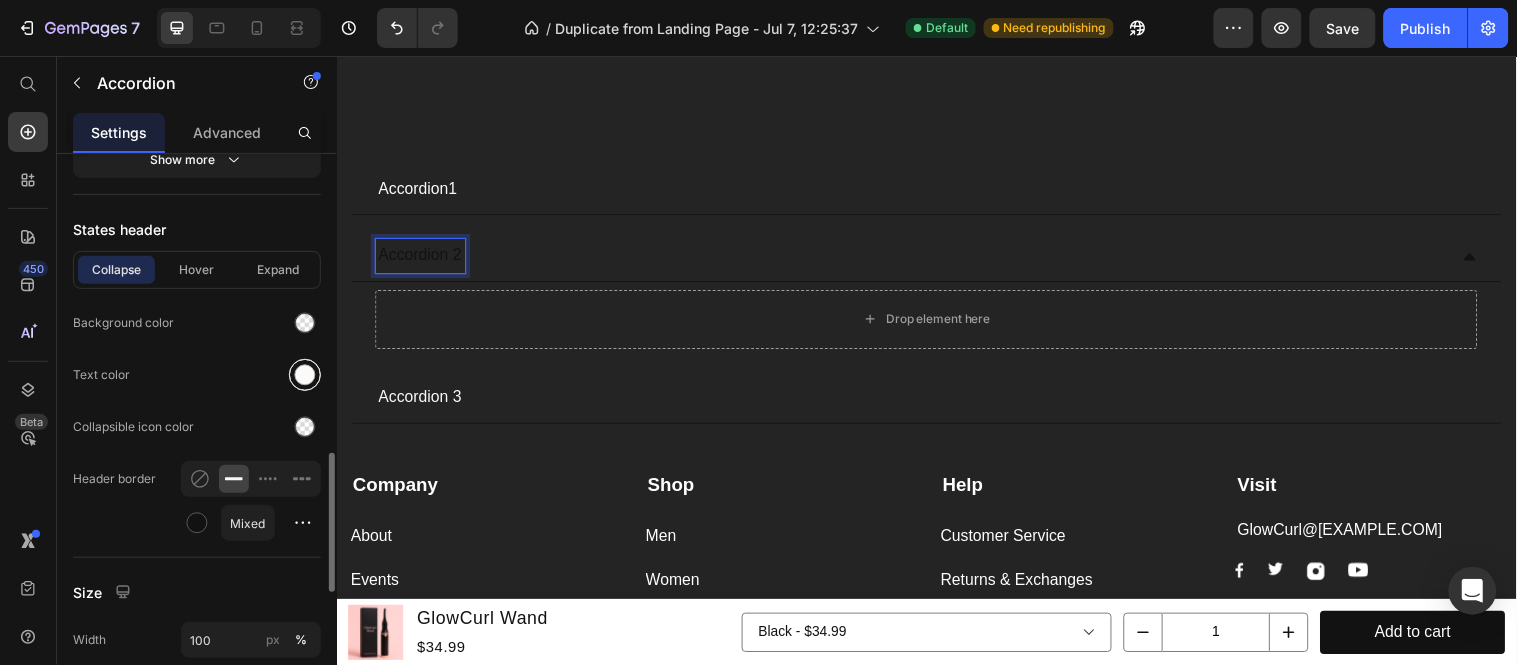 click at bounding box center (305, 375) 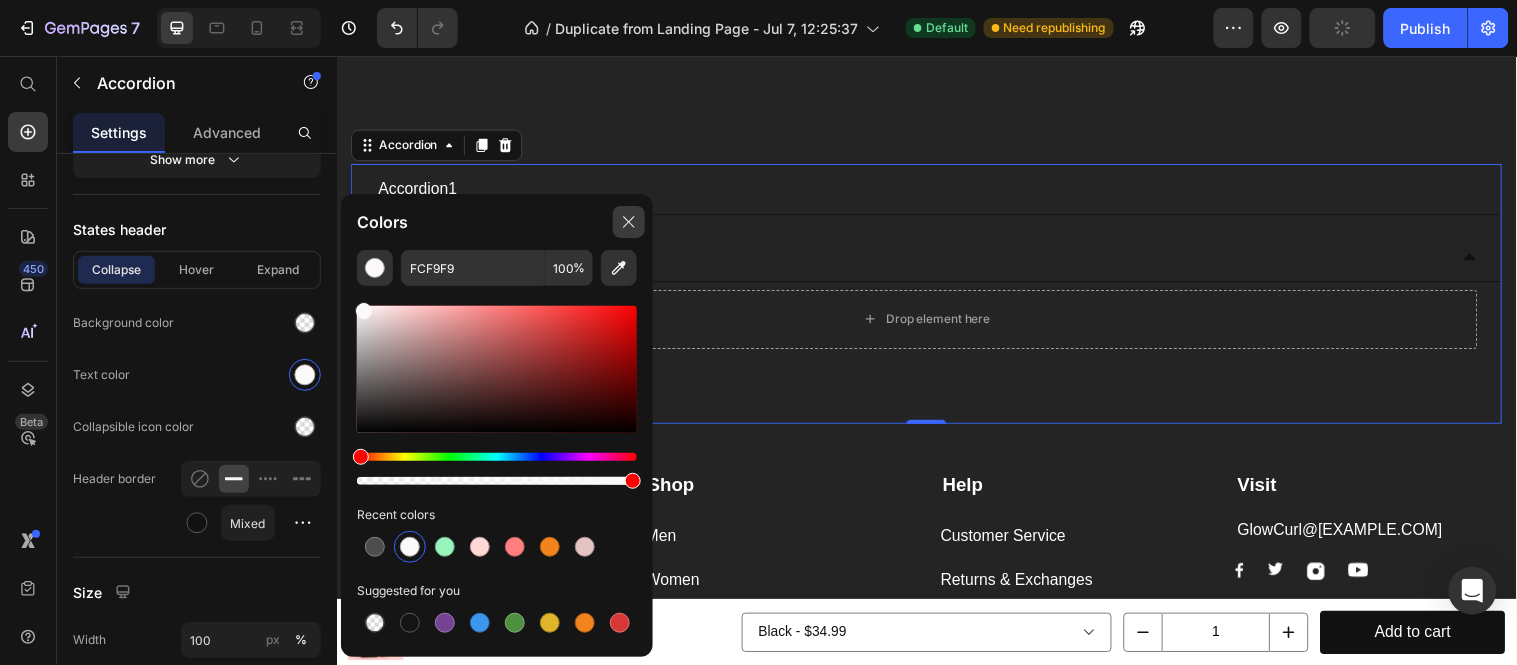 click at bounding box center [629, 222] 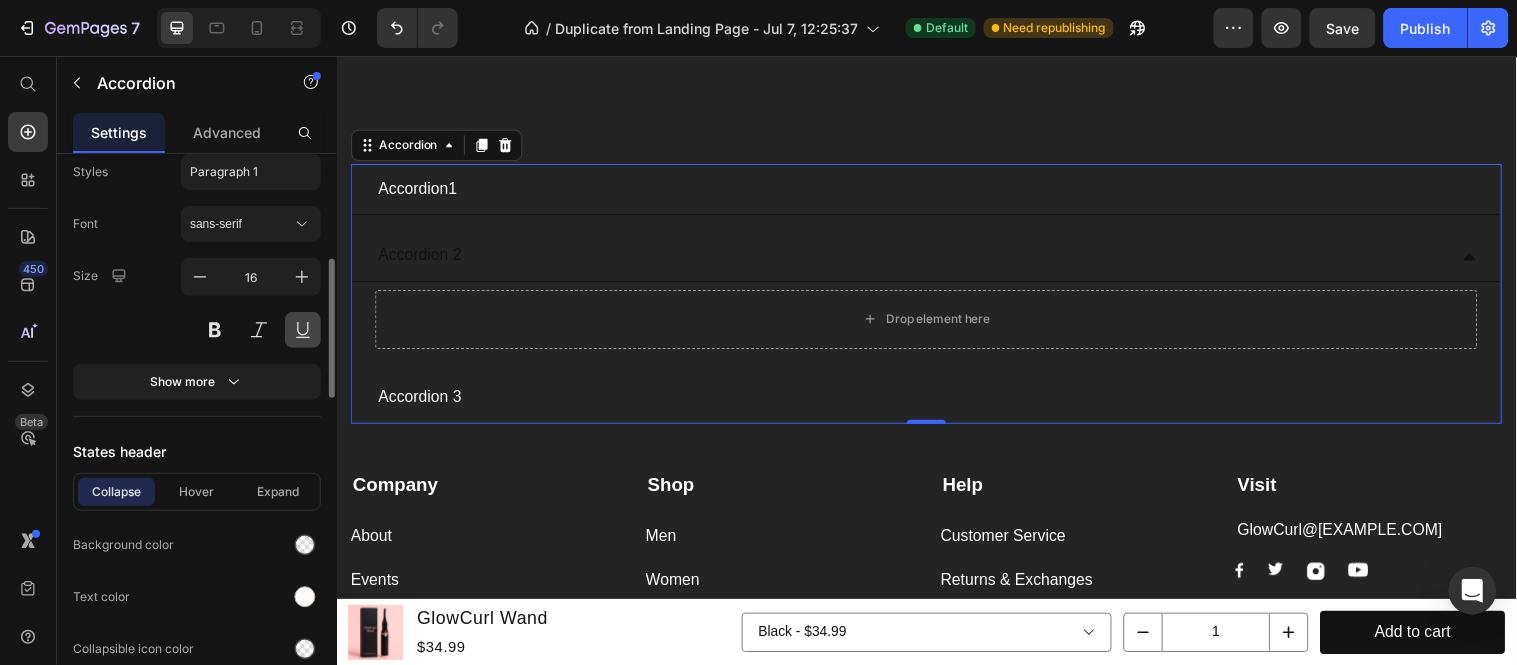 scroll, scrollTop: 777, scrollLeft: 0, axis: vertical 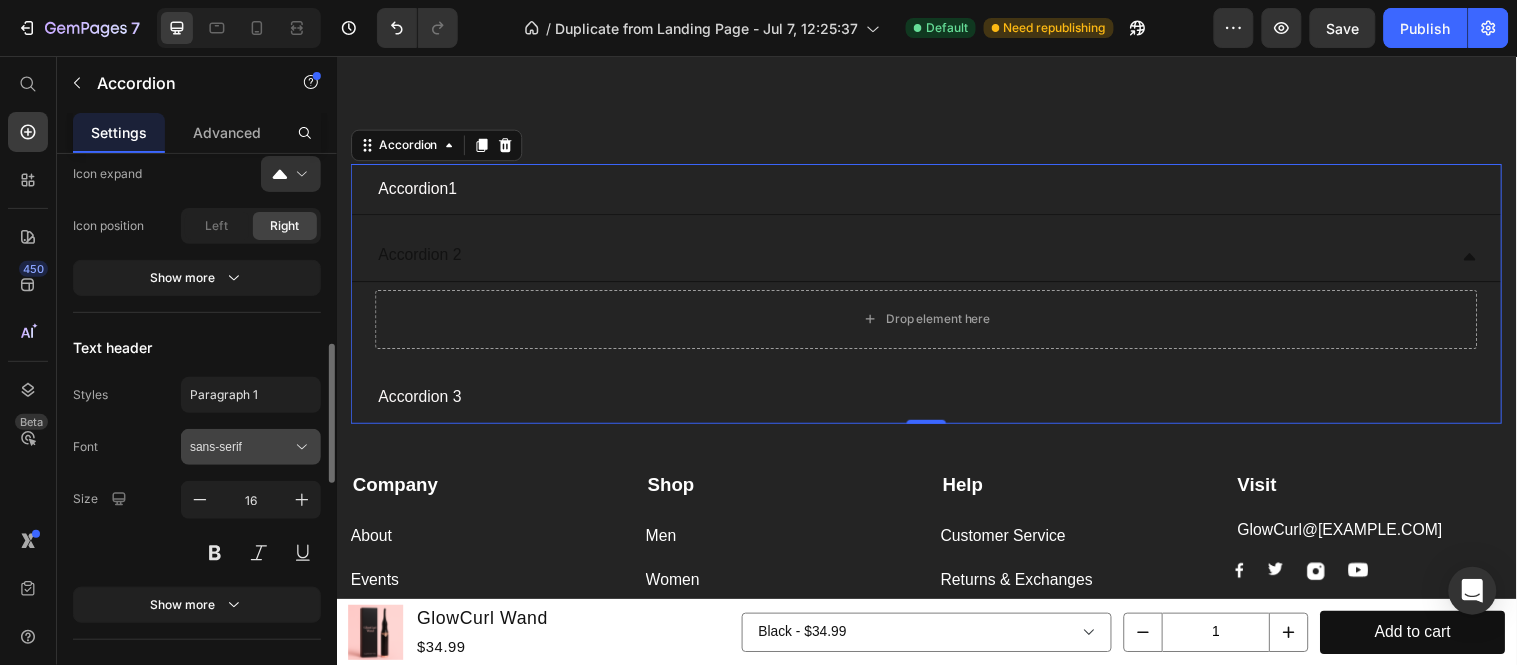 click on "sans-serif" at bounding box center [241, 447] 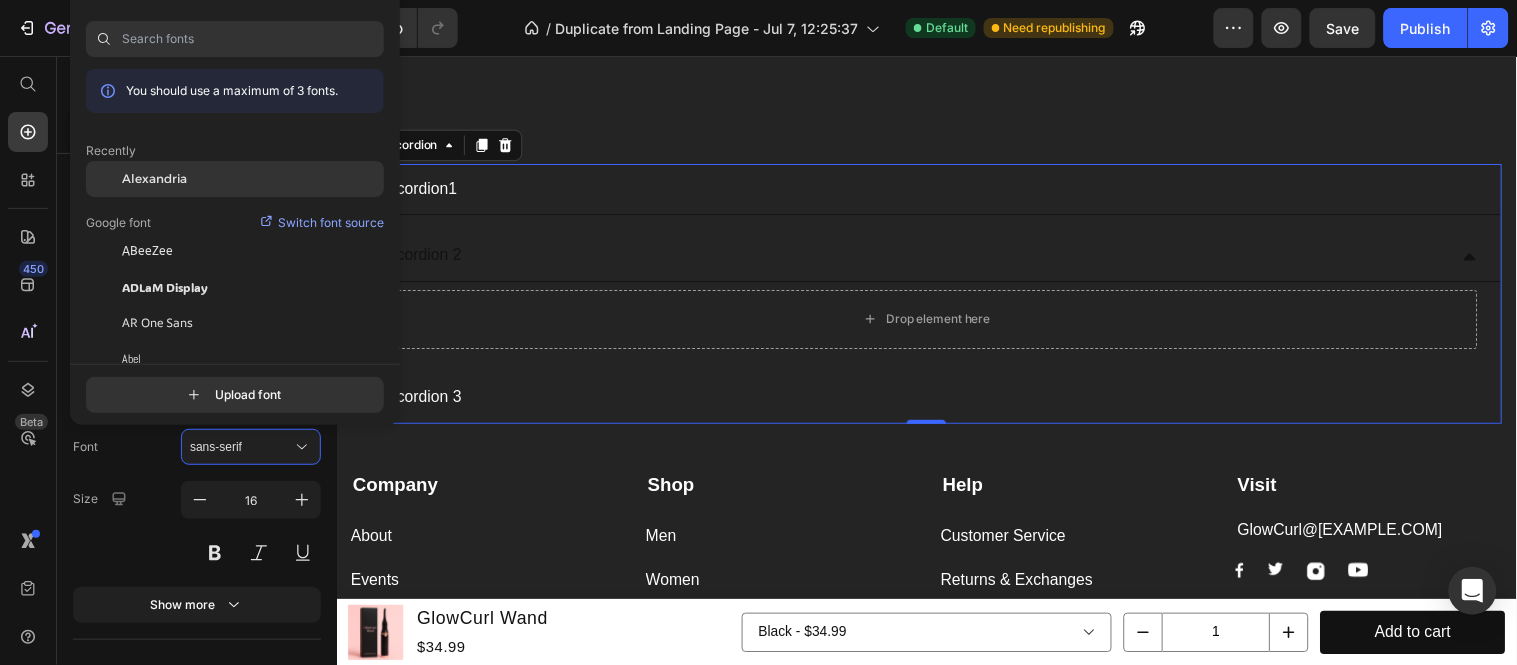click on "Alexandria" 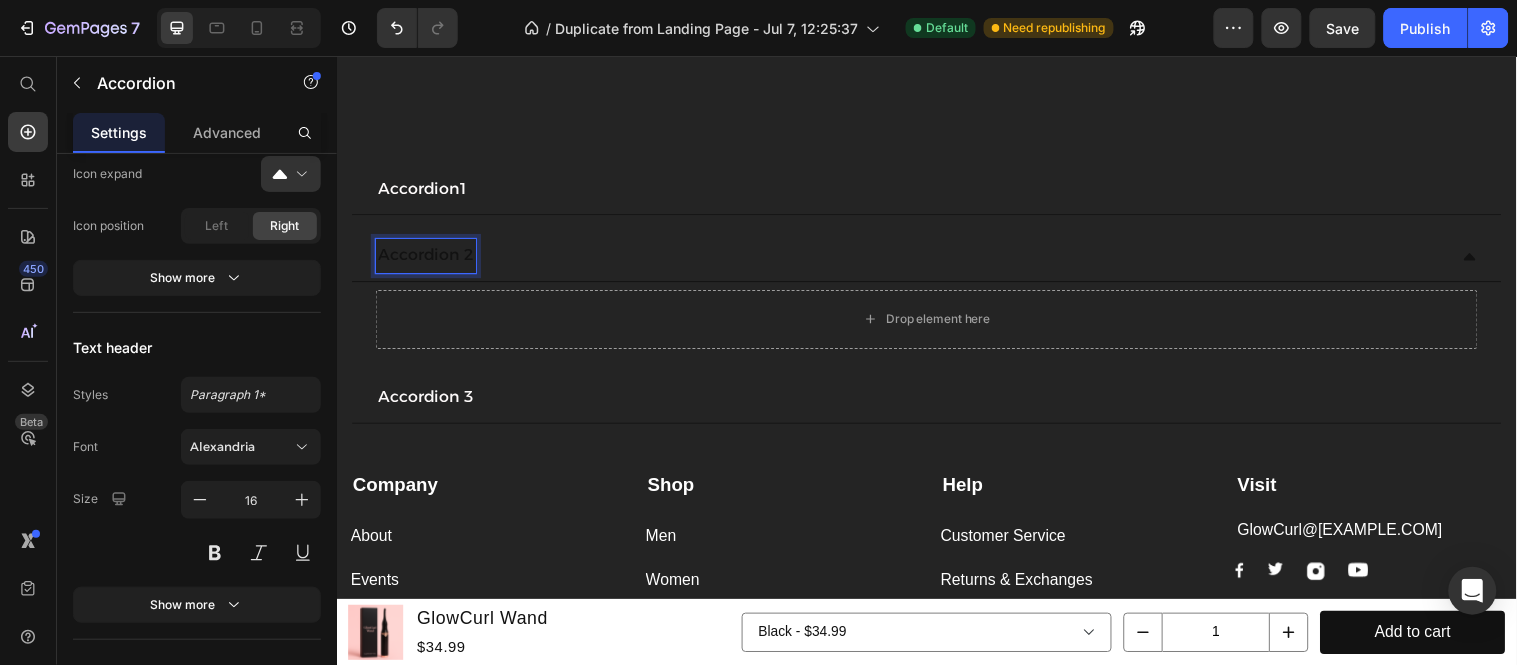 click on "Accordion 2" at bounding box center [427, 258] 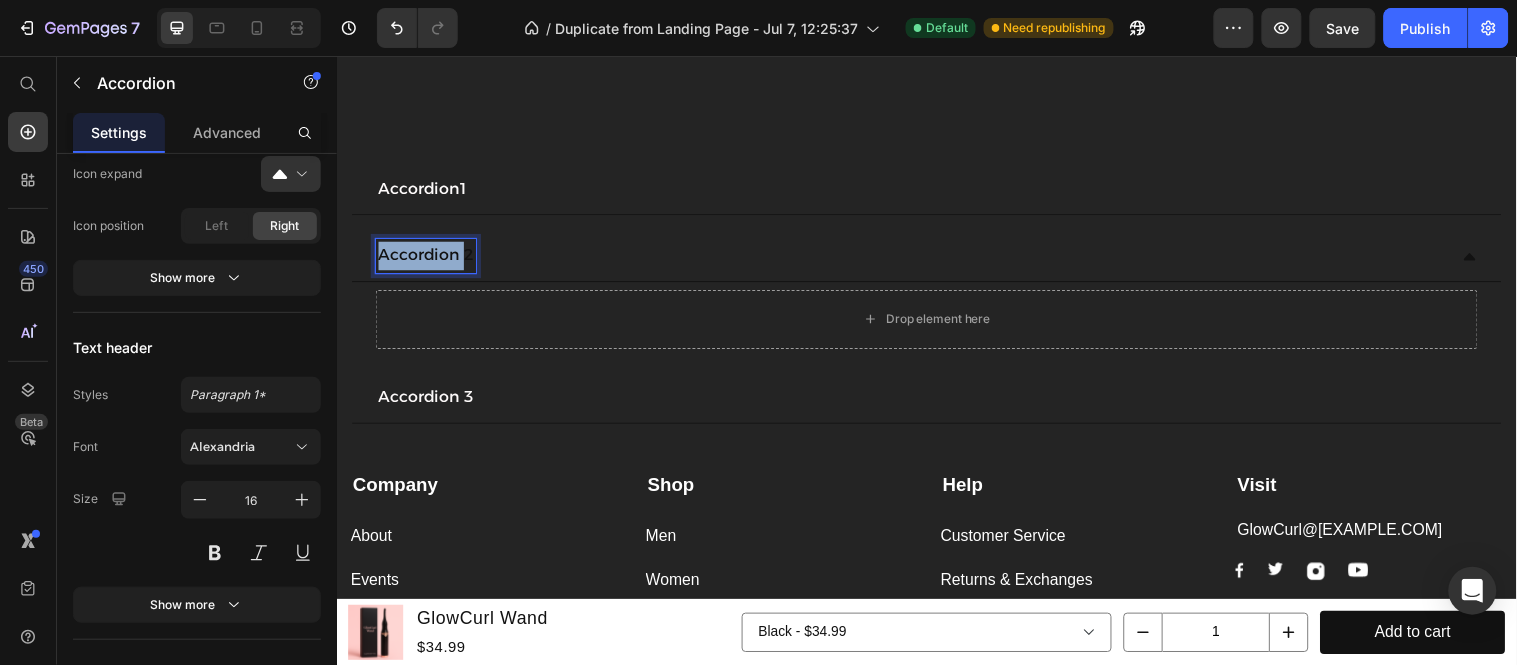 click on "Accordion 2" at bounding box center (427, 258) 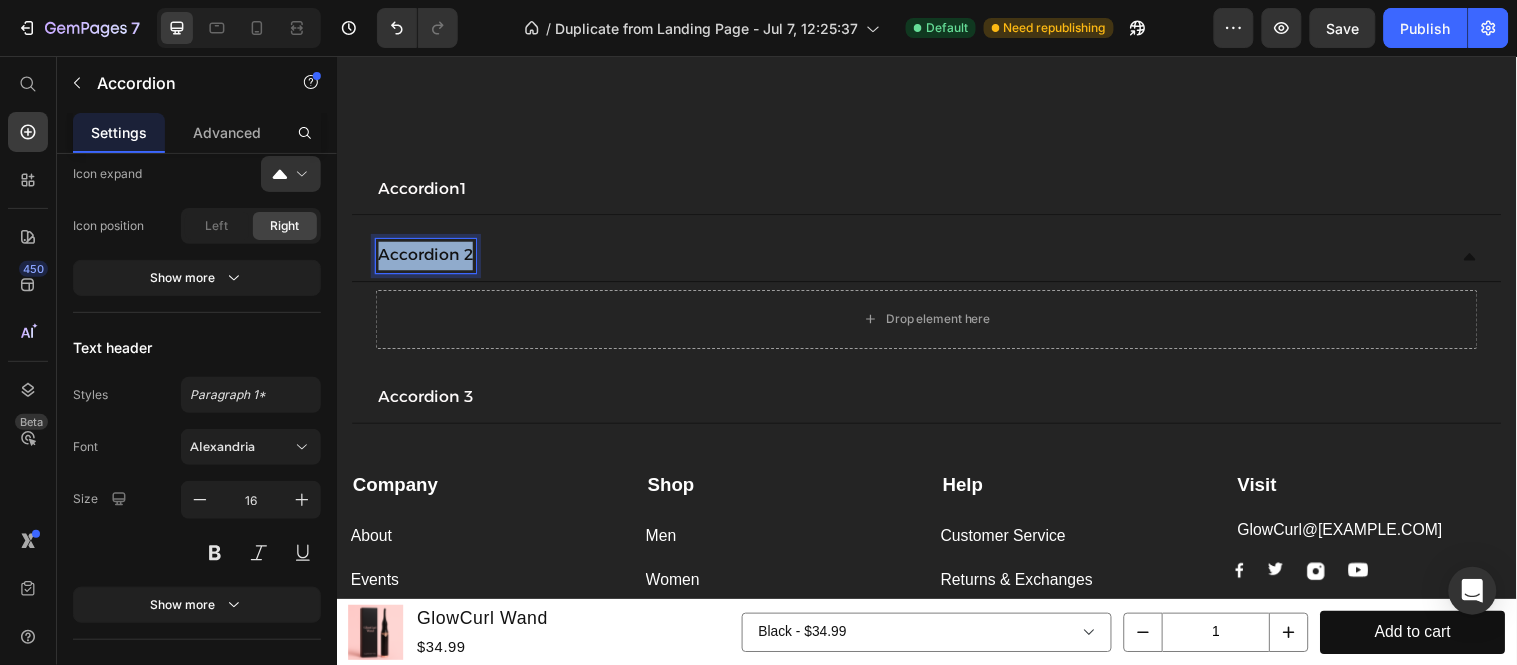 click on "Accordion 2" at bounding box center [427, 258] 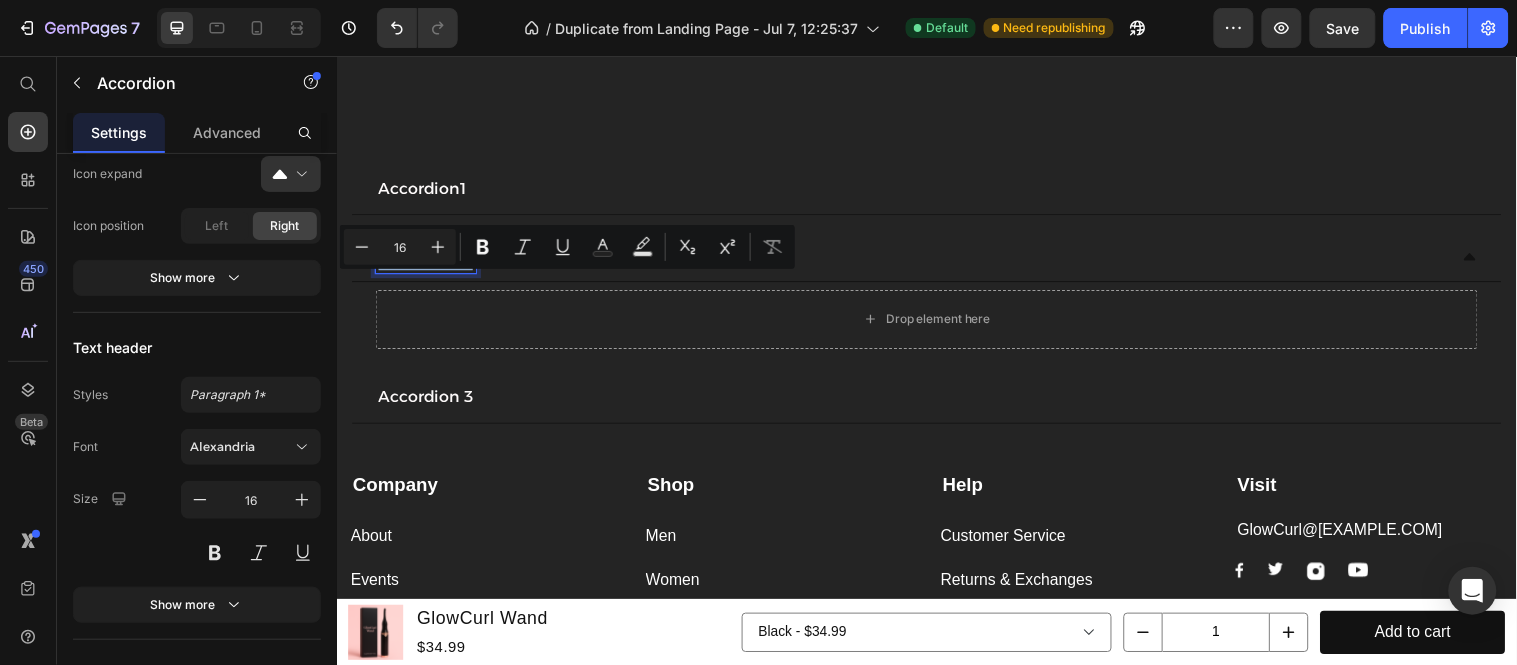 click on "Accordion 2" at bounding box center [427, 258] 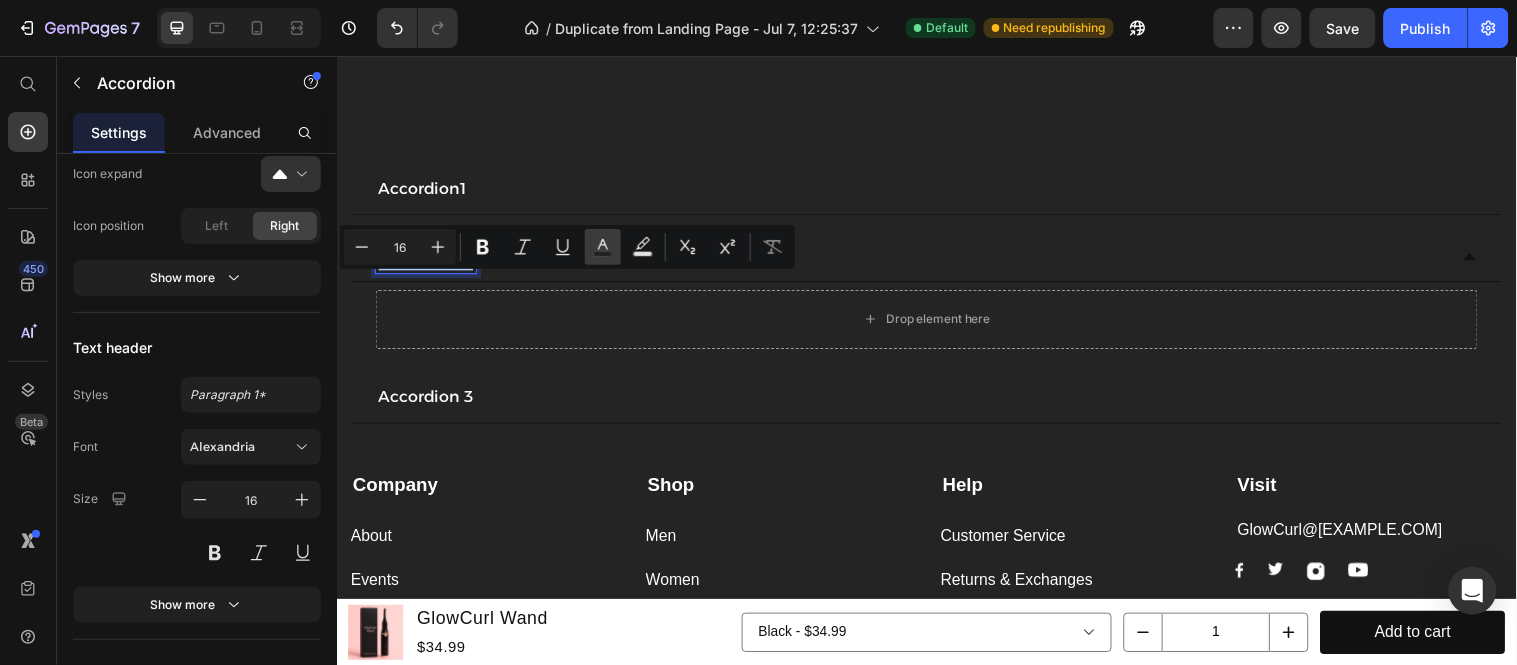 click 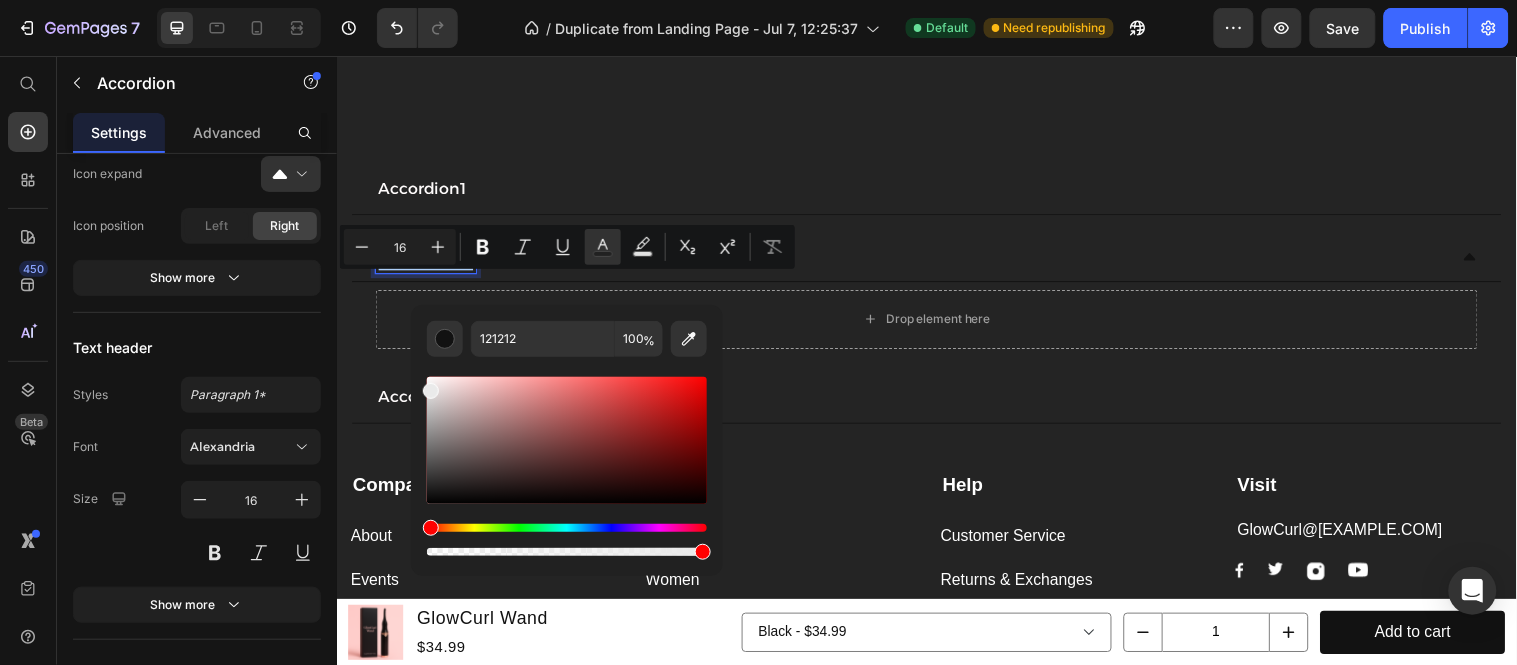 drag, startPoint x: 760, startPoint y: 441, endPoint x: 749, endPoint y: 423, distance: 21.095022 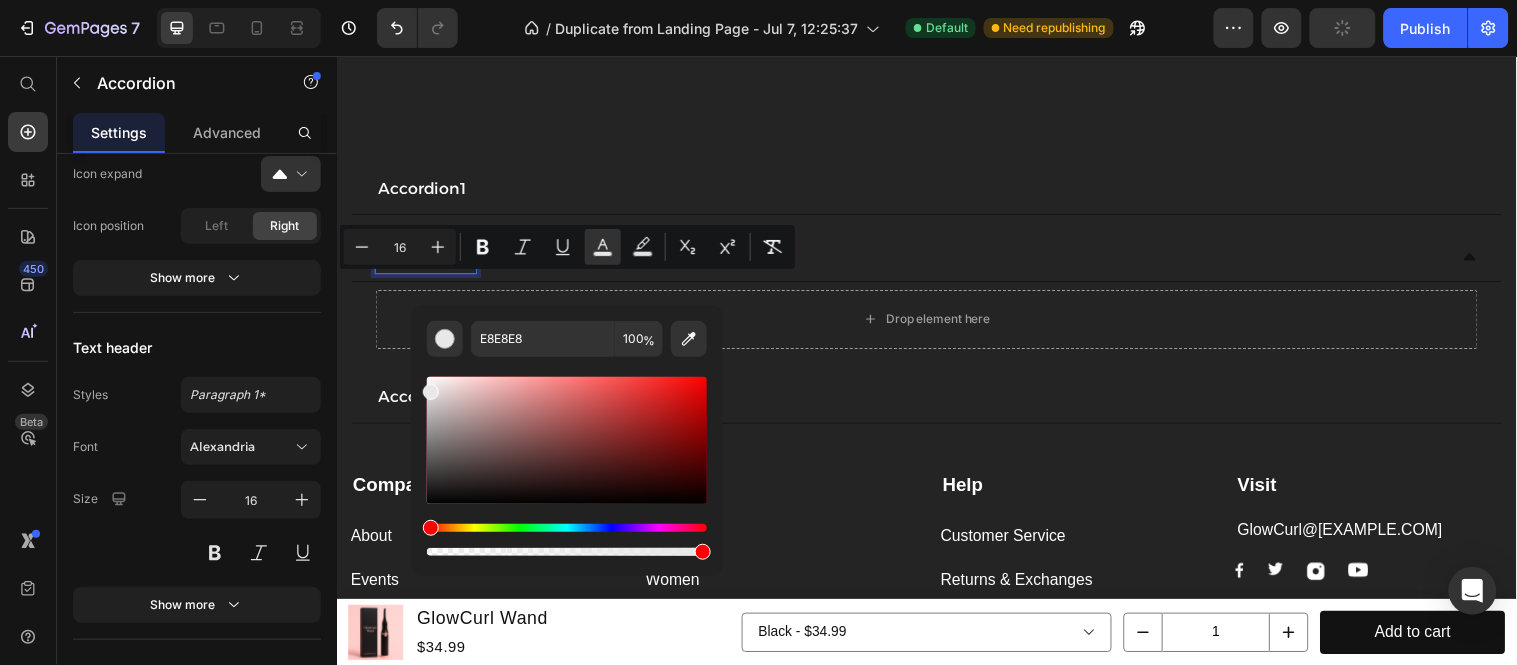 click at bounding box center [567, 458] 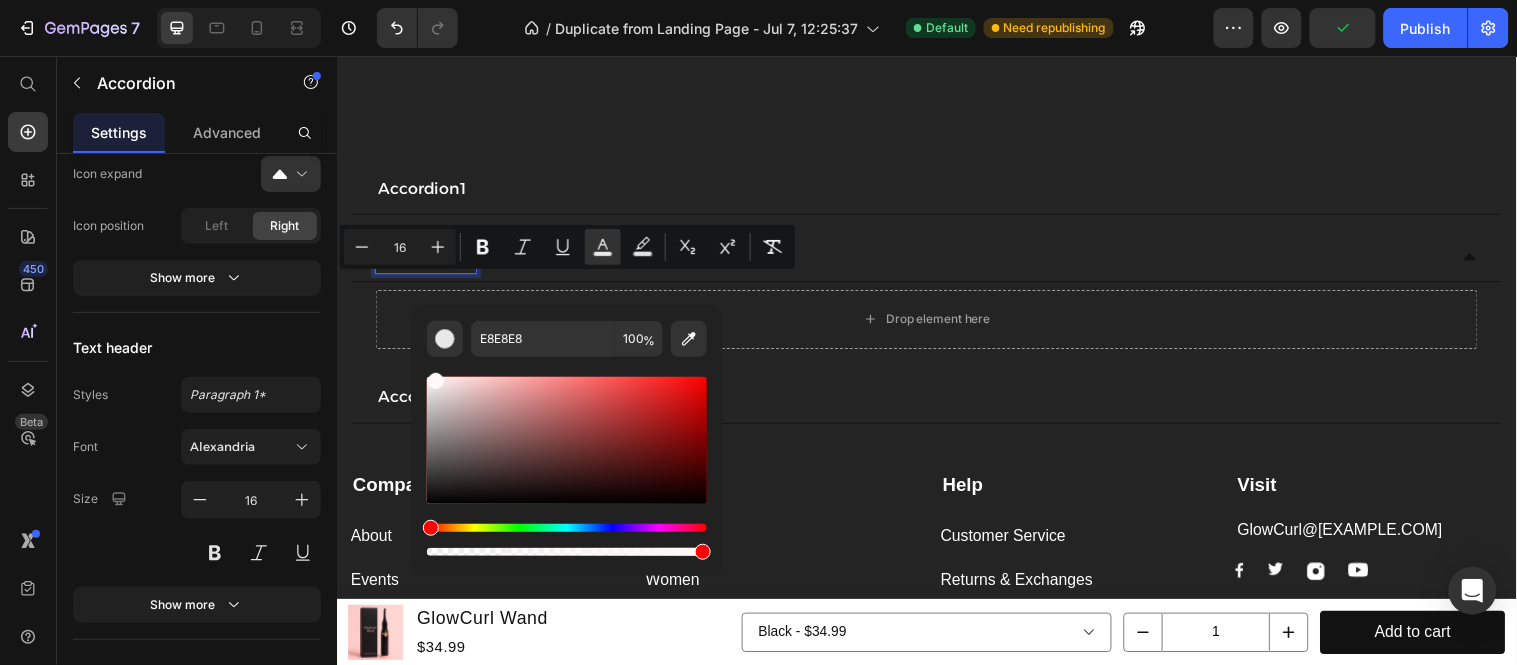 type on "FFF9F9" 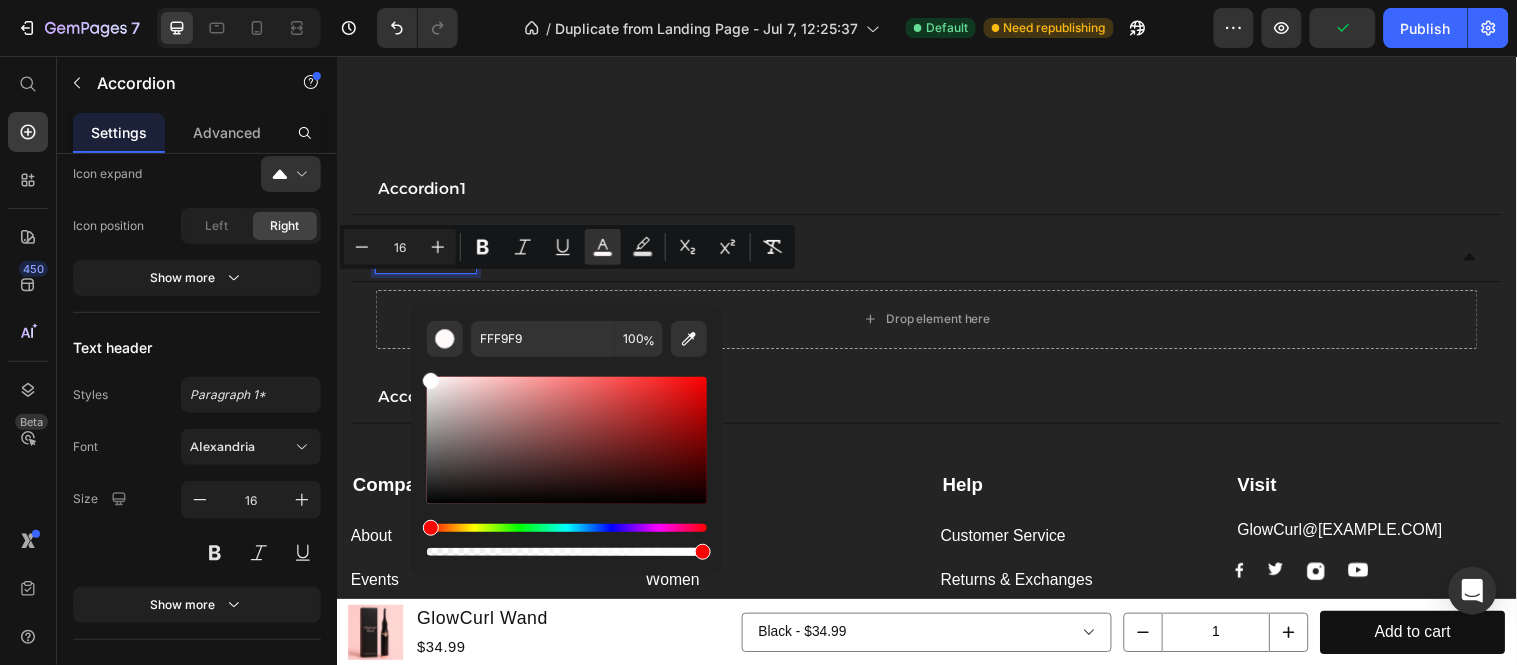 drag, startPoint x: 433, startPoint y: 374, endPoint x: 421, endPoint y: 375, distance: 12.0415945 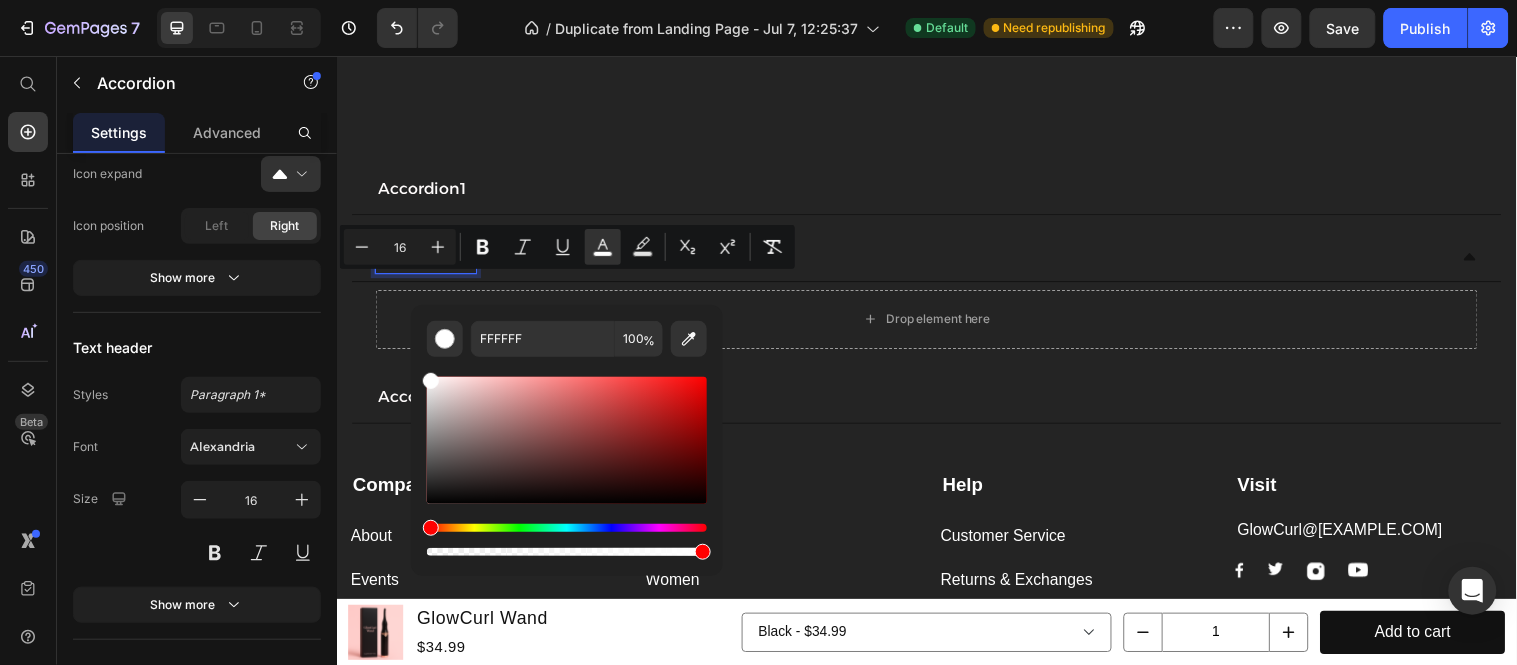 click on "Accordion  1
Accordion 2
Drop element here
Accordion 3 Accordion   0 Newsletter Row Company Text block About Button Events Button Rentals Button Features Button Shop Text block Men Button Women Button Footweat Button Brands Button Help Text block Customer Service Button Returns & Exchanges Button FAQs Button Contact Us Button Visit Text block GlowCurl@[EXAMPLE.COM] Text block Image Image Image Image Row Row
Company
Shop
Help Customer Service Button Returns & Exchanges Button FAQs Button Contact Us Button
Visit Accordion Row                Title Line Copyright © 2022 GlowCurl CO.. All Rights Reserved. Text block Image Image Image Image Image Row Row Section 7" at bounding box center (936, 446) 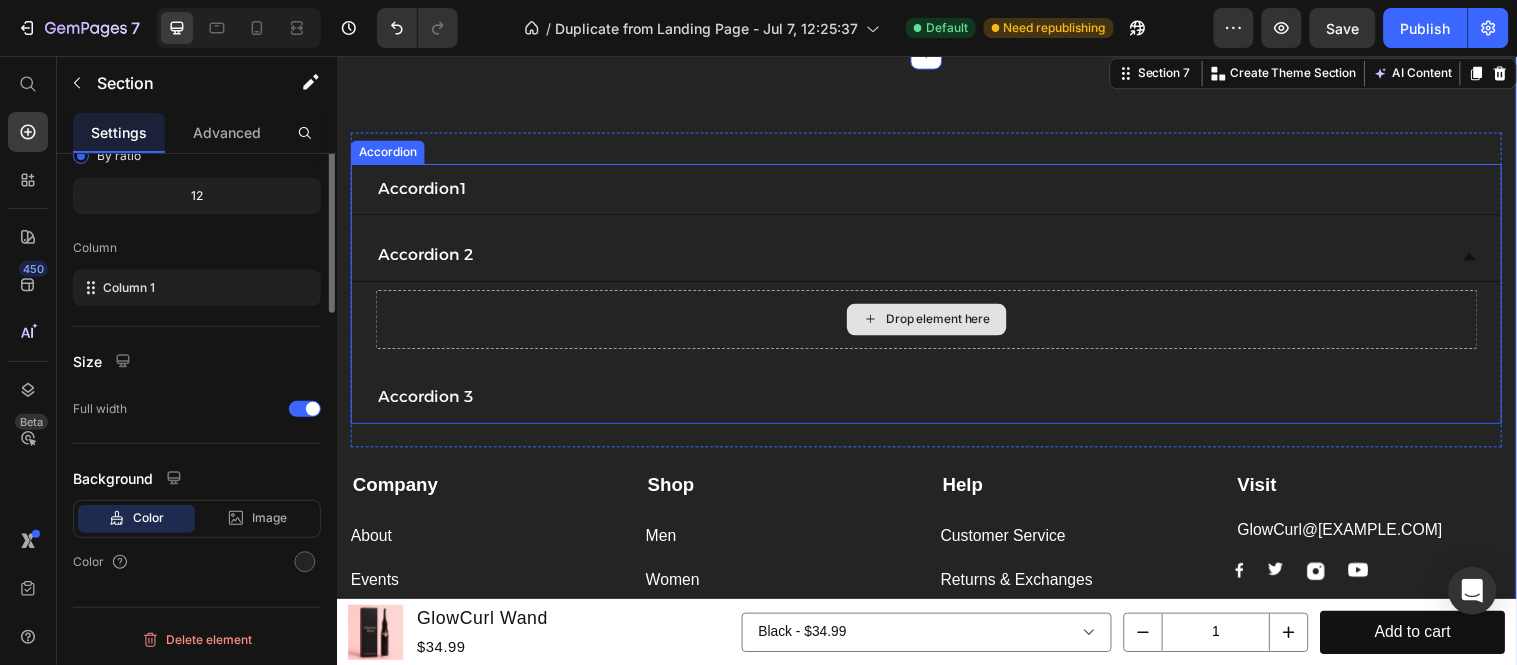 scroll, scrollTop: 0, scrollLeft: 0, axis: both 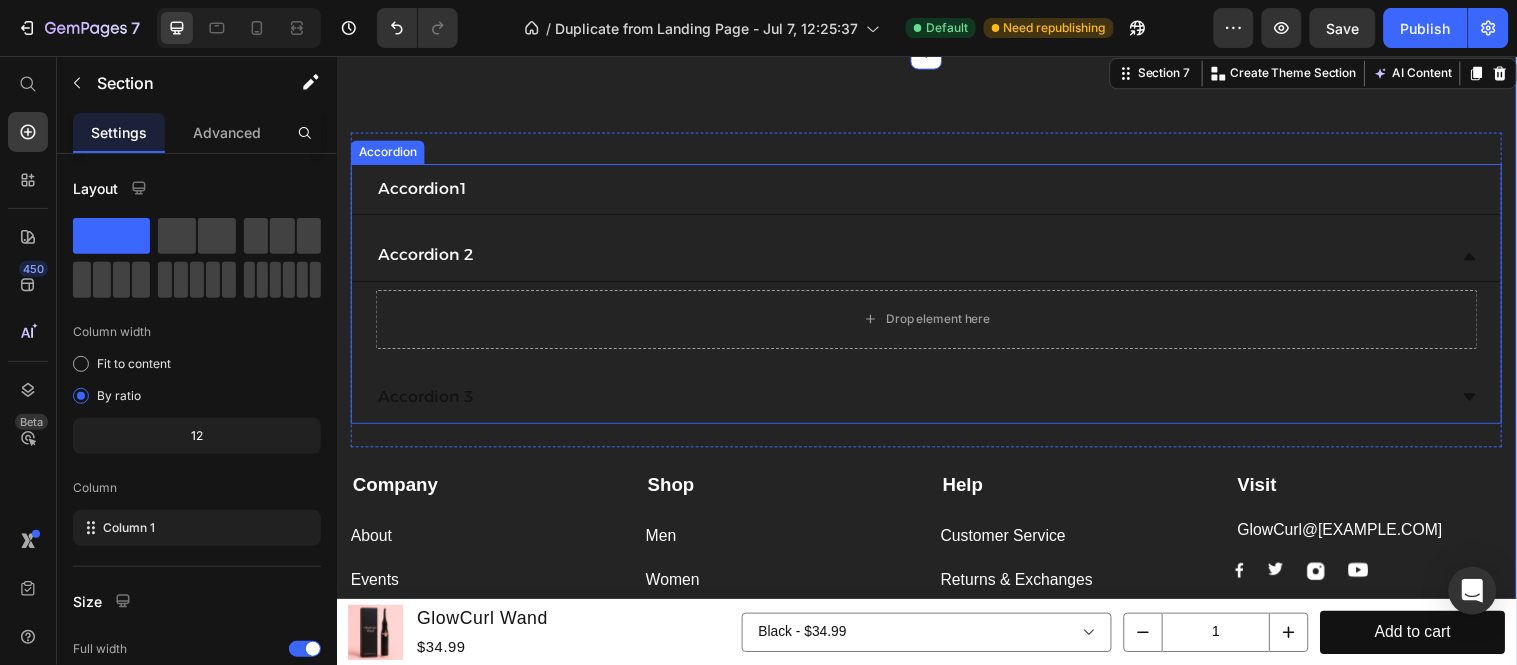 click on "Accordion 3" at bounding box center [427, 402] 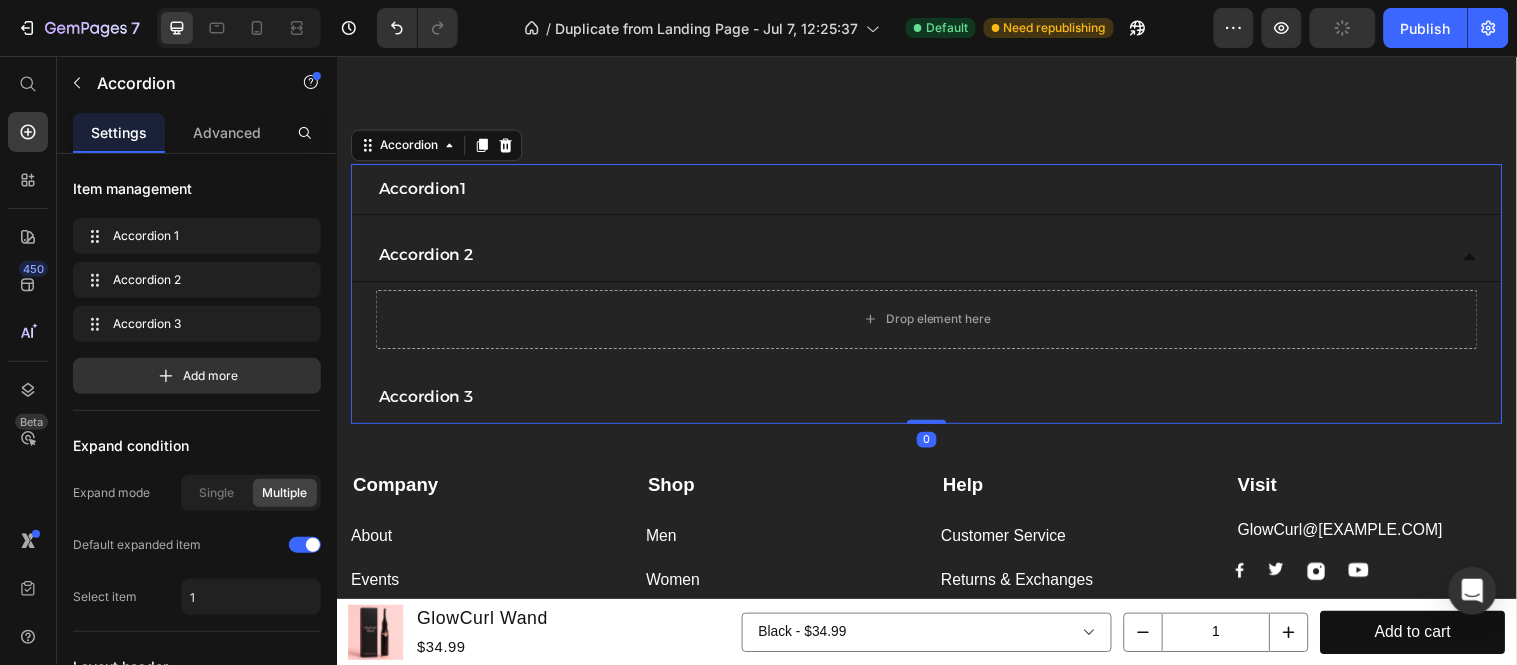 click 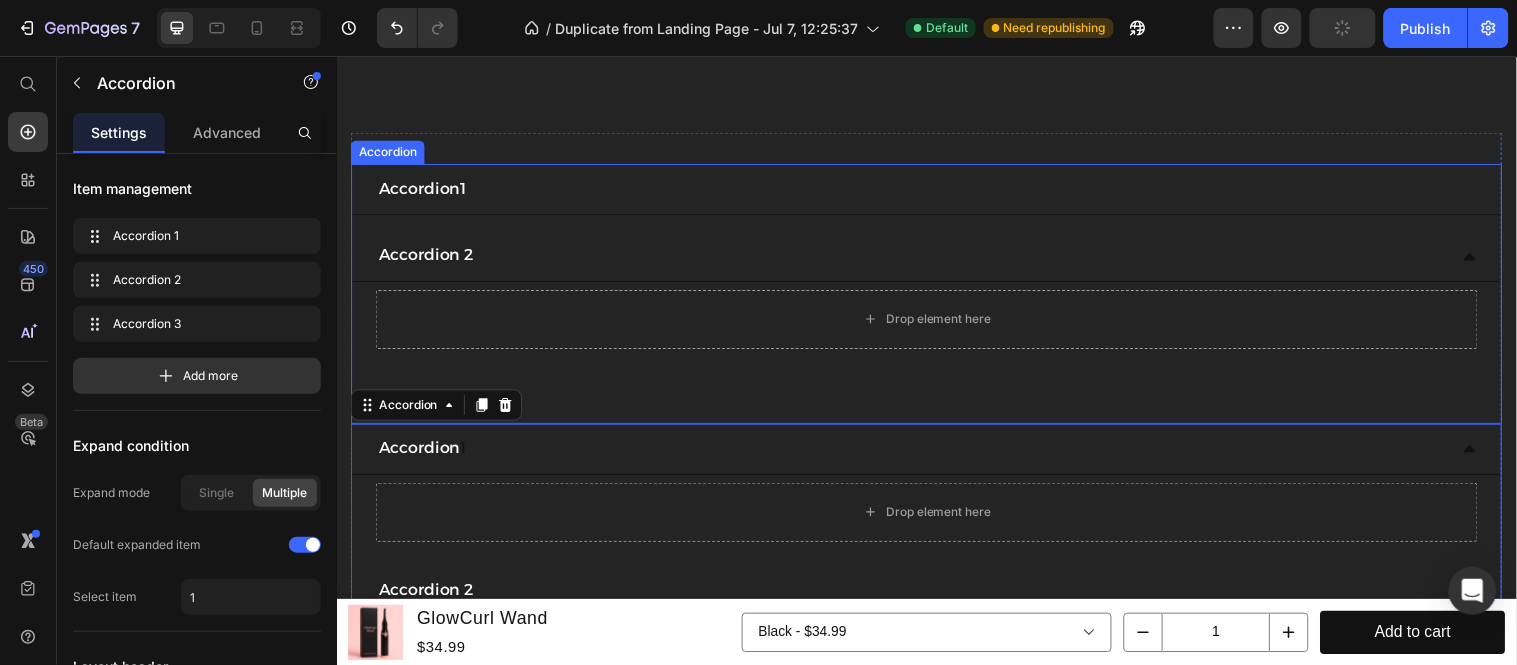 click on "Accordion 2" at bounding box center (936, 259) 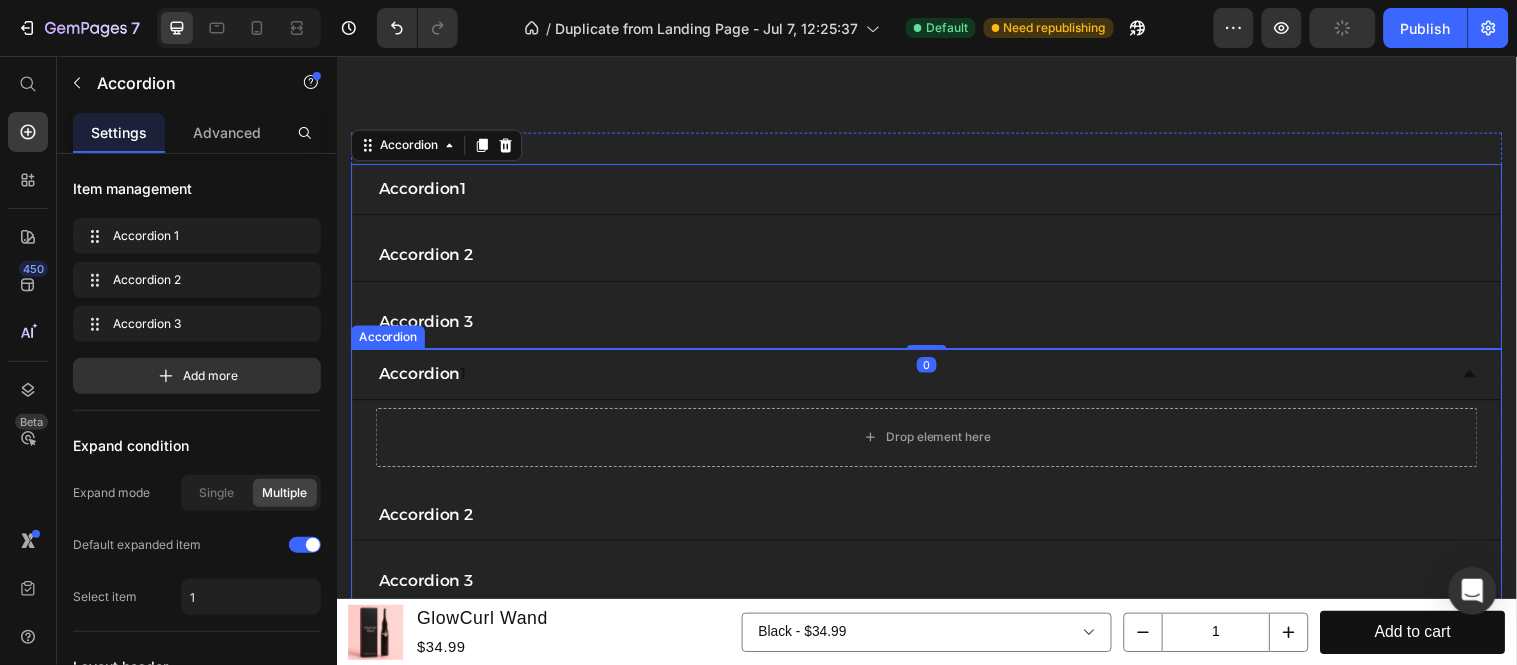 click on "Accordion" at bounding box center [420, 377] 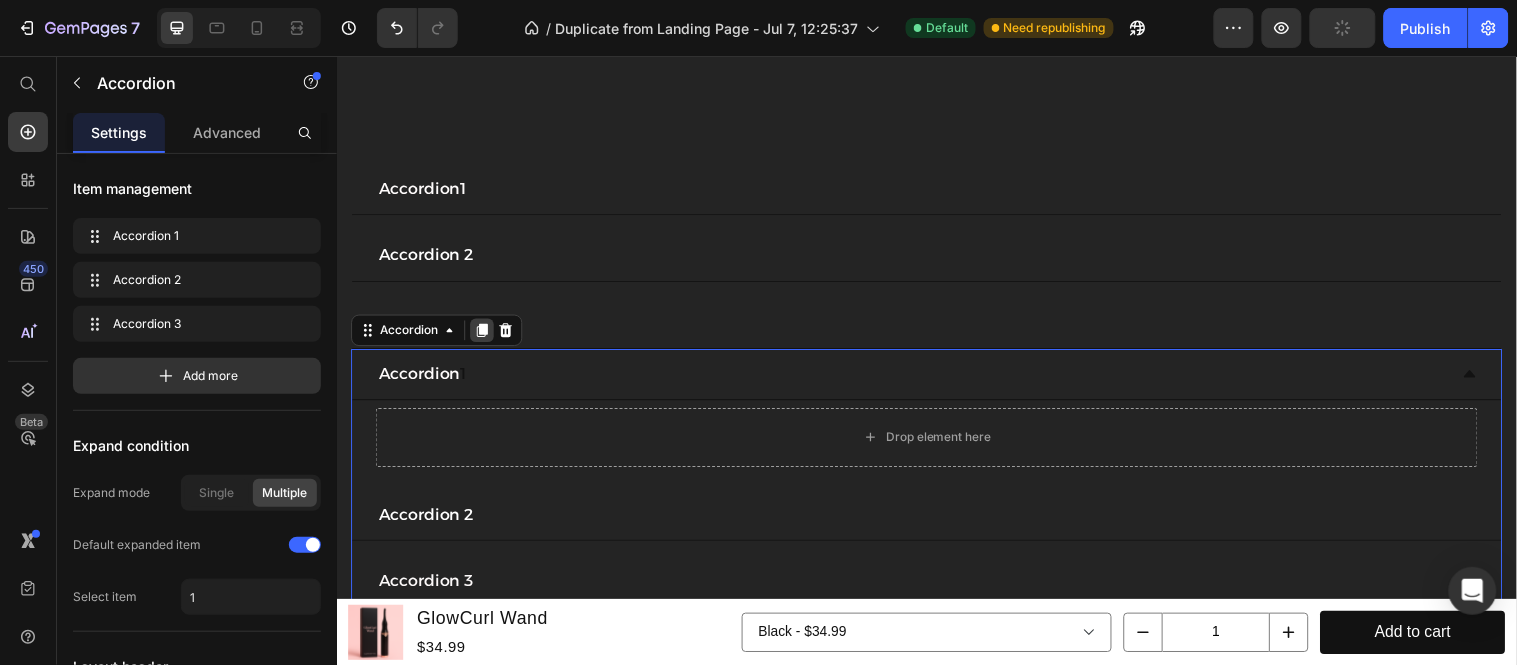 click 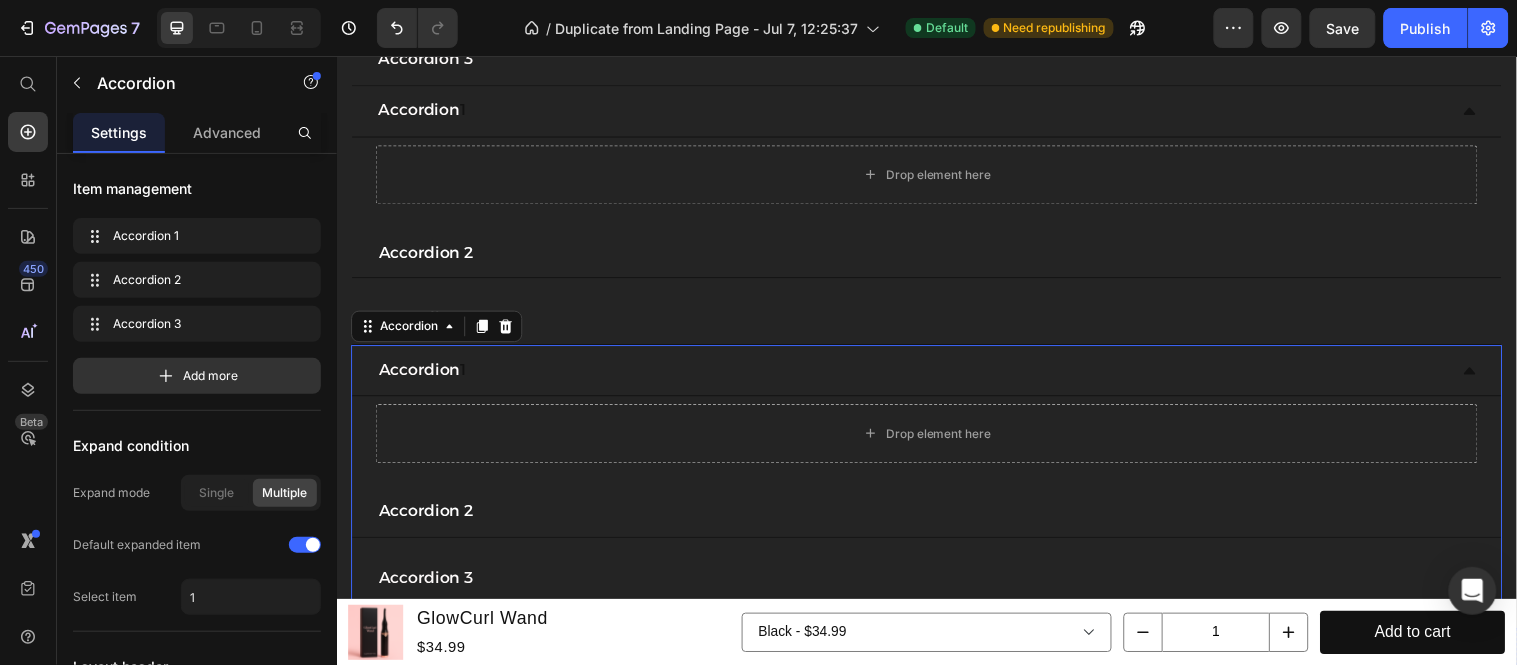 scroll, scrollTop: 5615, scrollLeft: 0, axis: vertical 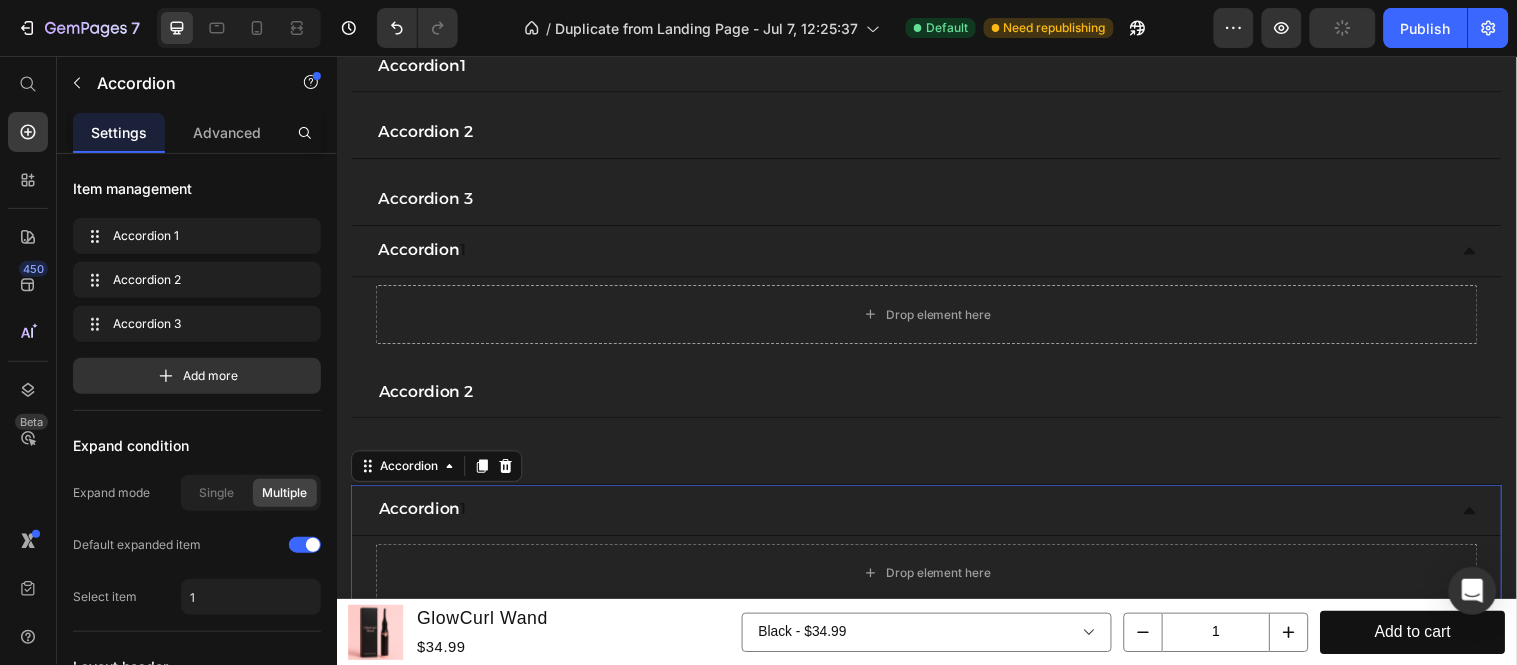 click on "Accordion  1" at bounding box center (936, 517) 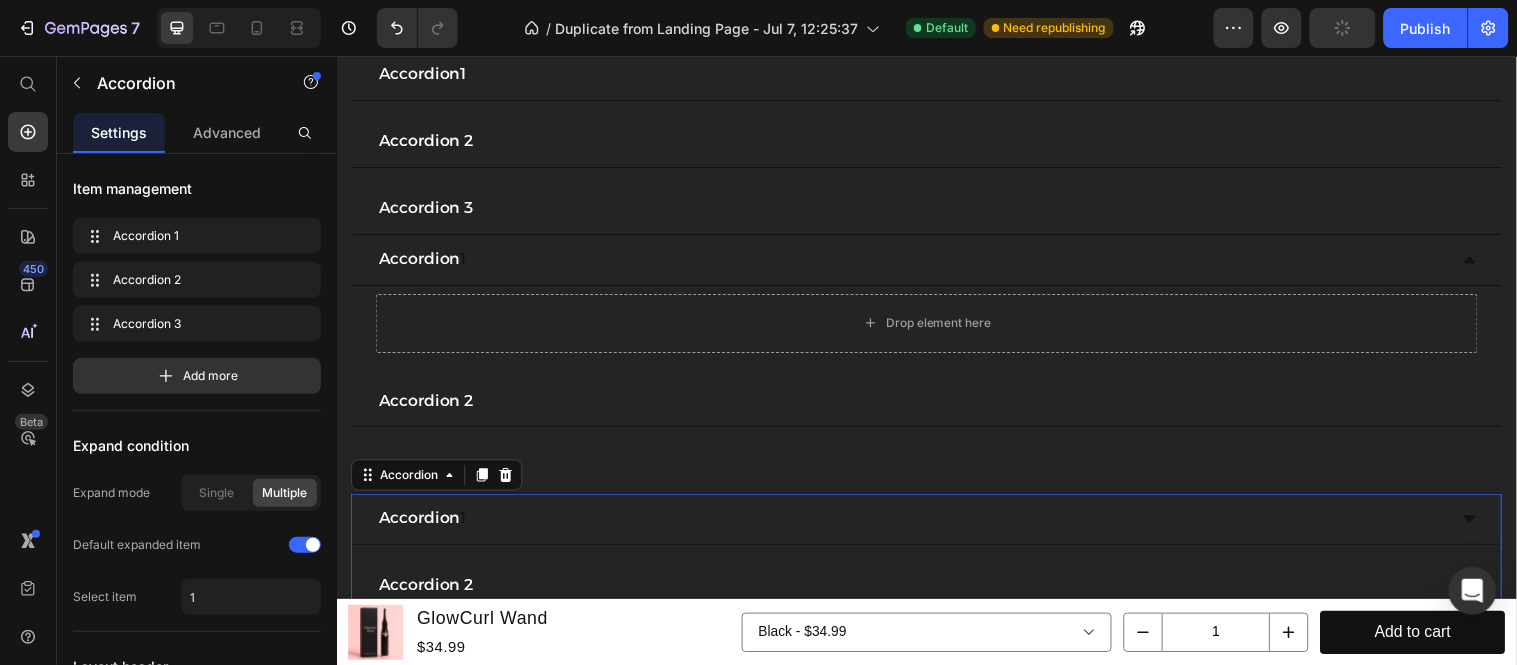 scroll, scrollTop: 5113, scrollLeft: 0, axis: vertical 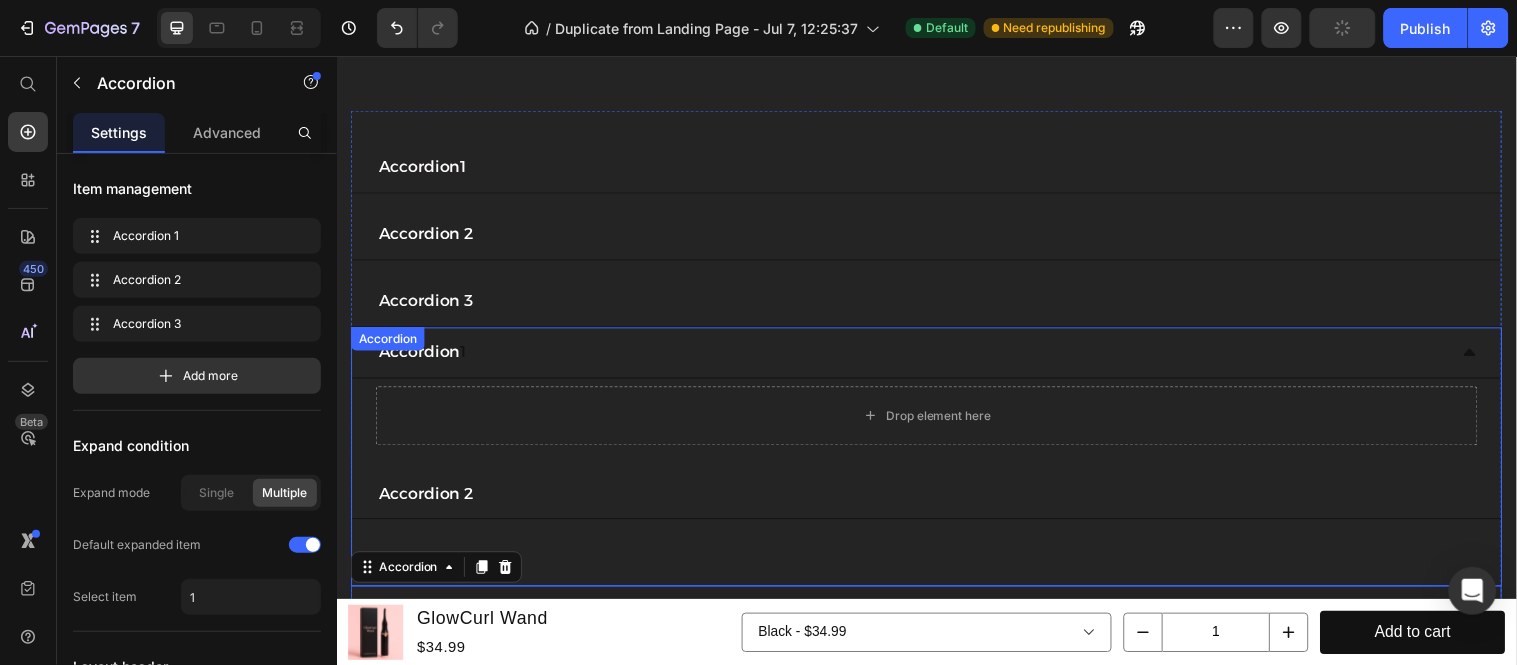 click 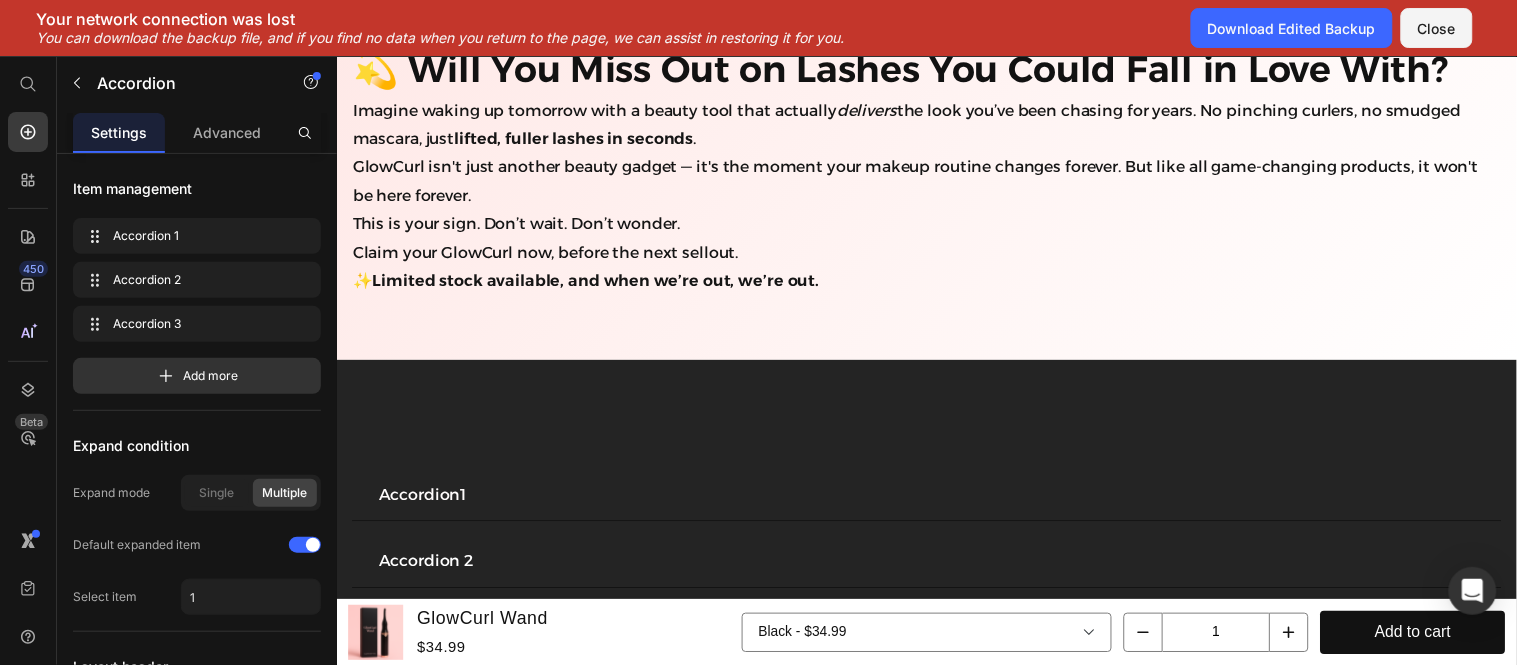 scroll, scrollTop: 4891, scrollLeft: 0, axis: vertical 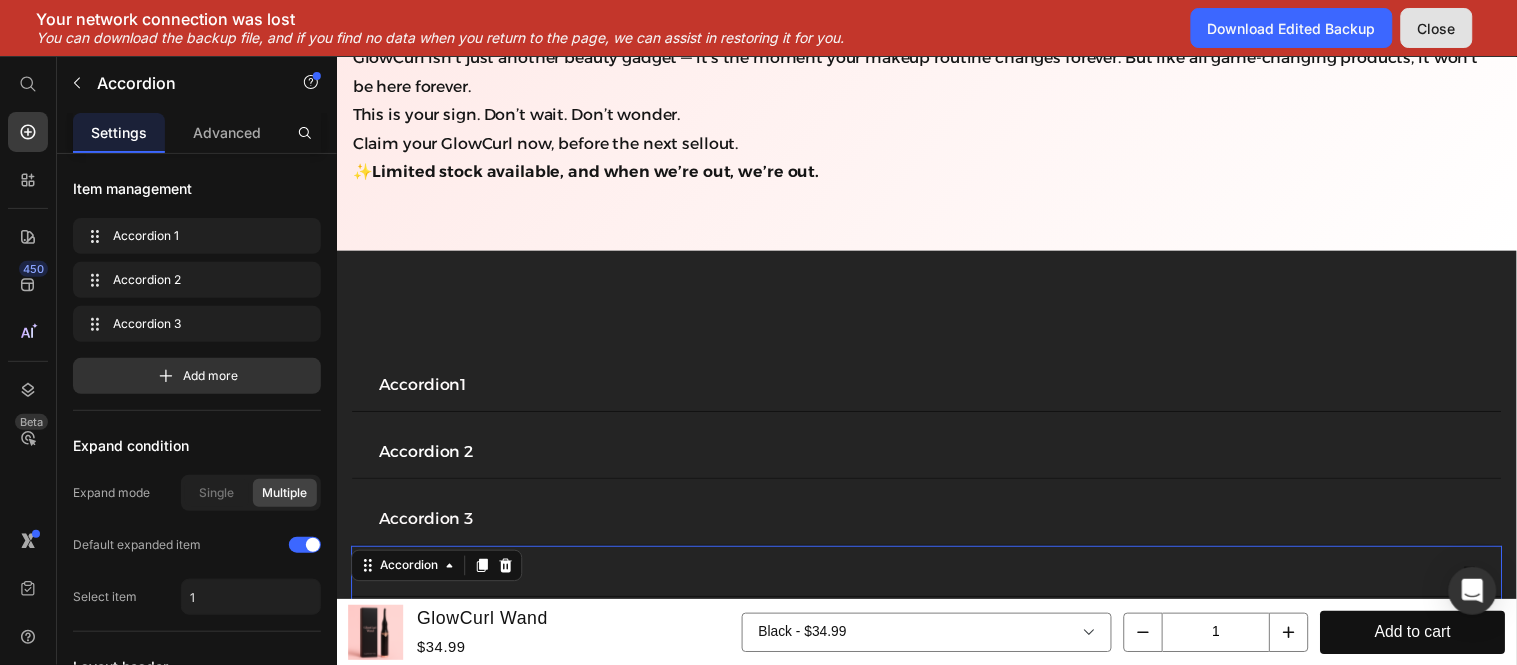 click on "Close" at bounding box center (1437, 28) 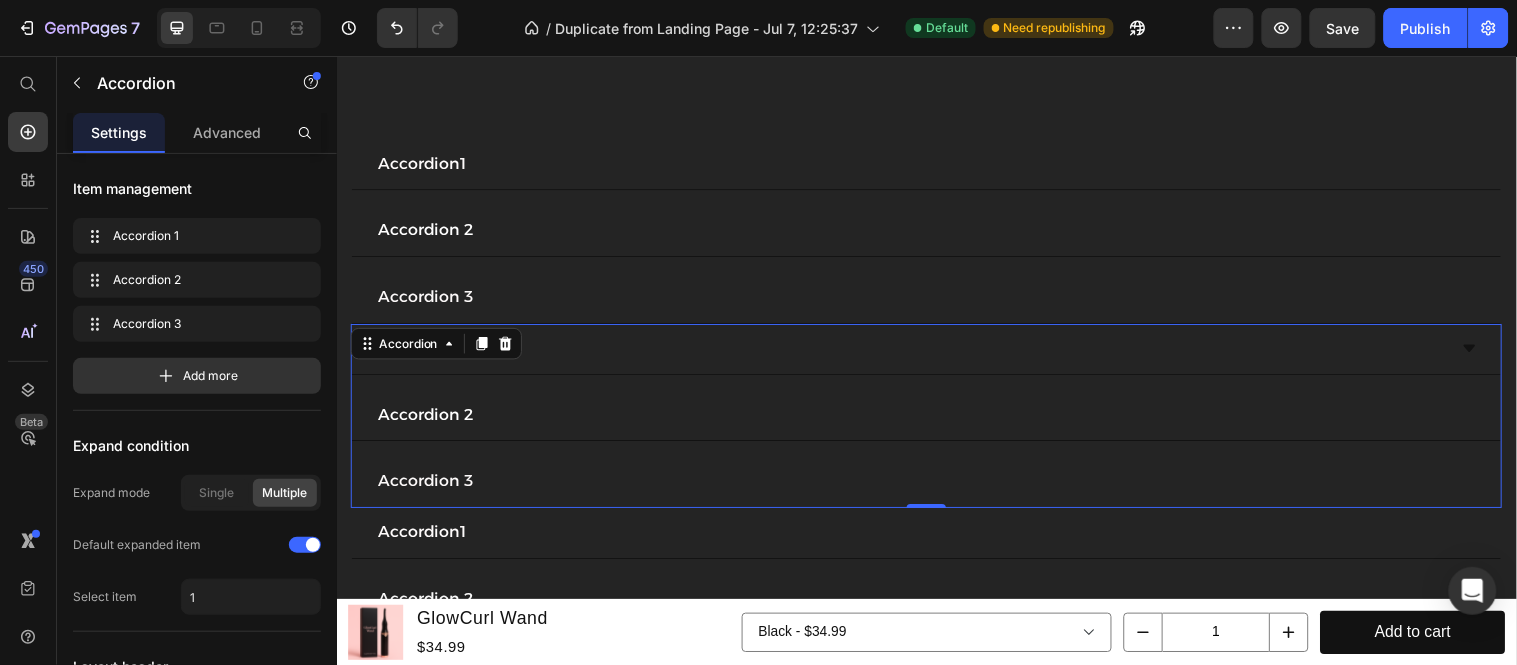 scroll, scrollTop: 5224, scrollLeft: 0, axis: vertical 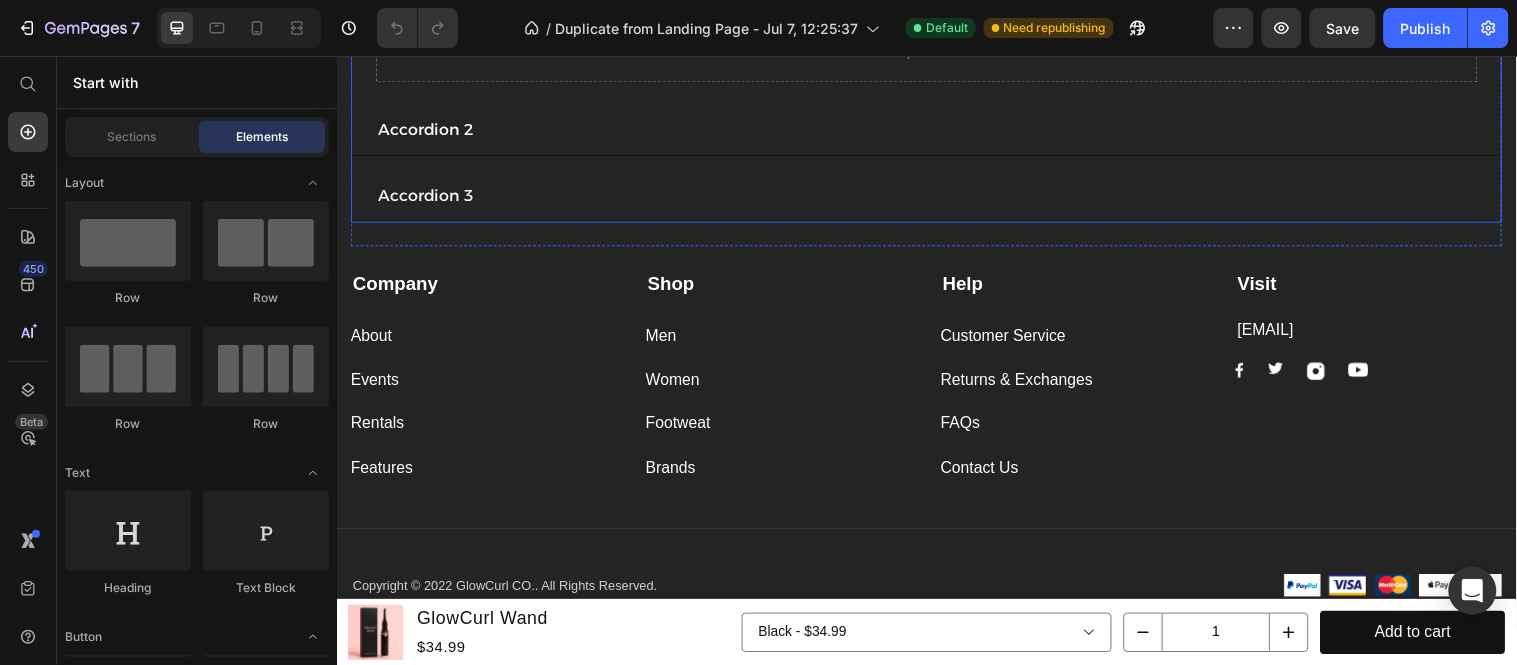 click 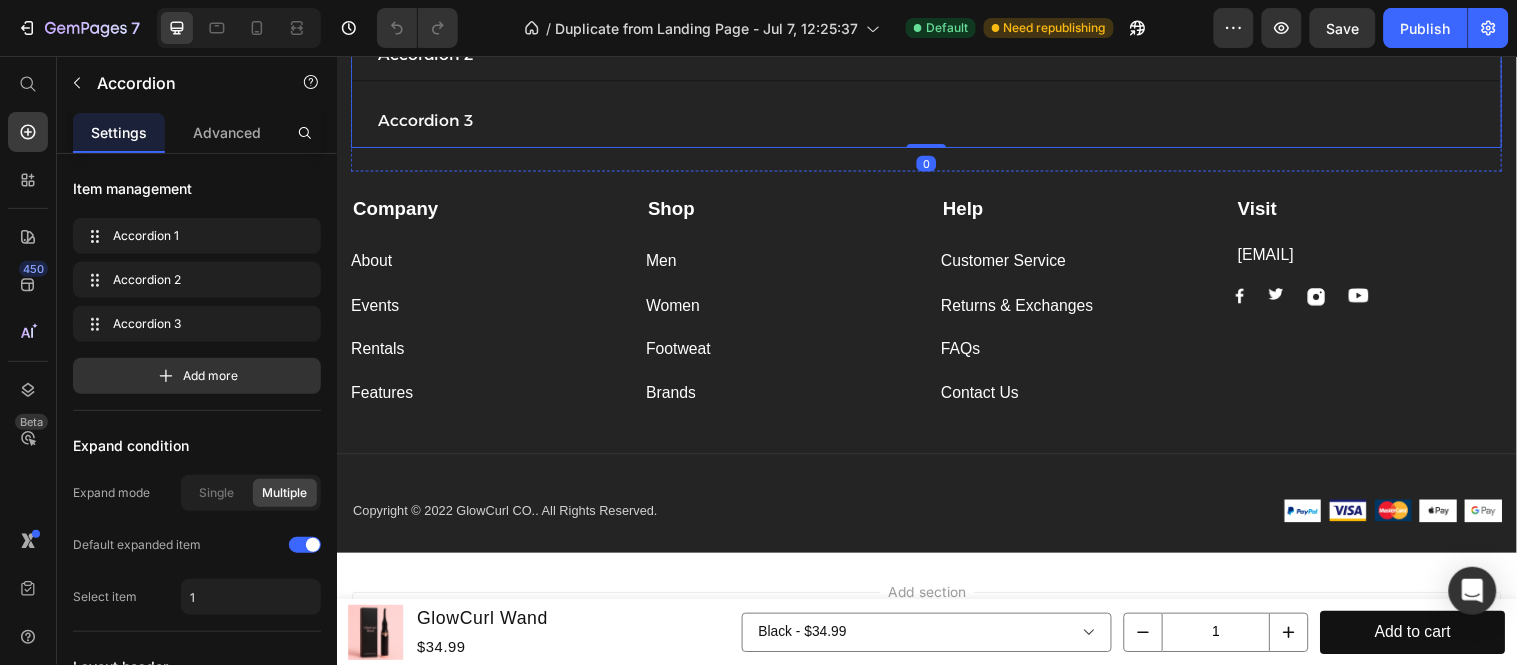 scroll, scrollTop: 5320, scrollLeft: 0, axis: vertical 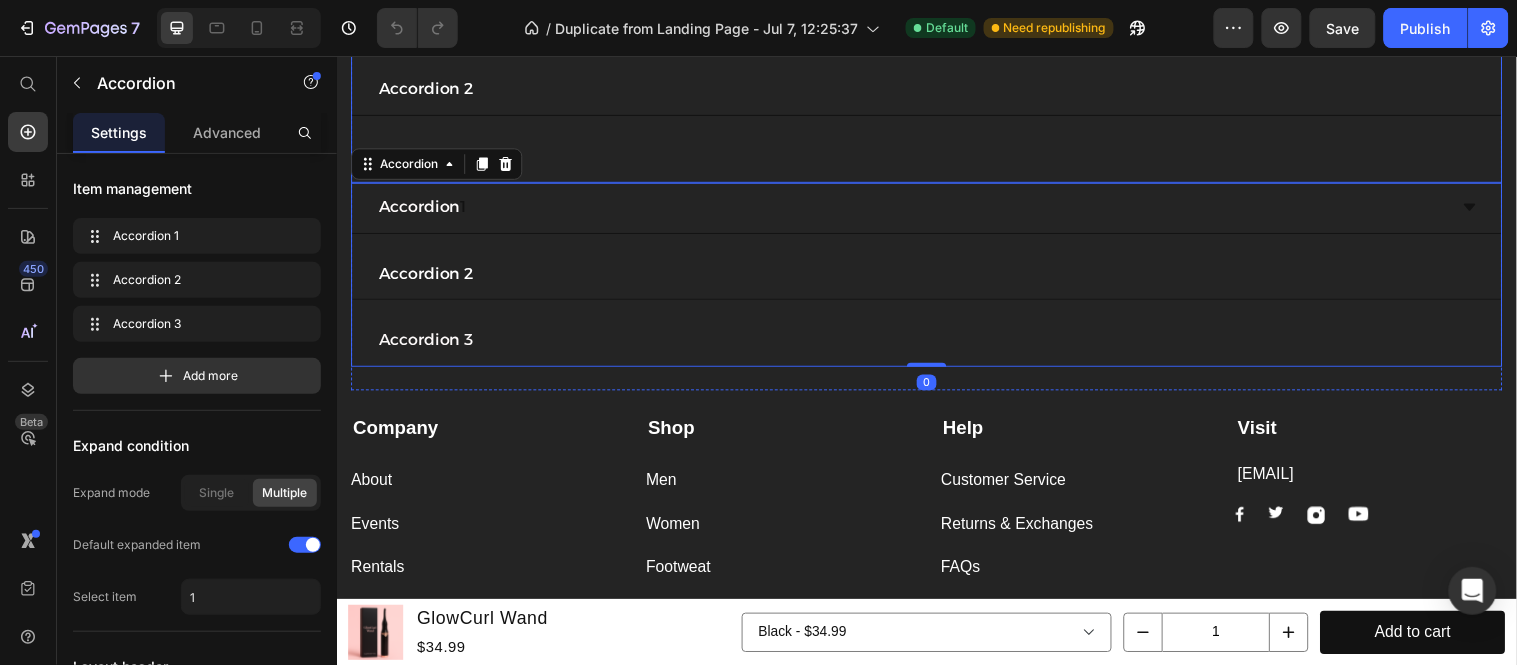 click on "Accordion  1" at bounding box center (936, -54) 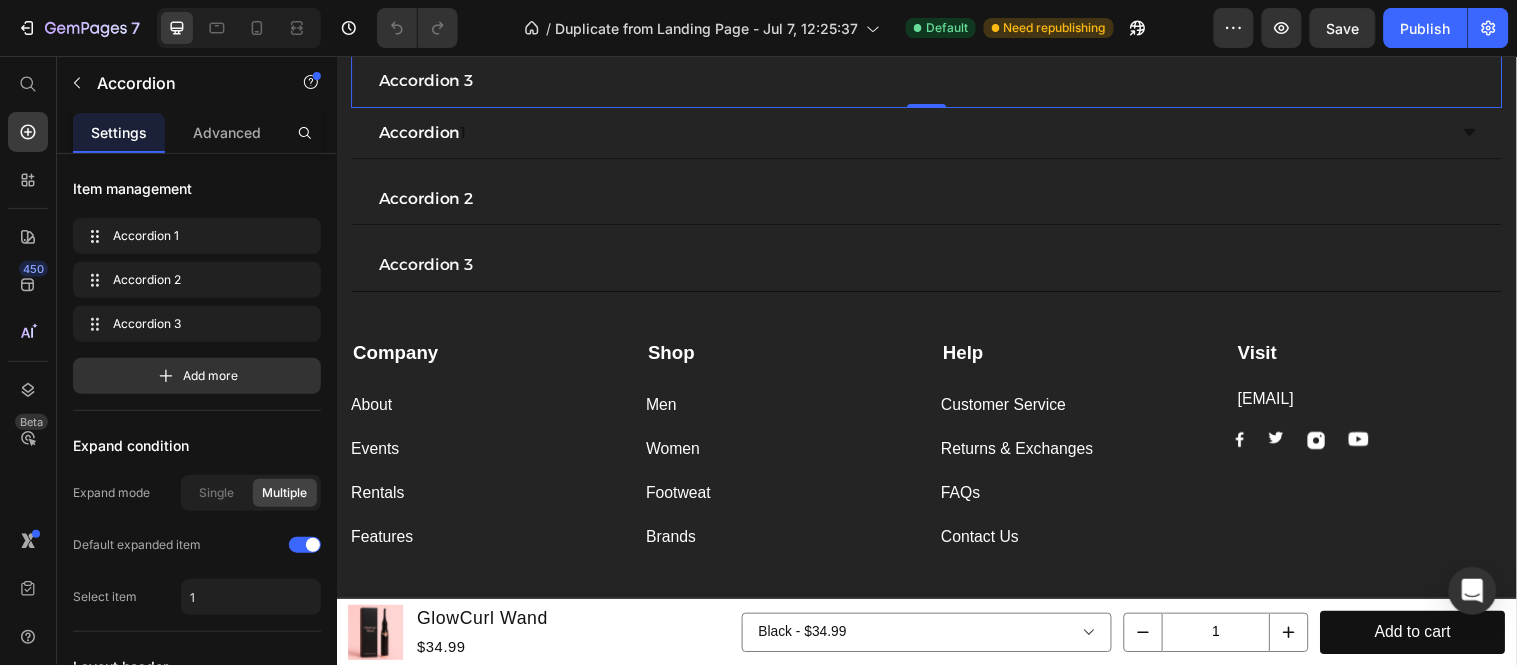 click 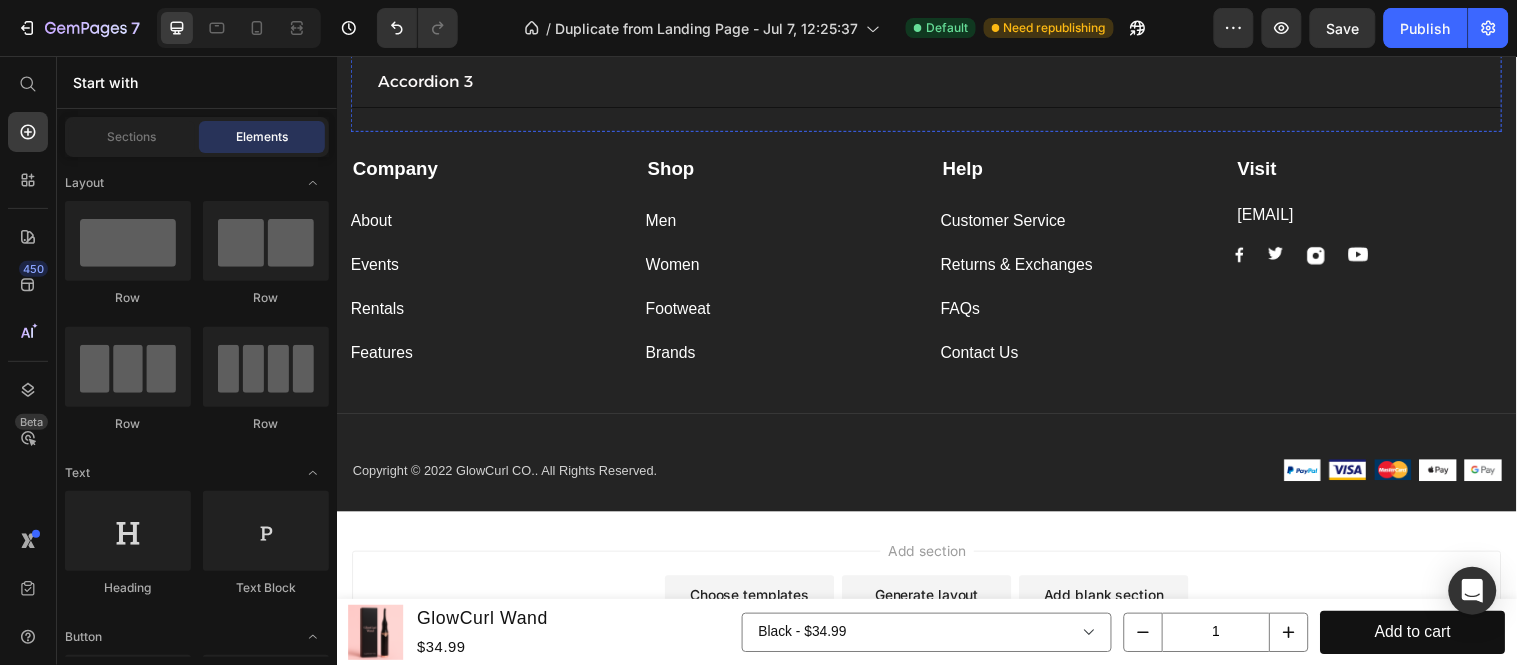 scroll, scrollTop: 5097, scrollLeft: 0, axis: vertical 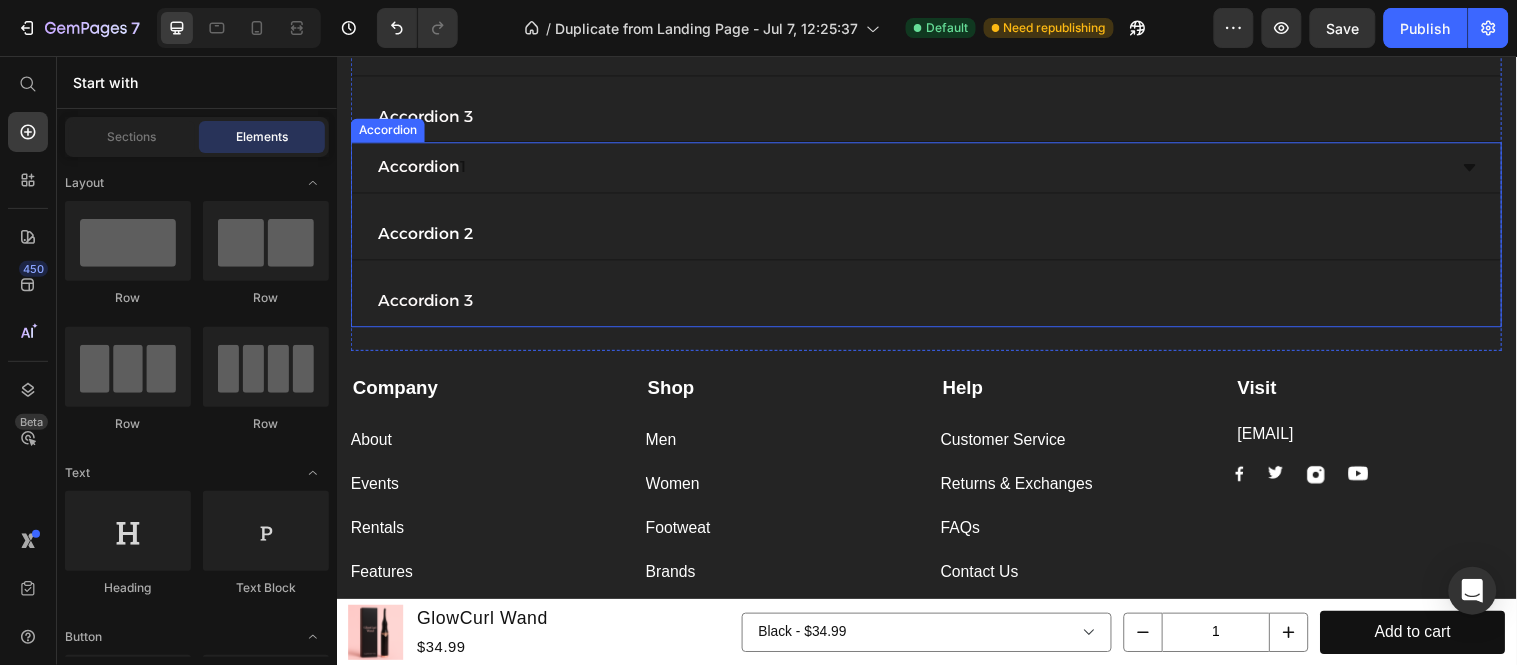 click on "Accordion  1
Accordion 2
Accordion 3" at bounding box center (936, 236) 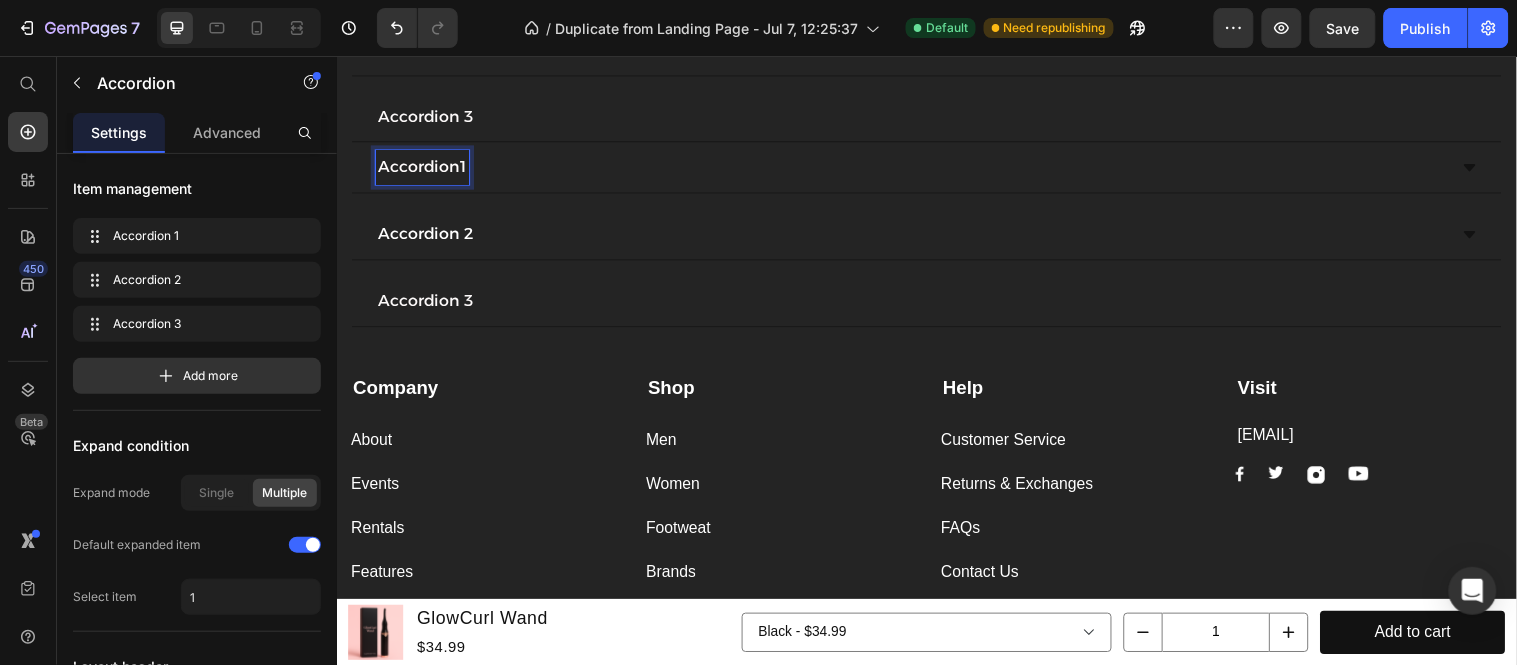 click on "Accordion 2" at bounding box center [920, 236] 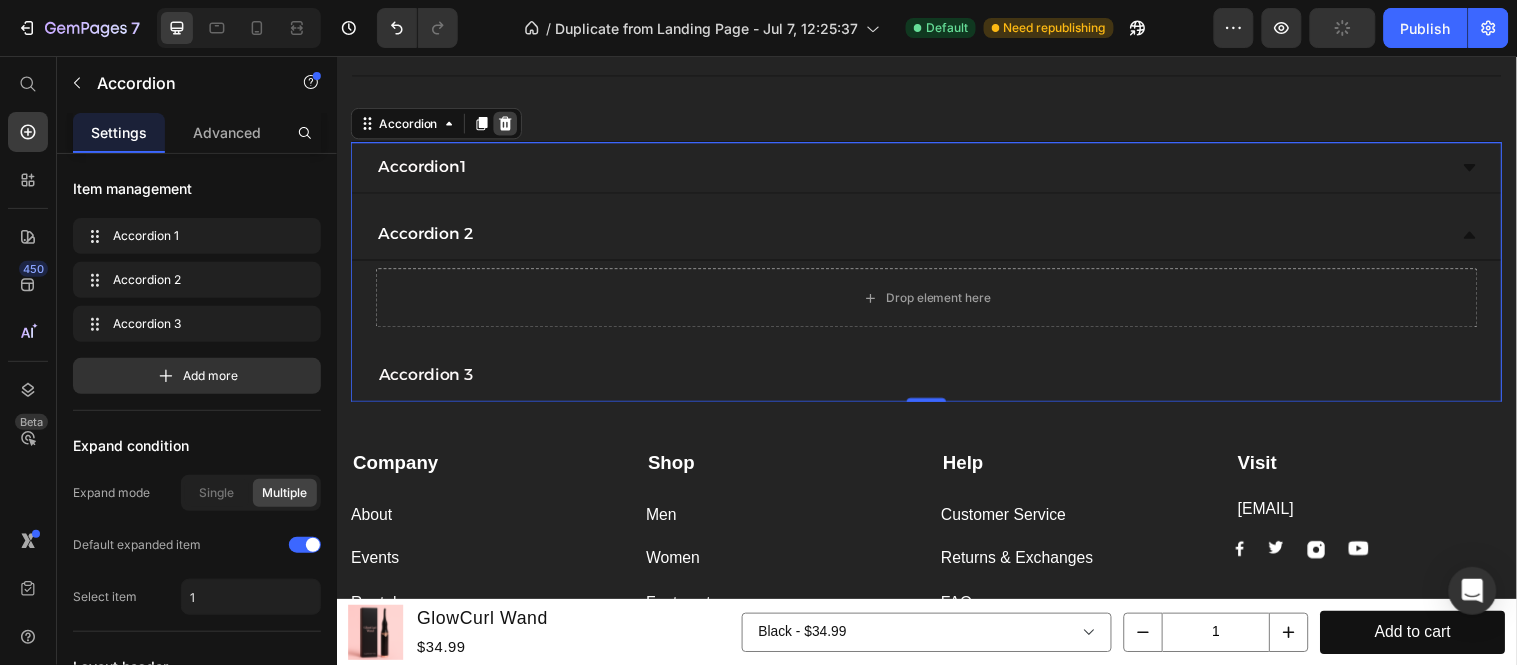 click 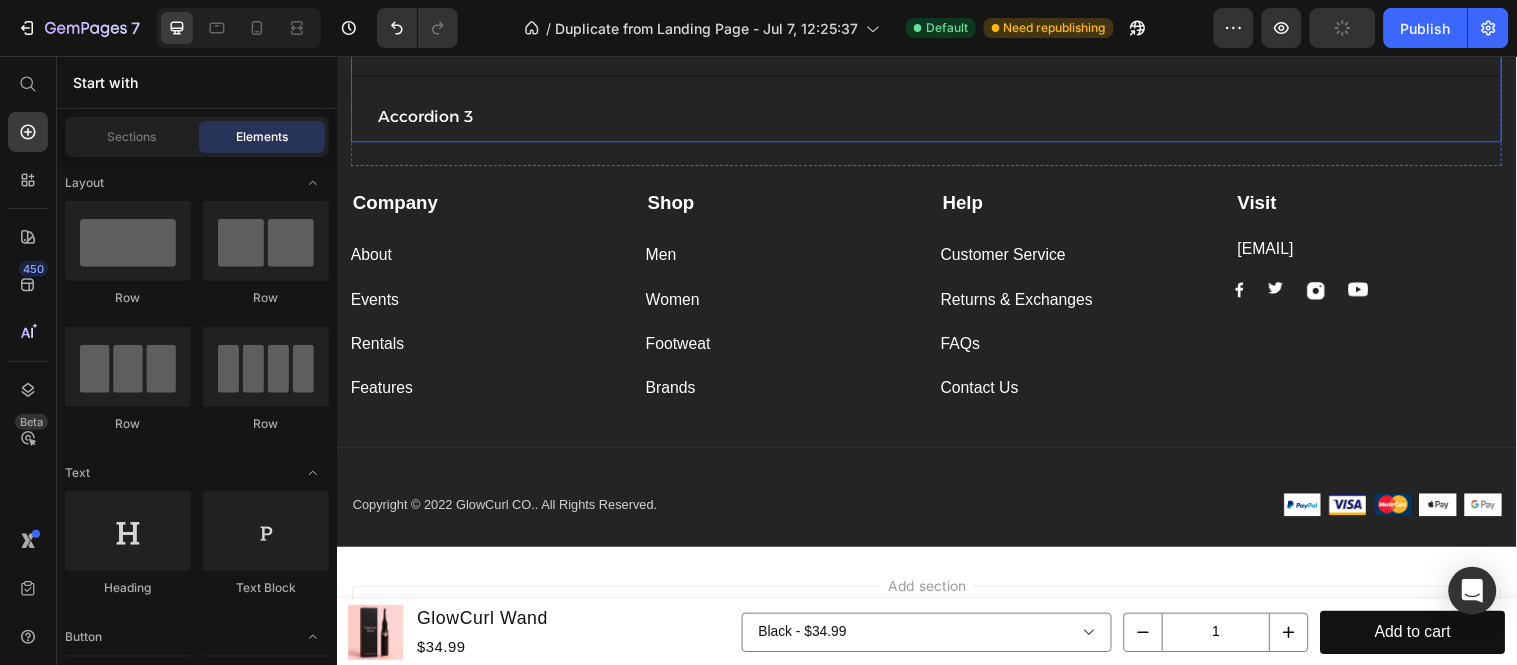 click on "Accordion" at bounding box center [420, -96] 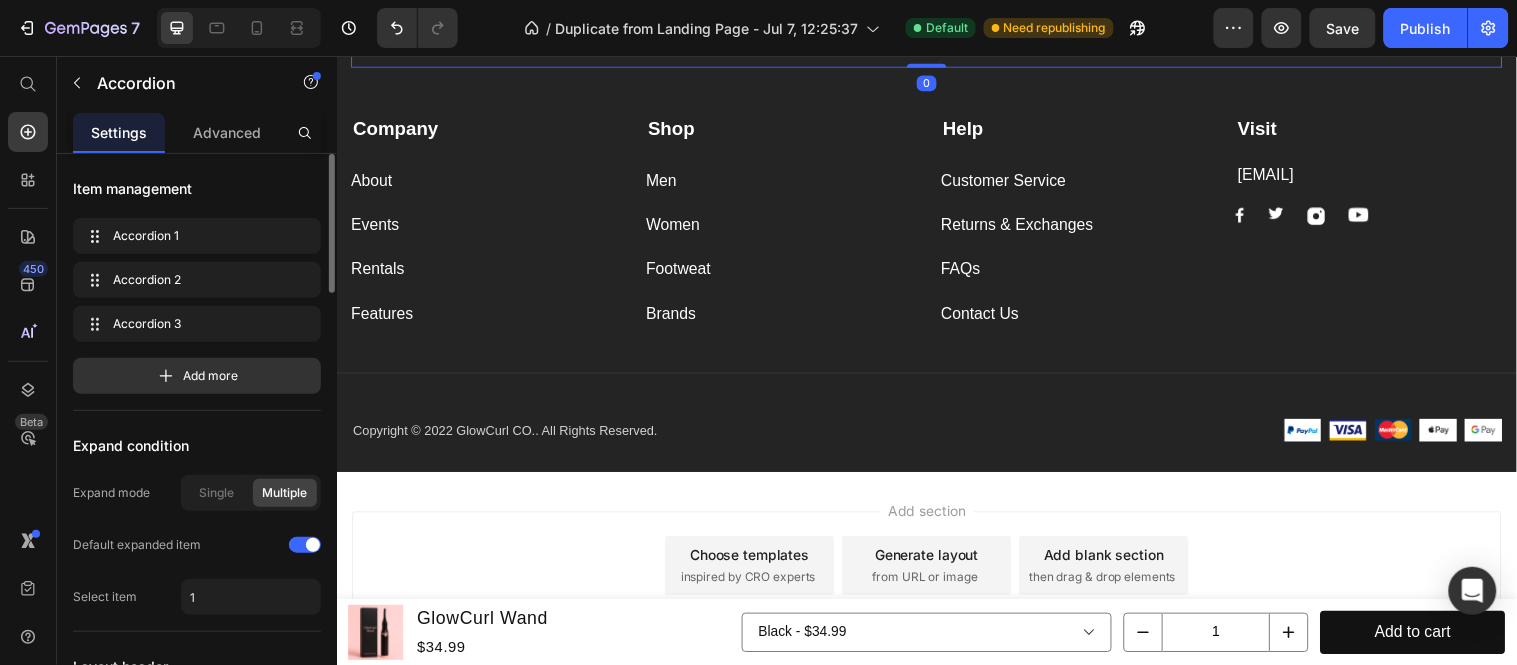 click on "Item management
Accordion 1 Accordion 1
Accordion 2 Accordion 2
Accordion 3 Accordion 3 Add more" 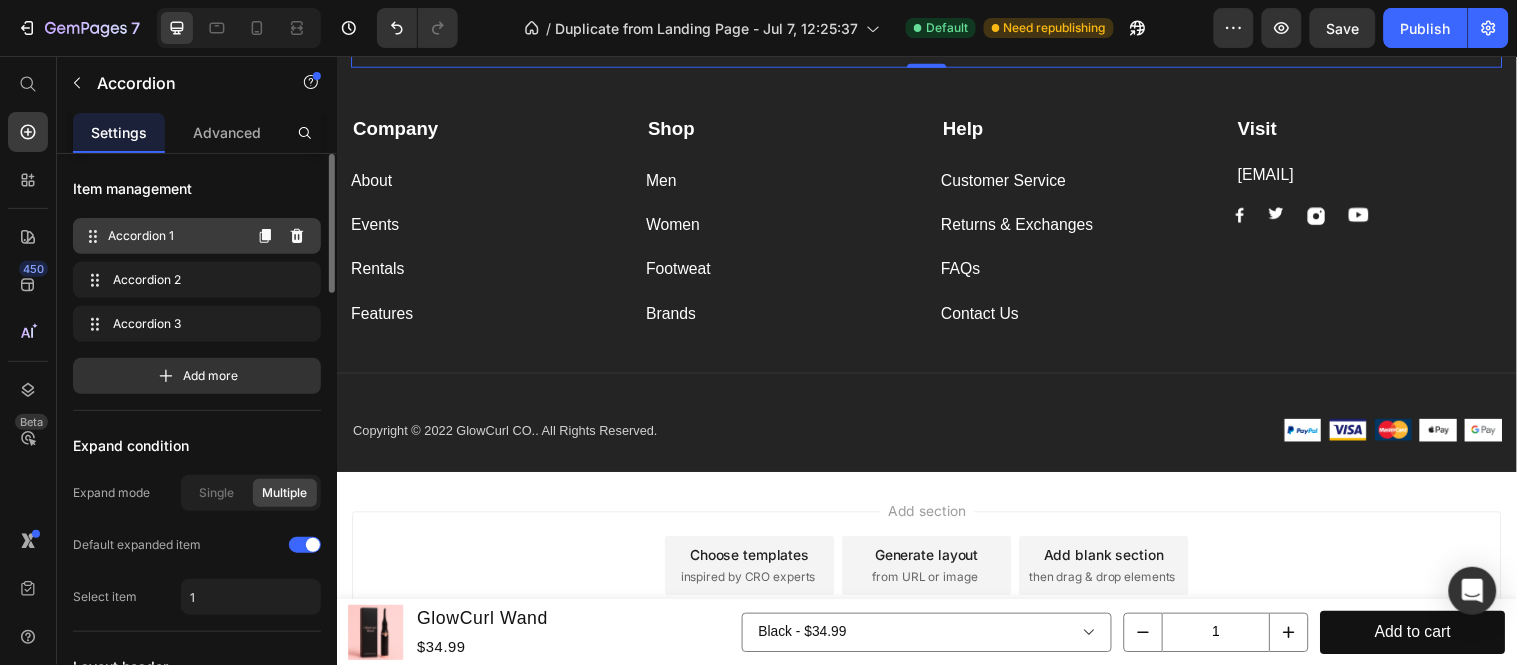 click on "Accordion 1 Accordion 1" at bounding box center (161, 236) 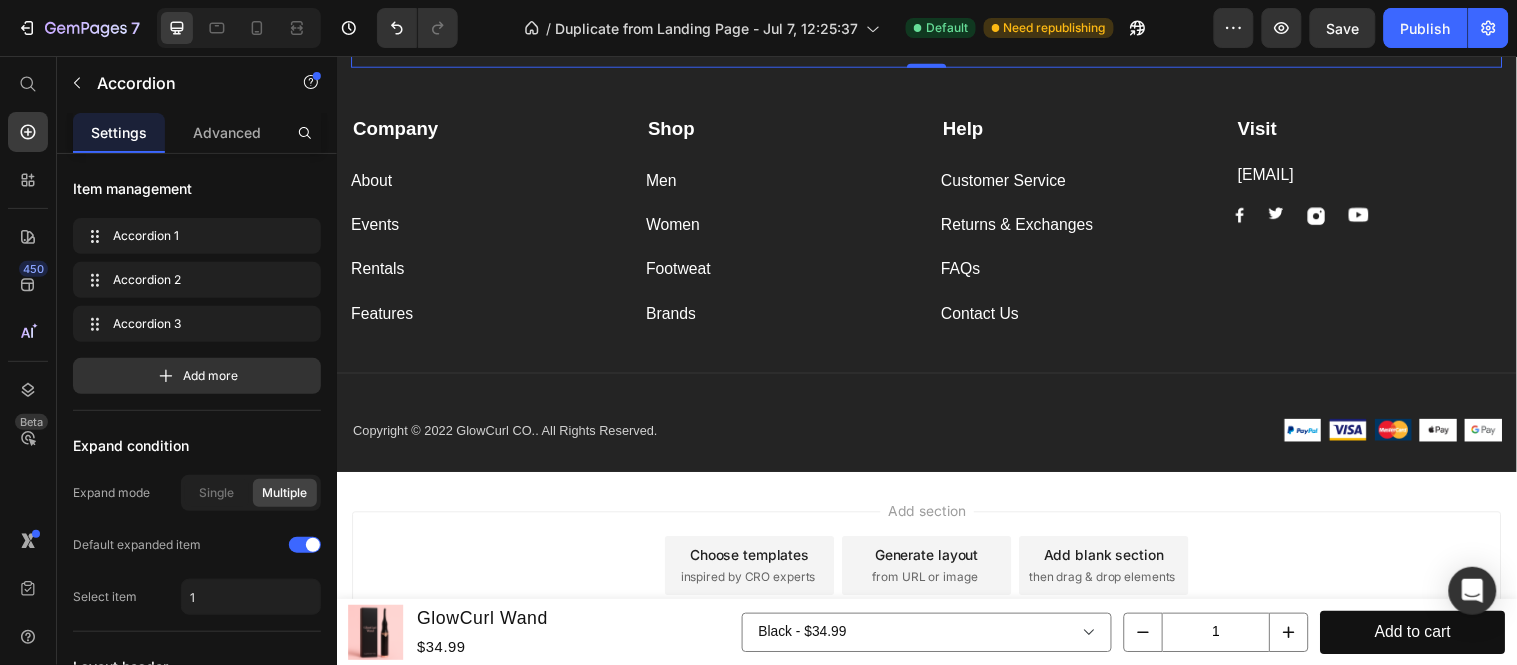 click on "Accordion" at bounding box center [420, -96] 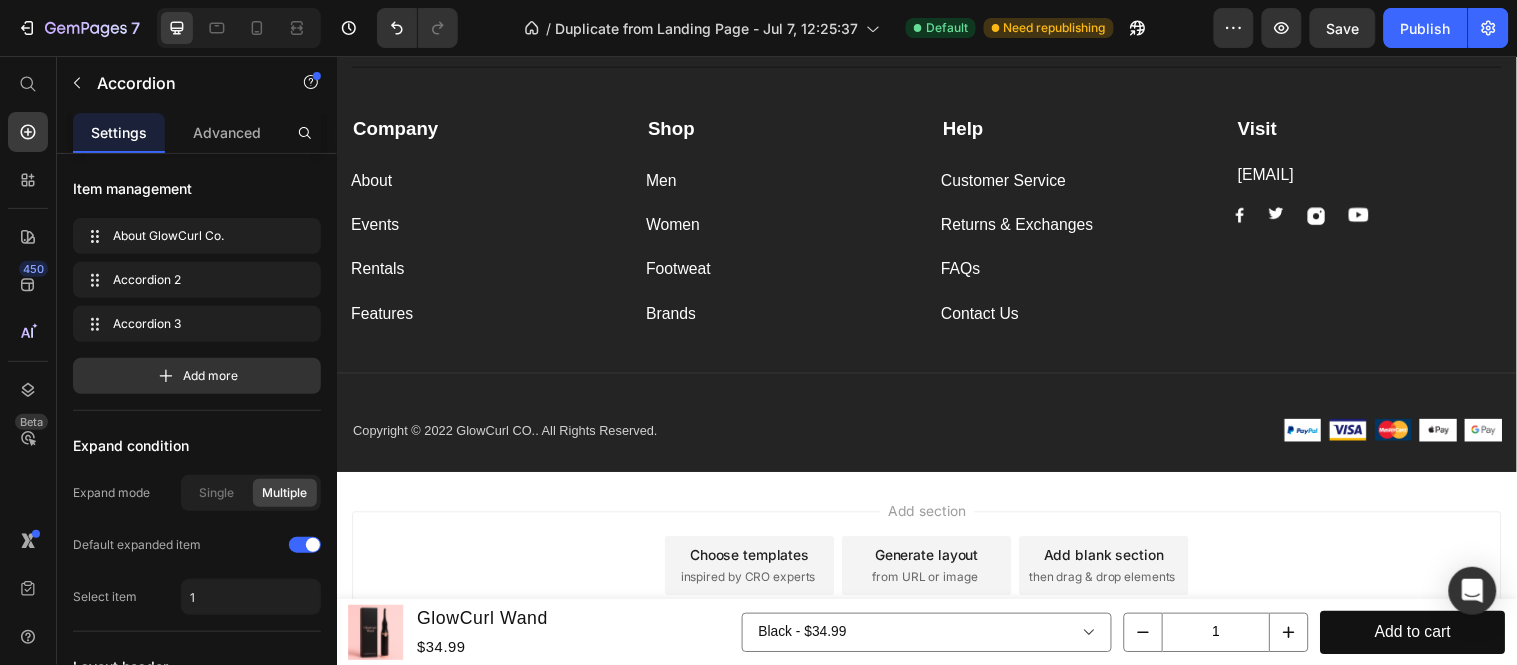 click on "Accordion 2" at bounding box center (427, -28) 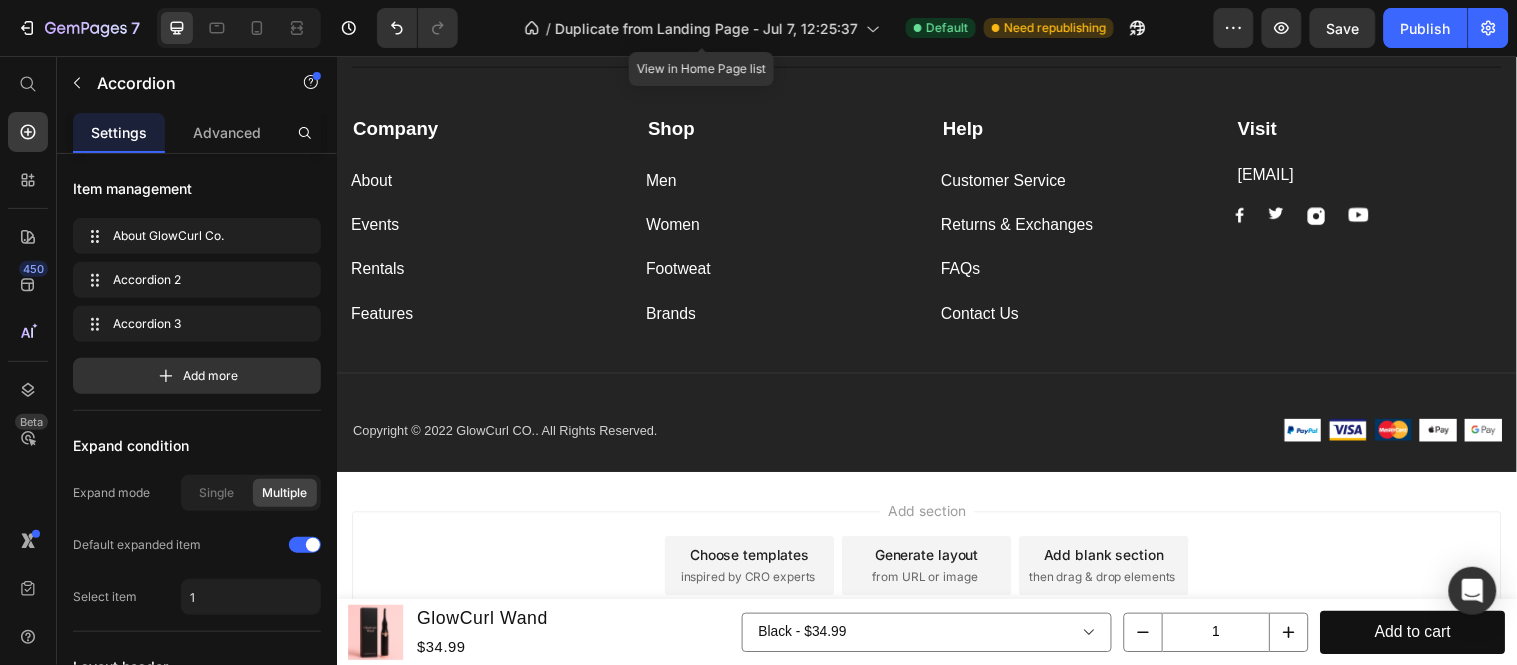click on "Accordion 2" at bounding box center [427, -28] 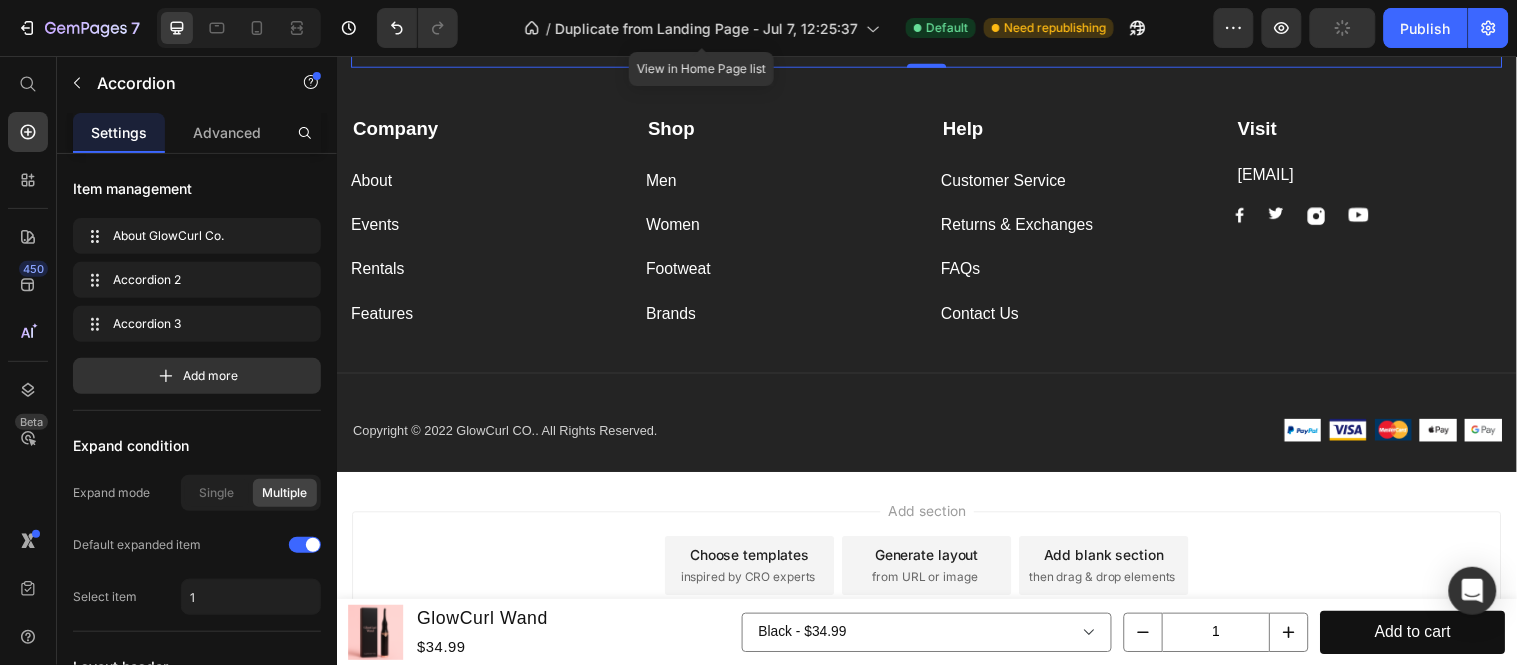 scroll, scrollTop: 5208, scrollLeft: 0, axis: vertical 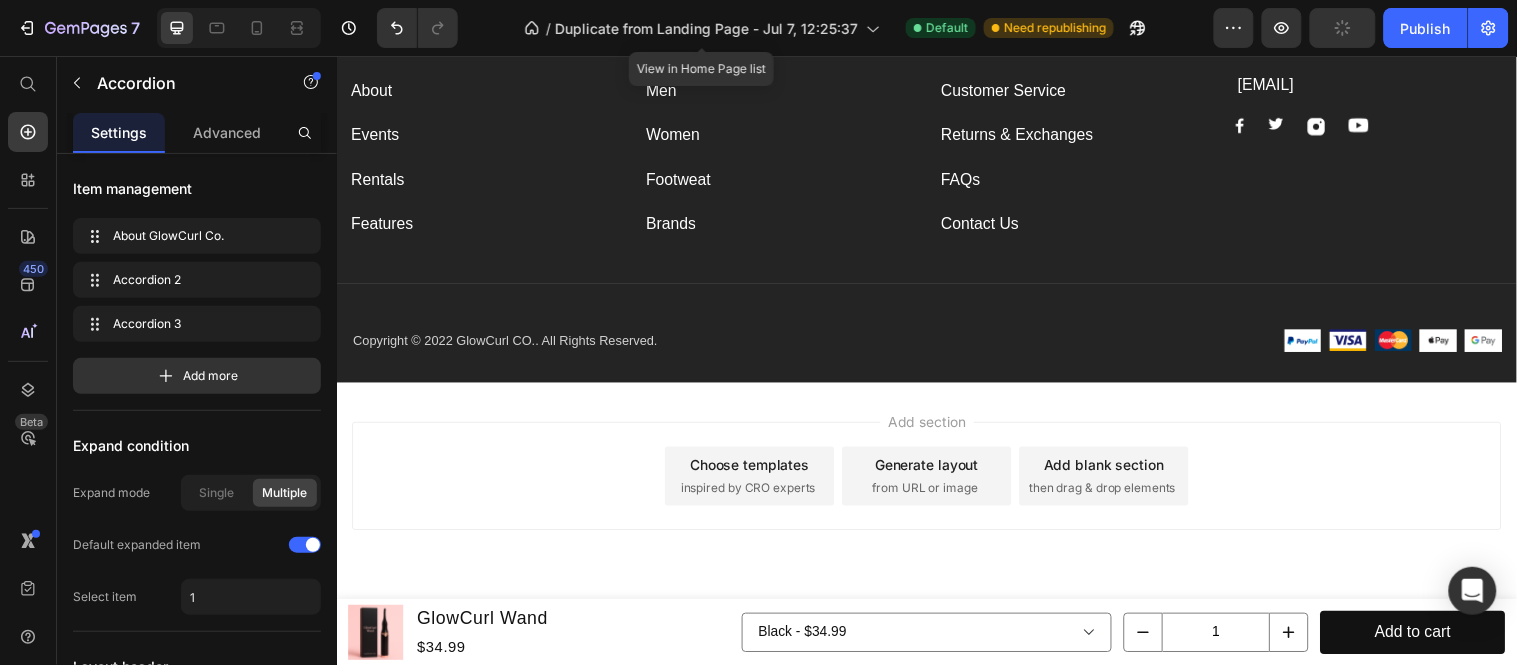 click on "Accordion 2" at bounding box center (427, -119) 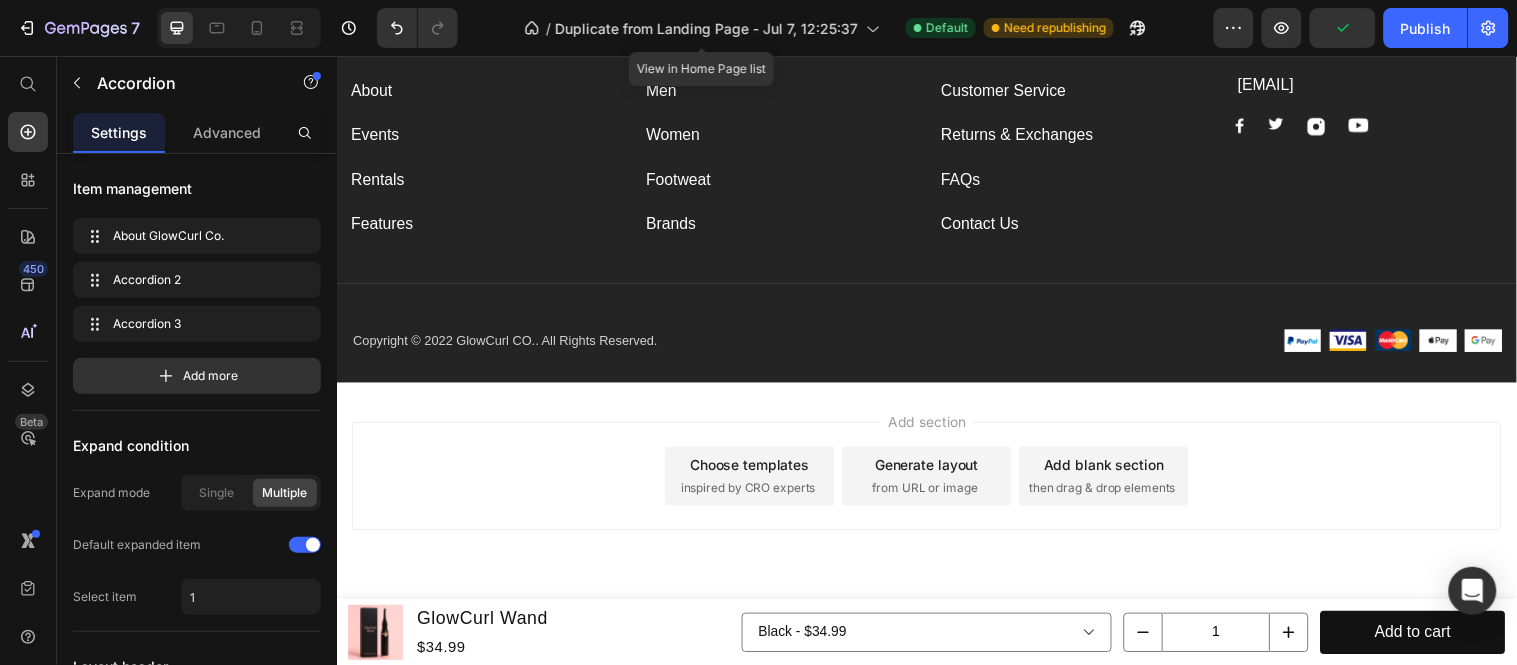 click on "Accordion 2" at bounding box center (427, -119) 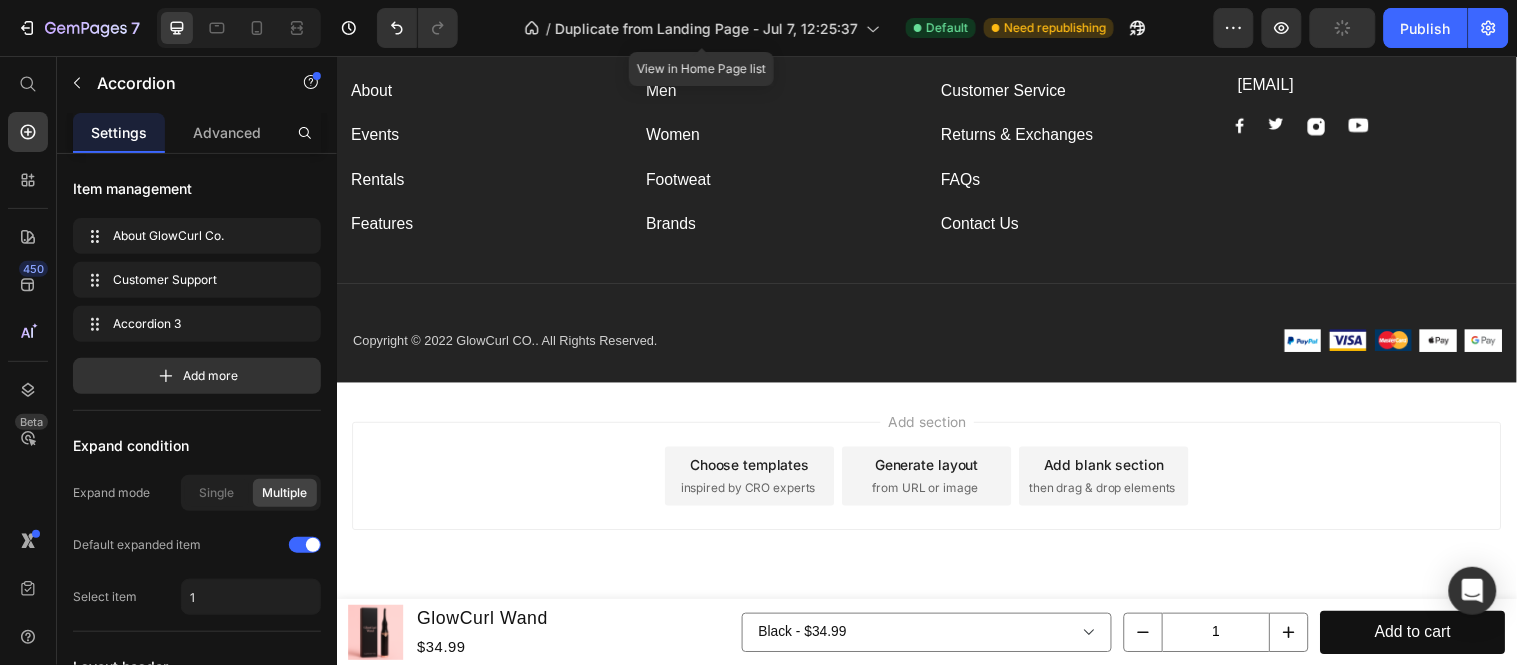 click on "Accordion 3" at bounding box center [427, -50] 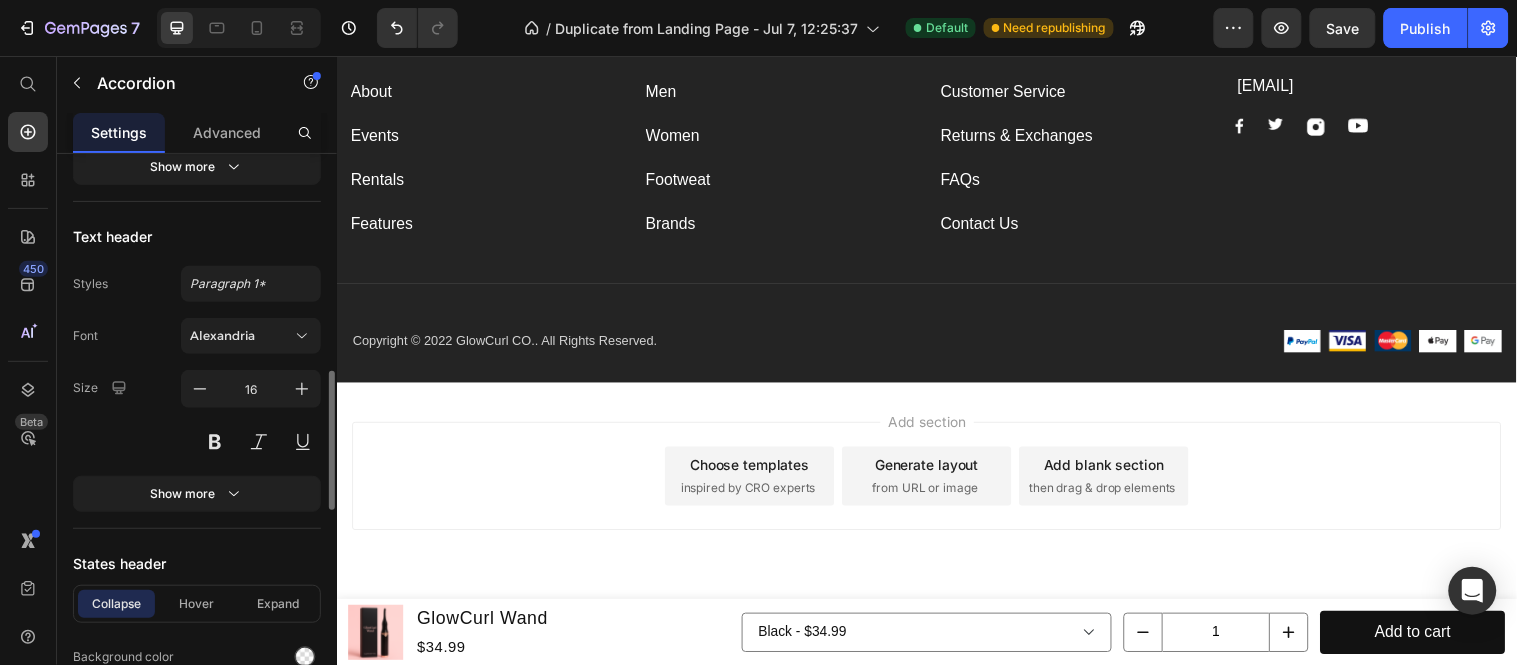 scroll, scrollTop: 1222, scrollLeft: 0, axis: vertical 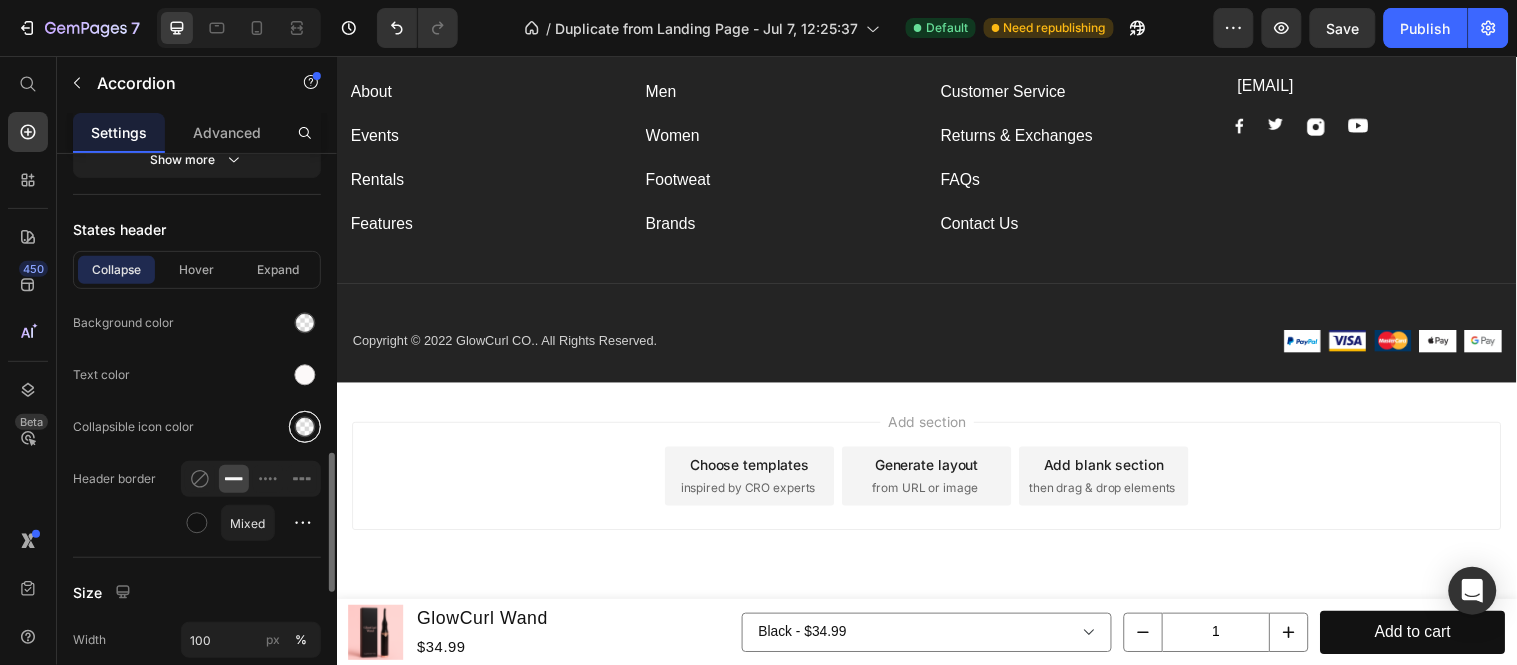 click at bounding box center [305, 427] 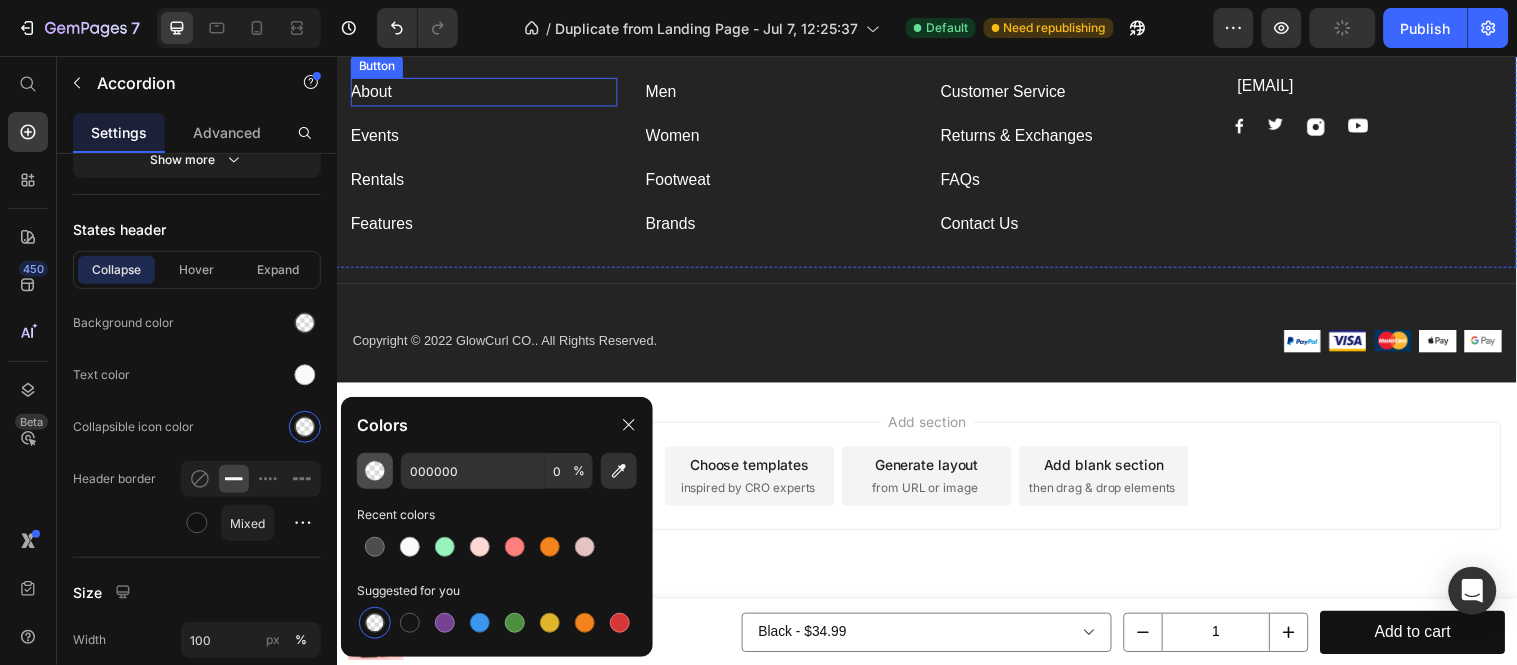 click on "Colors" 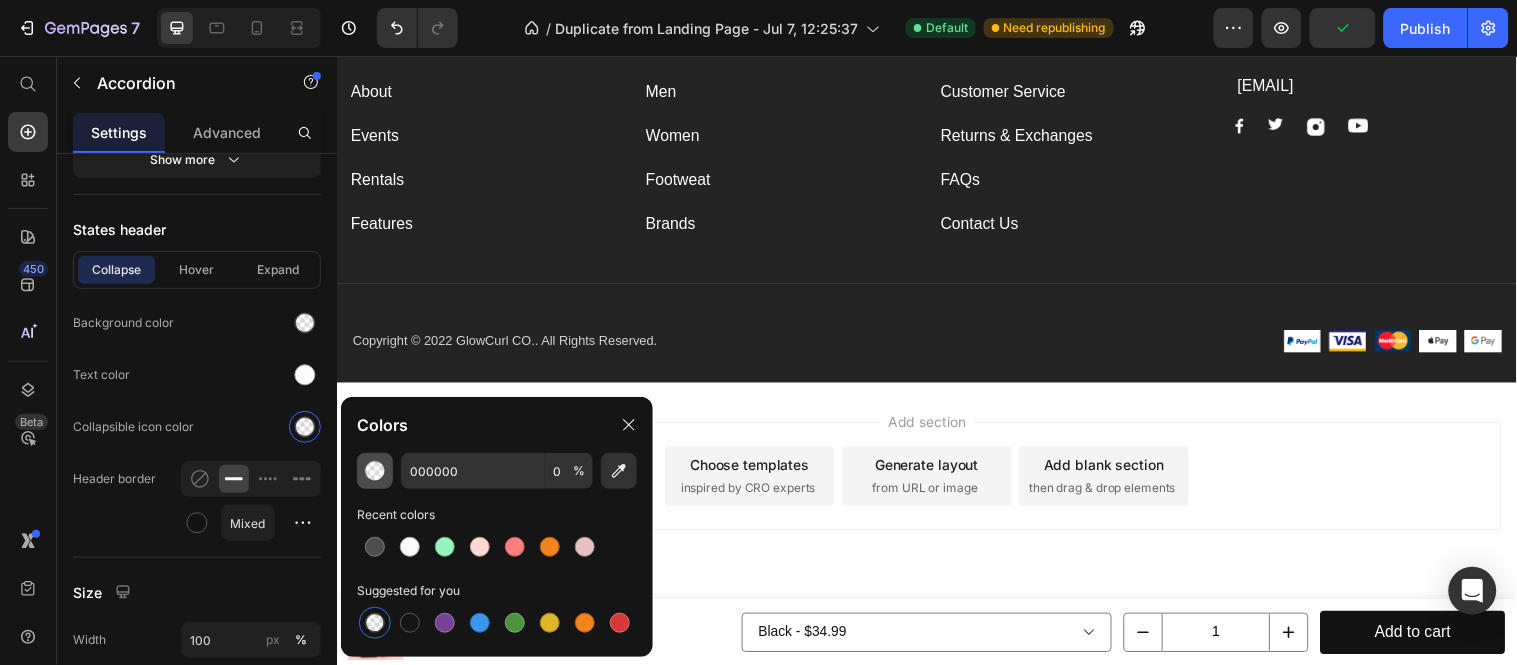click at bounding box center (375, 471) 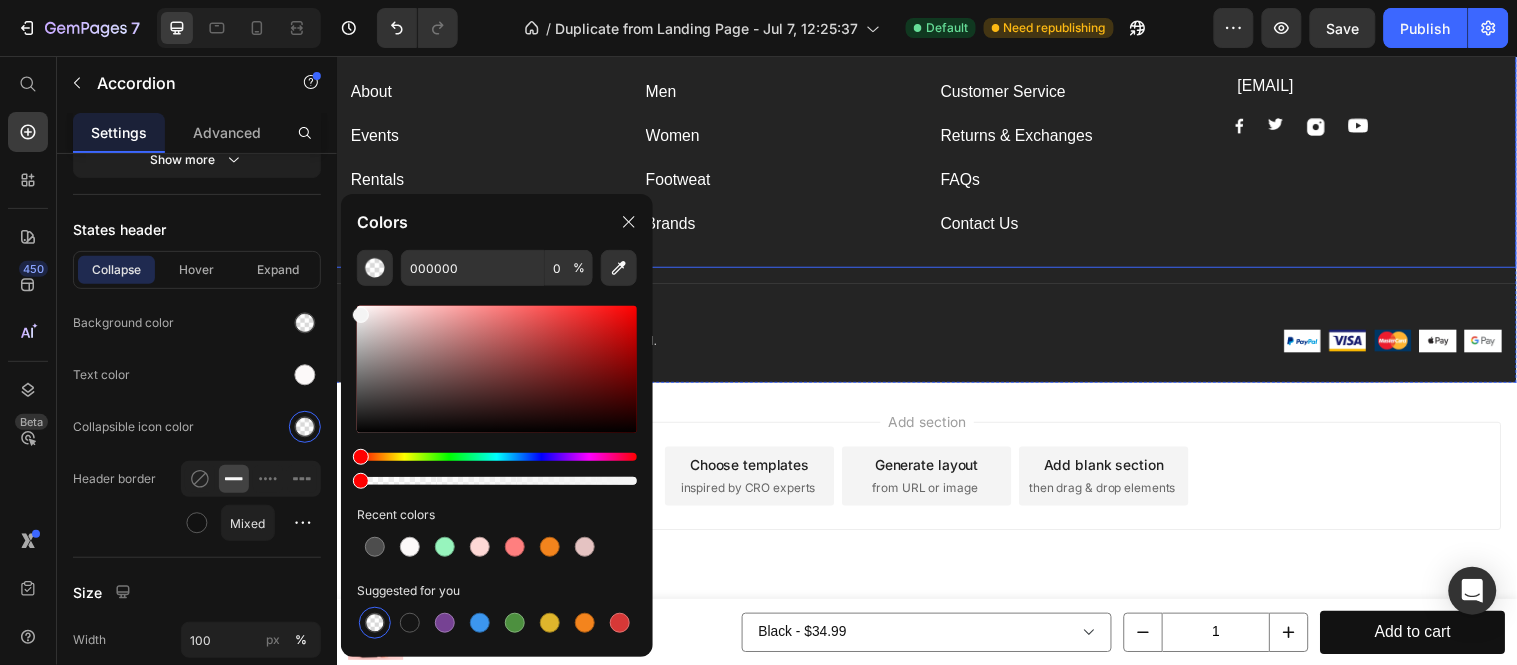 drag, startPoint x: 693, startPoint y: 365, endPoint x: 338, endPoint y: 295, distance: 361.8356 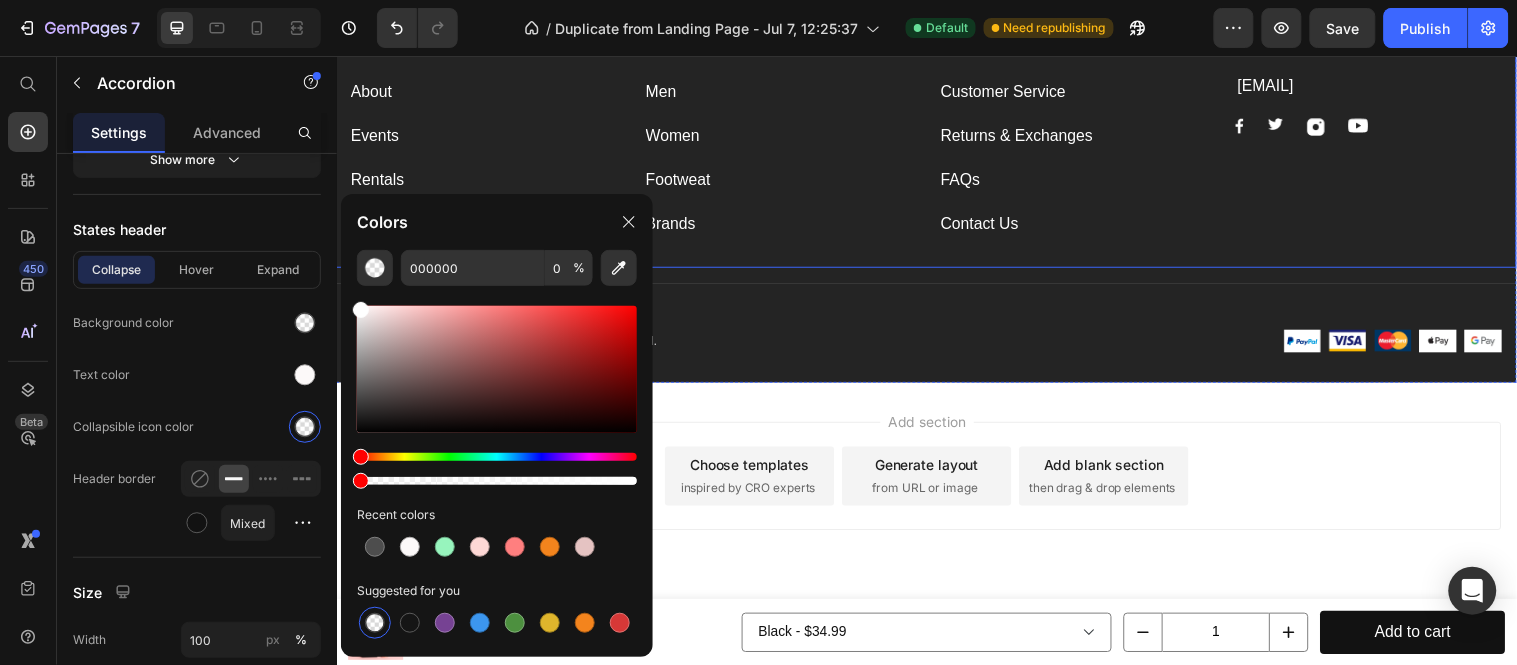 type on "FFFFFF" 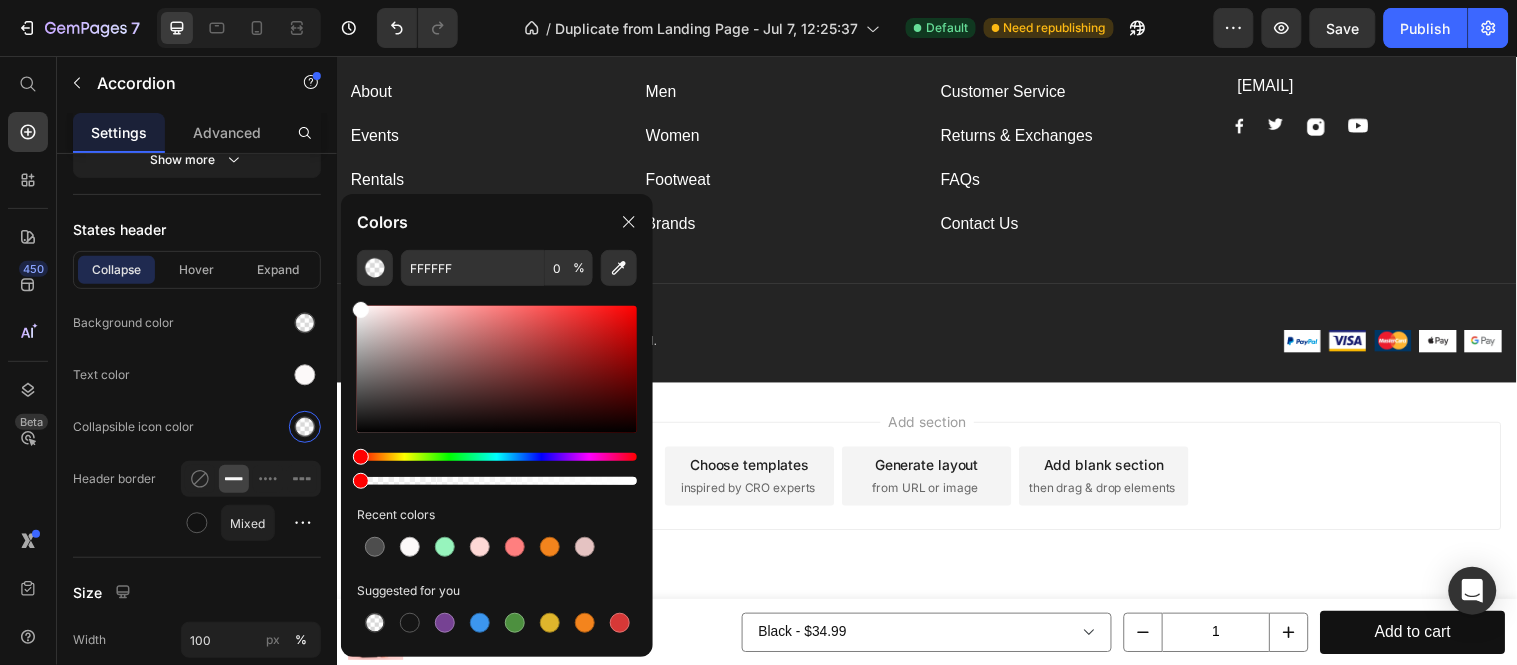 drag, startPoint x: 614, startPoint y: 215, endPoint x: 588, endPoint y: 221, distance: 26.683329 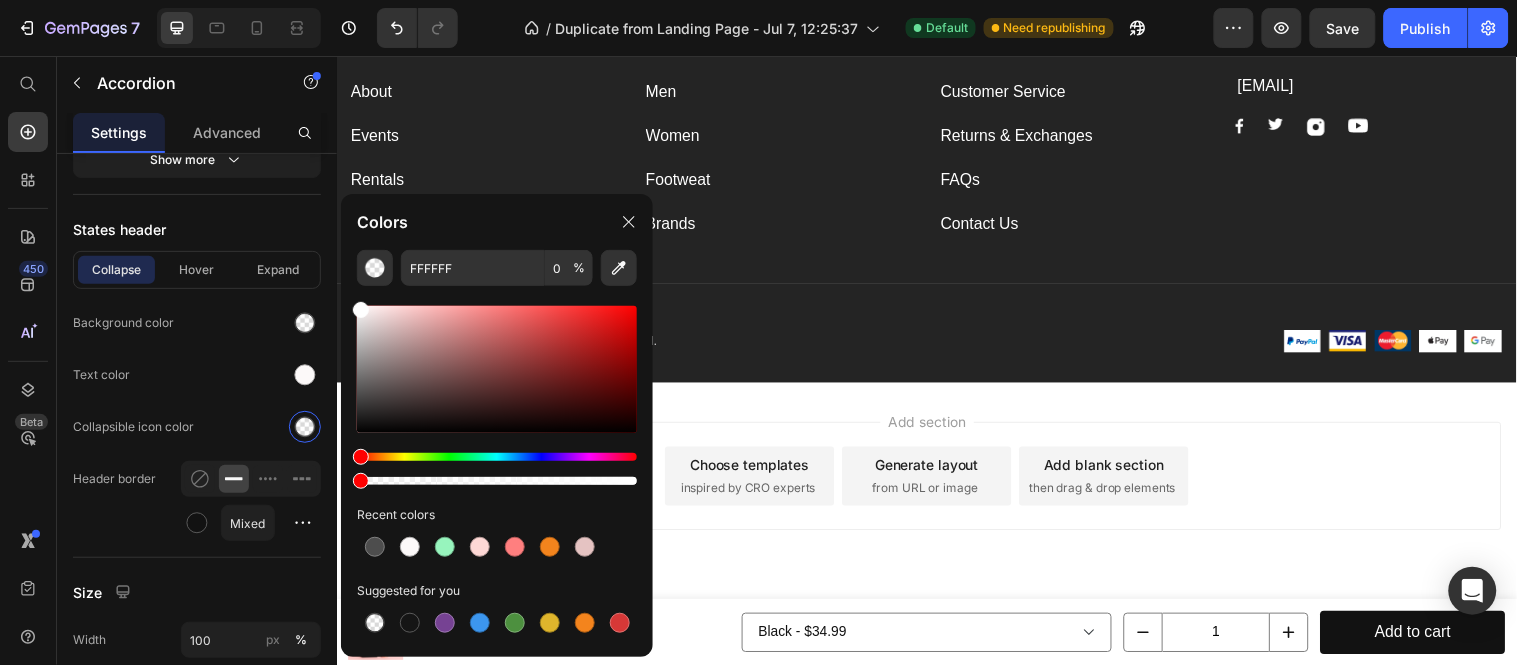 click 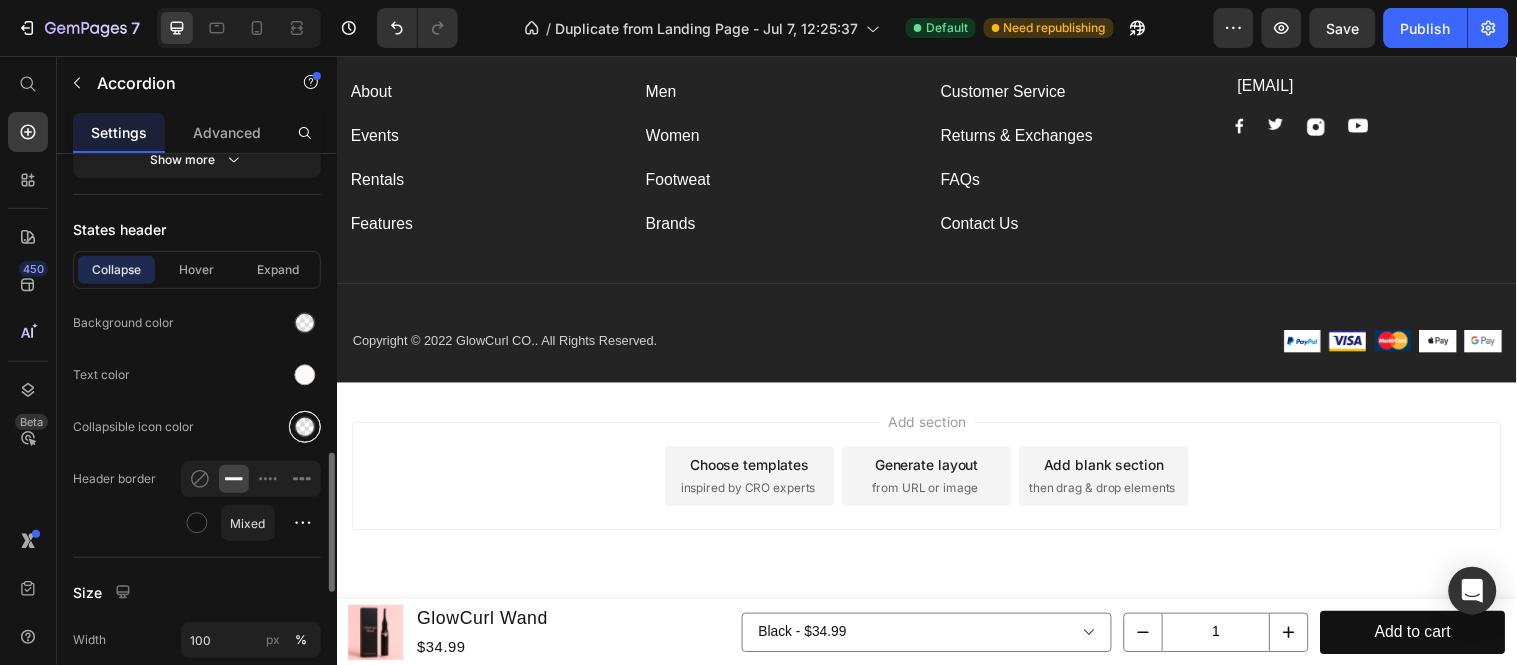 click at bounding box center [305, 427] 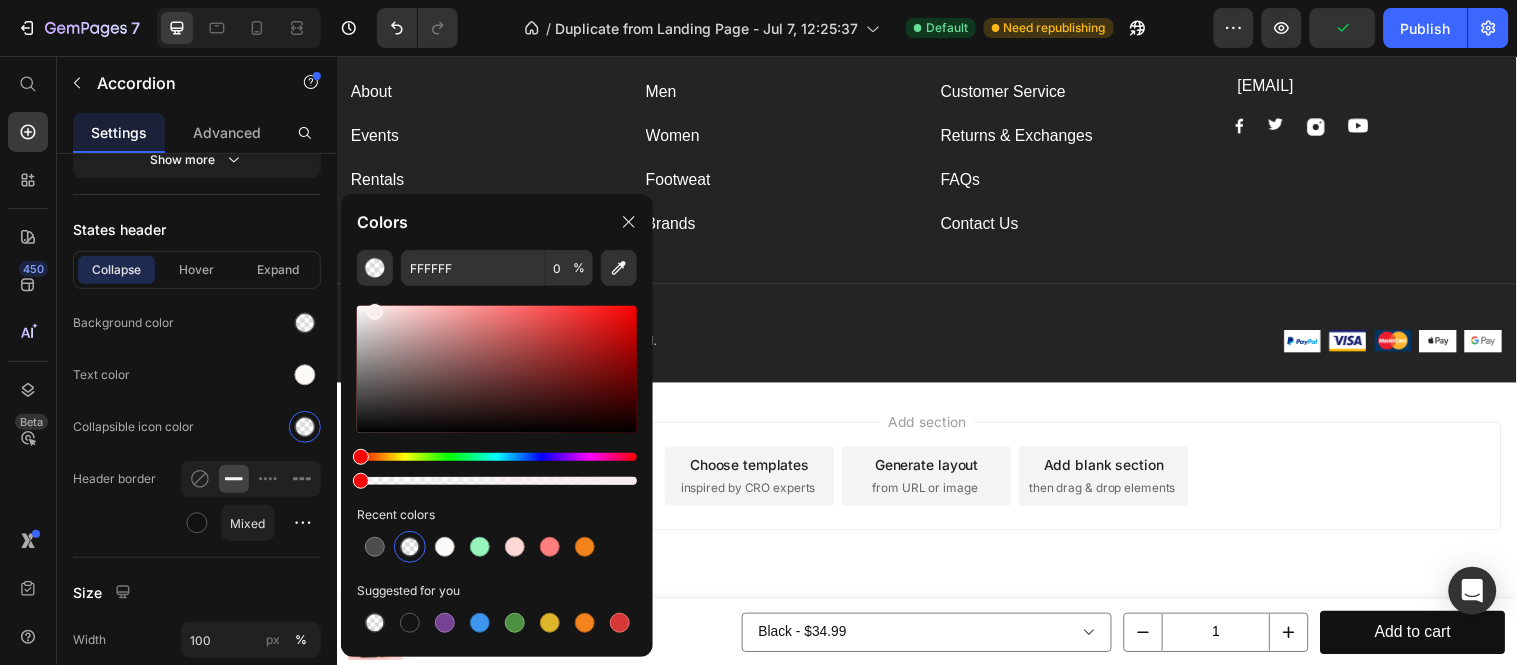 click at bounding box center [375, 312] 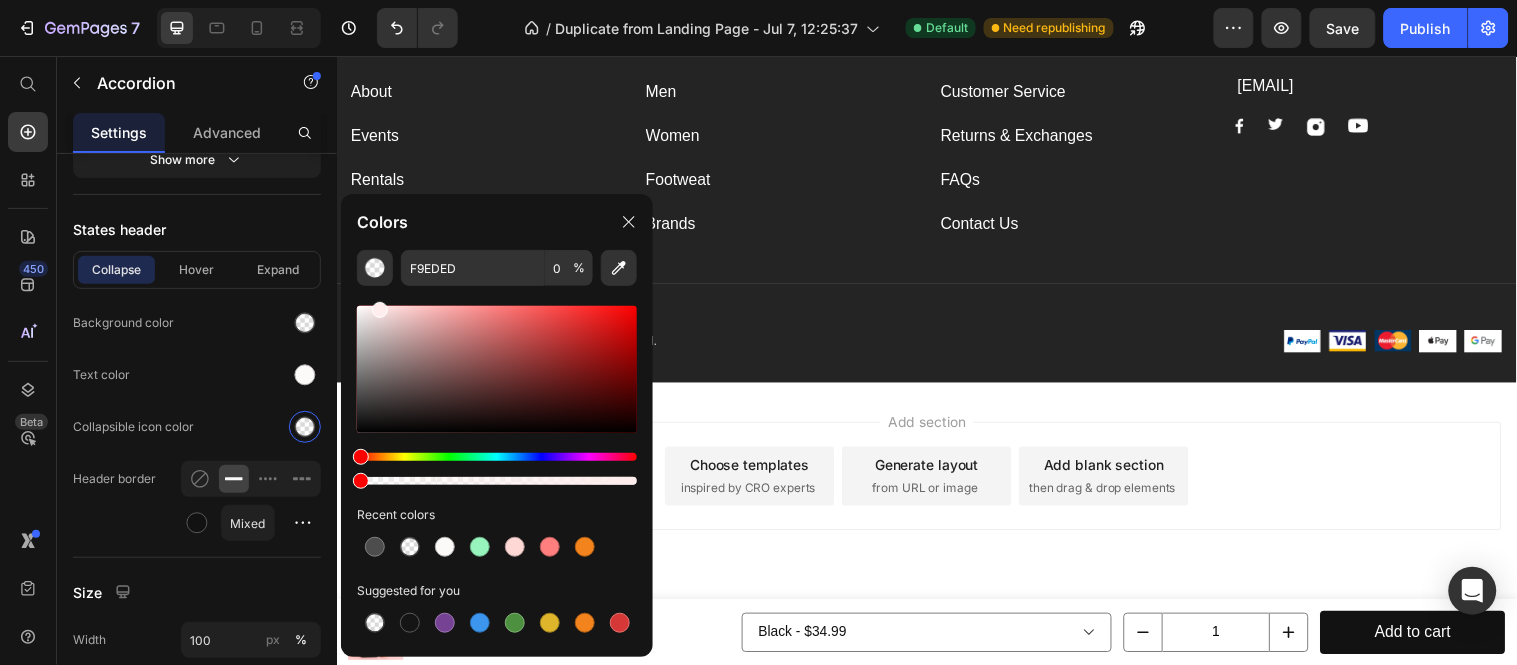 drag, startPoint x: 371, startPoint y: 310, endPoint x: 382, endPoint y: 301, distance: 14.21267 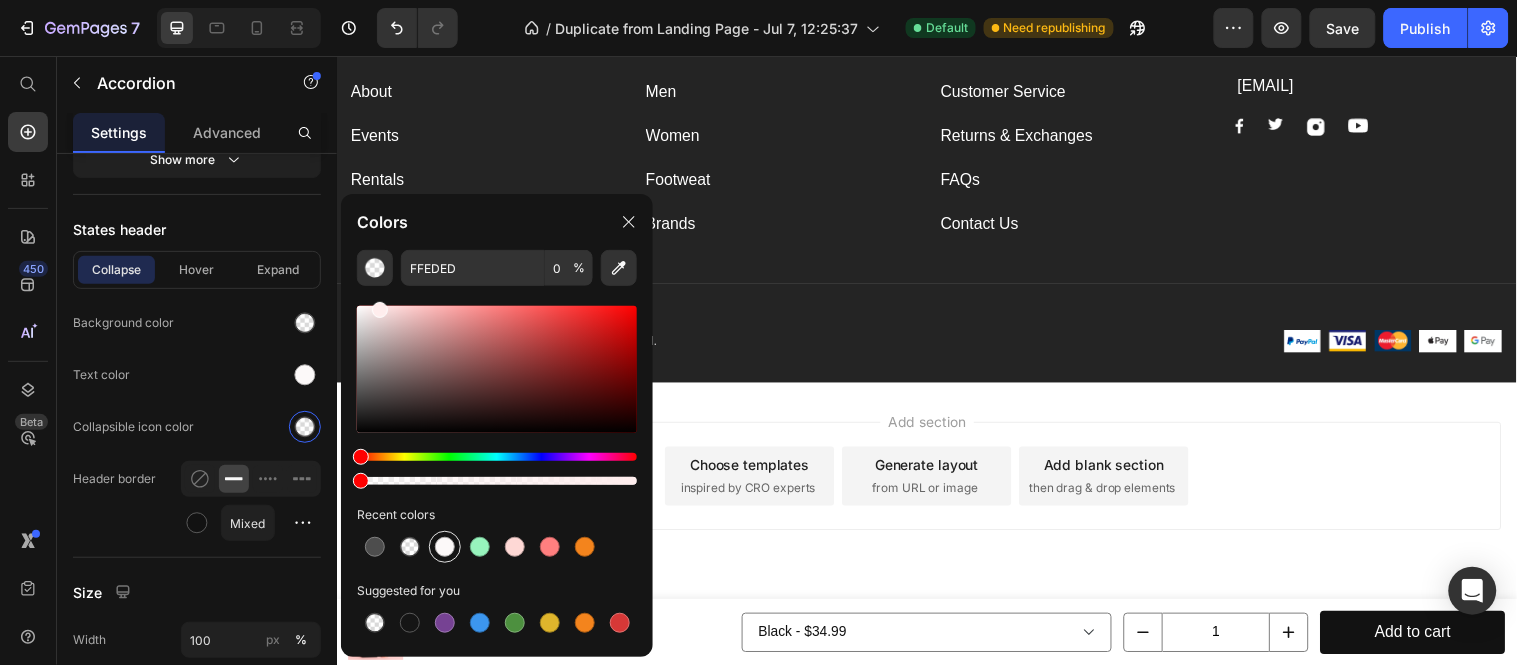 click at bounding box center (445, 547) 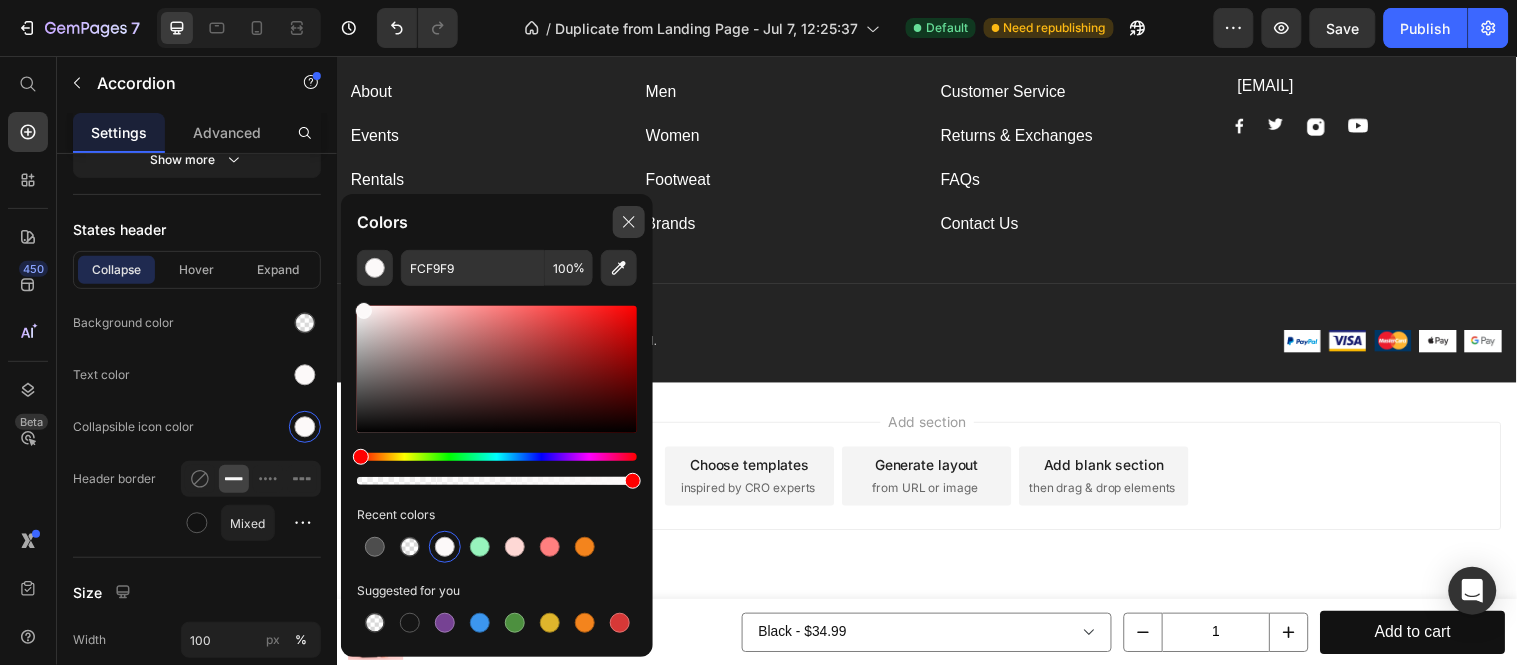 click 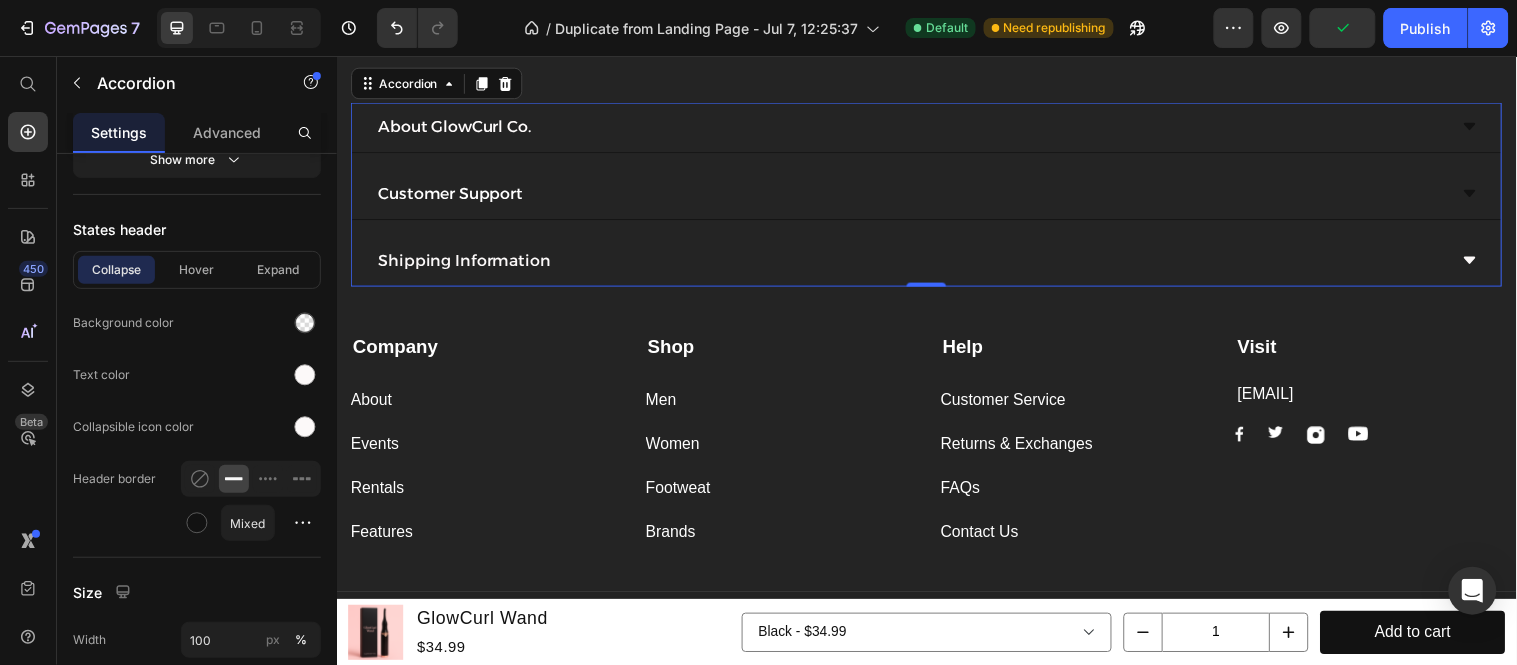 scroll, scrollTop: 4986, scrollLeft: 0, axis: vertical 